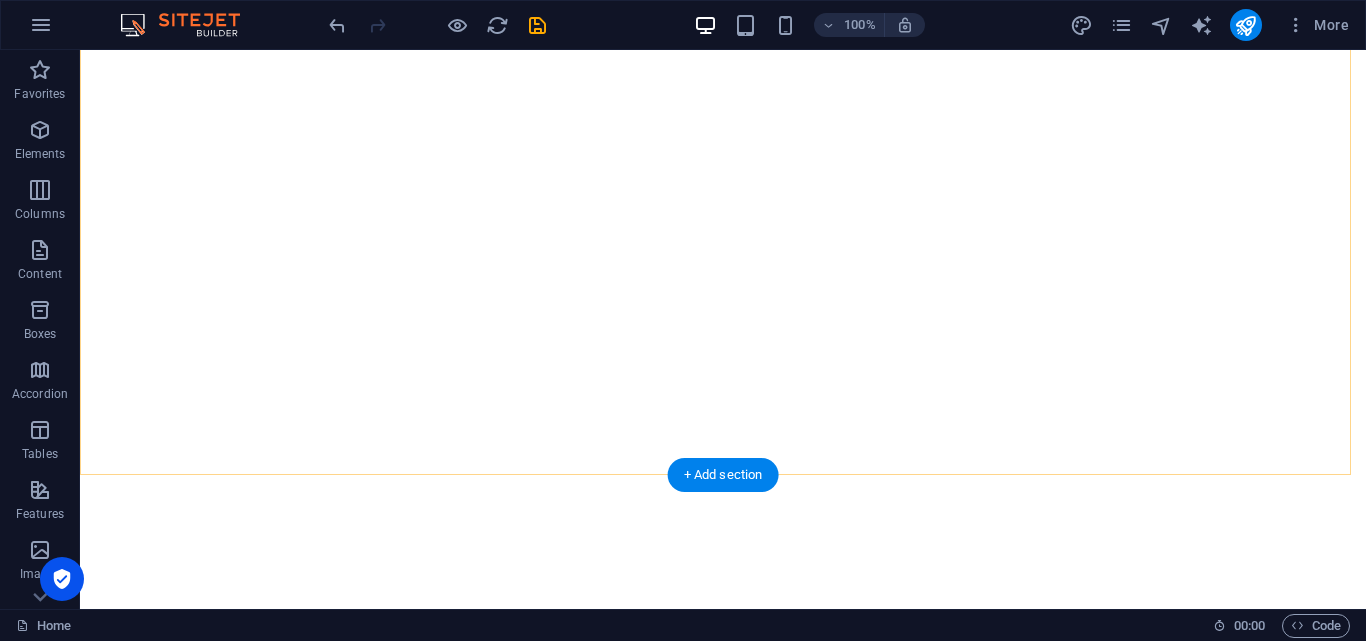 scroll, scrollTop: 0, scrollLeft: 0, axis: both 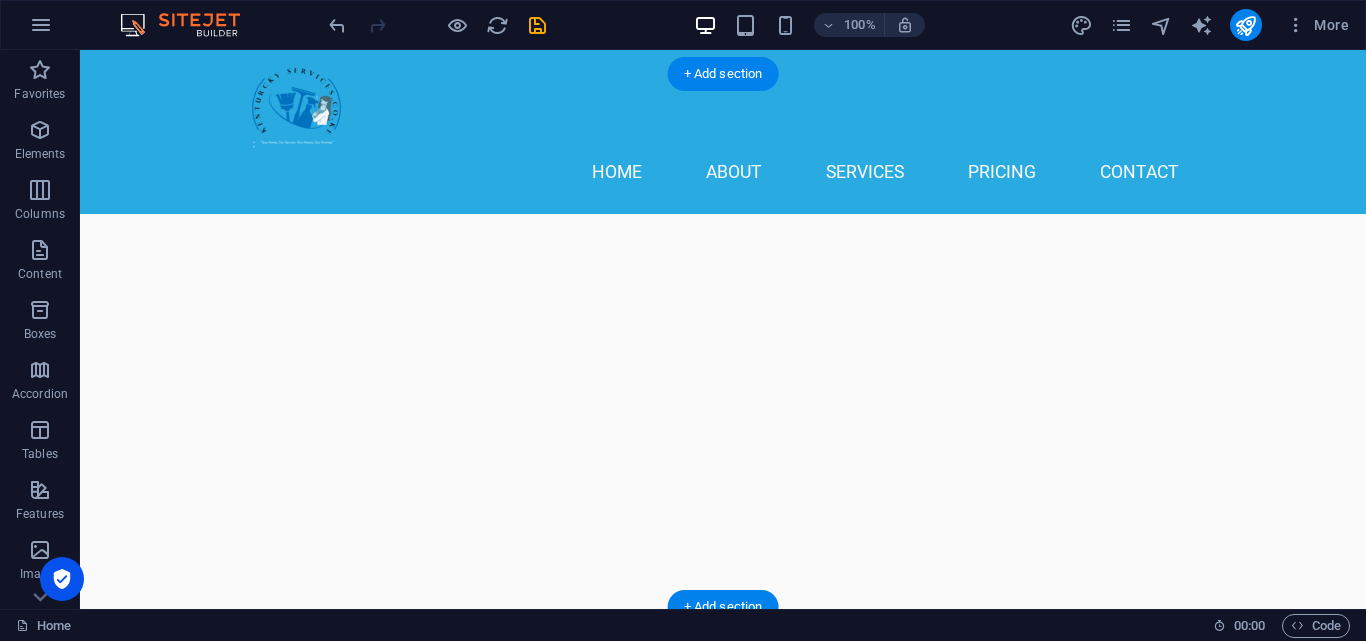 click at bounding box center [568, 801] 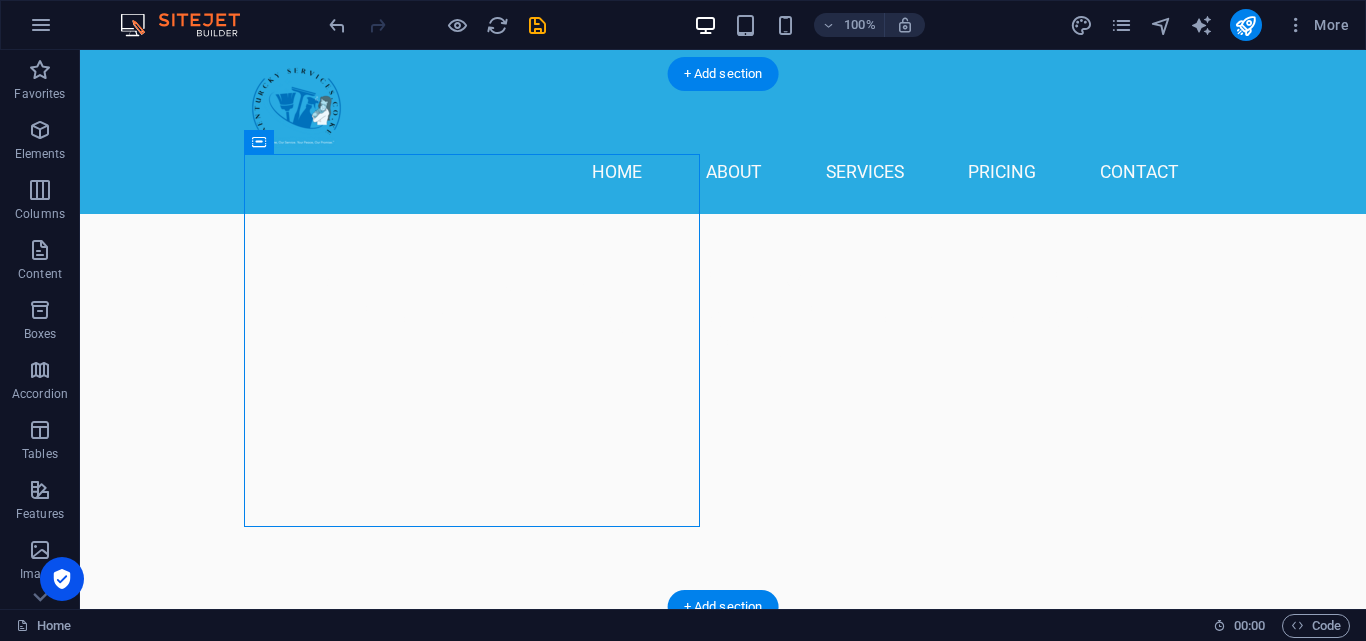 click at bounding box center [568, 801] 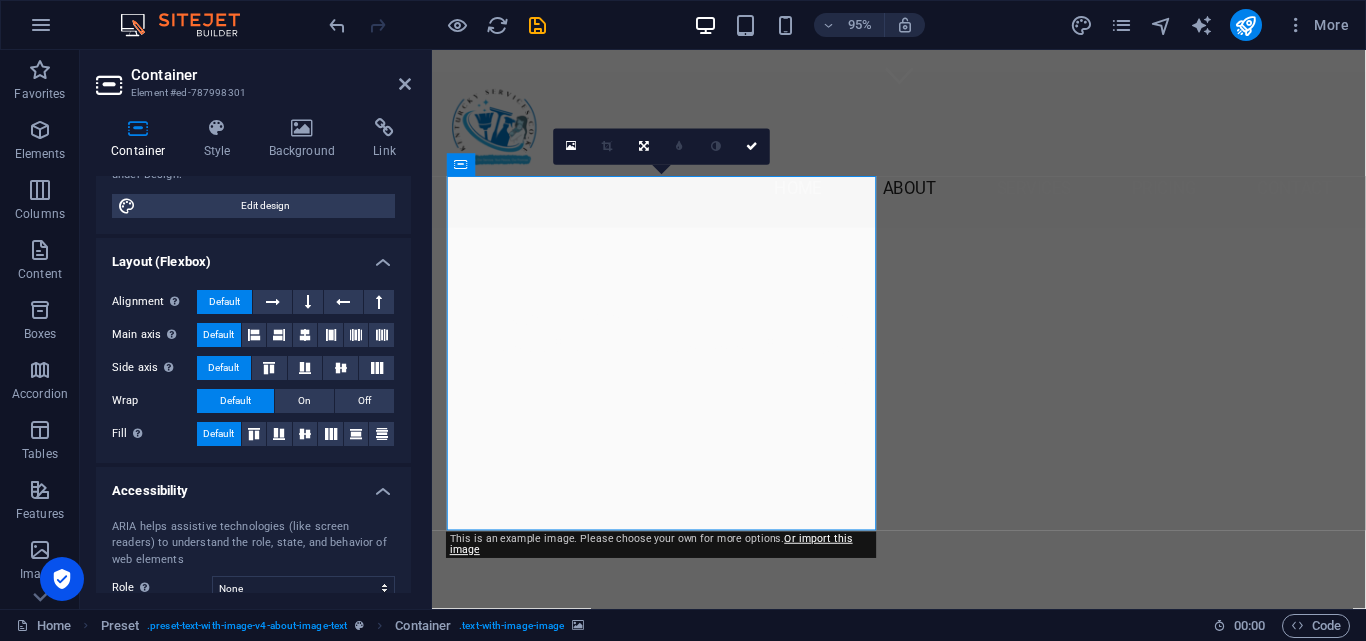 scroll, scrollTop: 0, scrollLeft: 0, axis: both 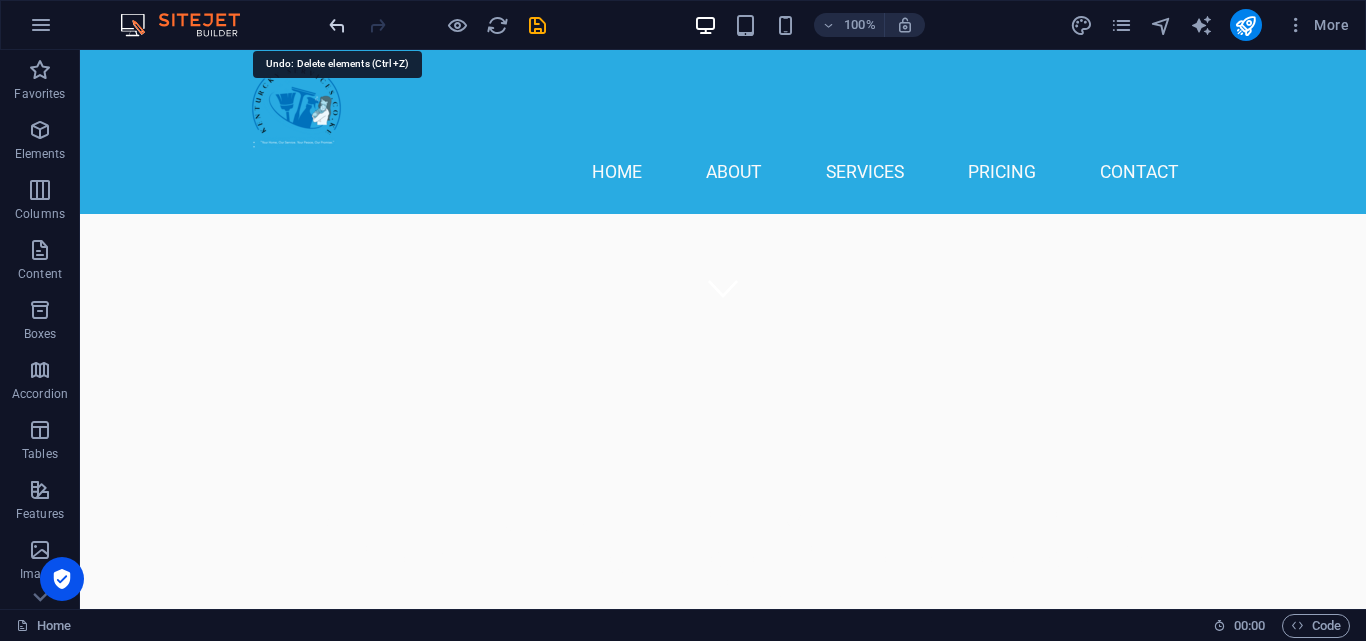 click at bounding box center (337, 25) 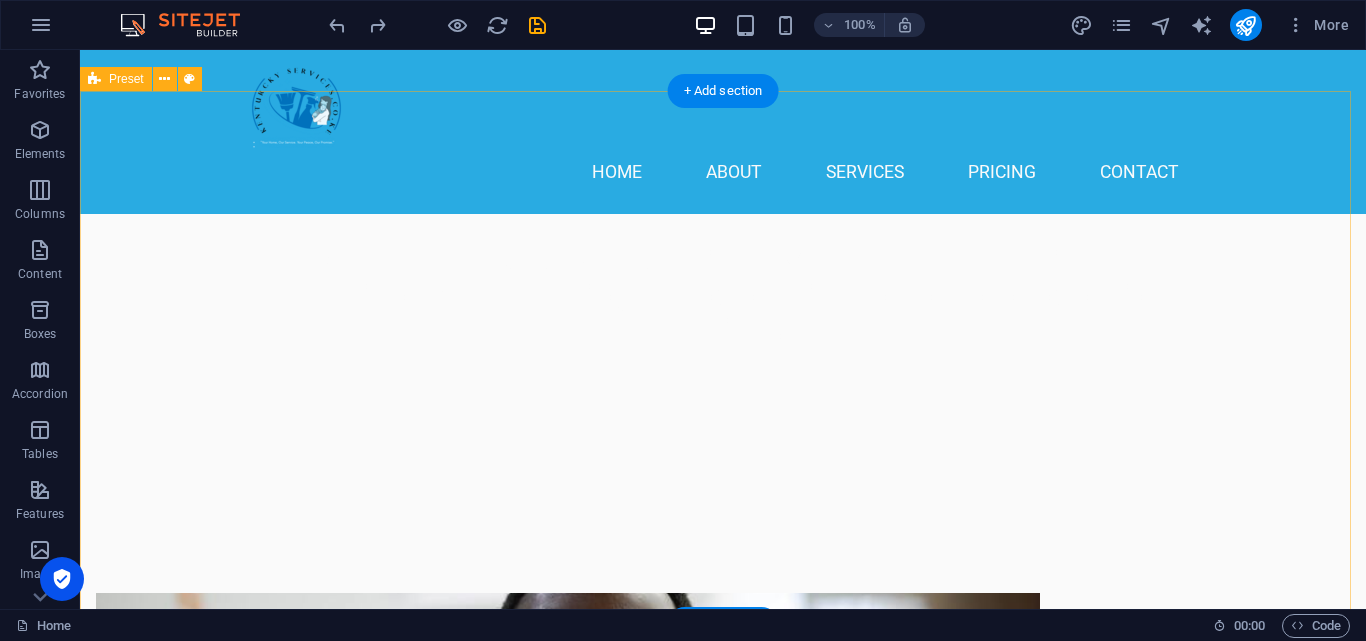 scroll, scrollTop: 518, scrollLeft: 0, axis: vertical 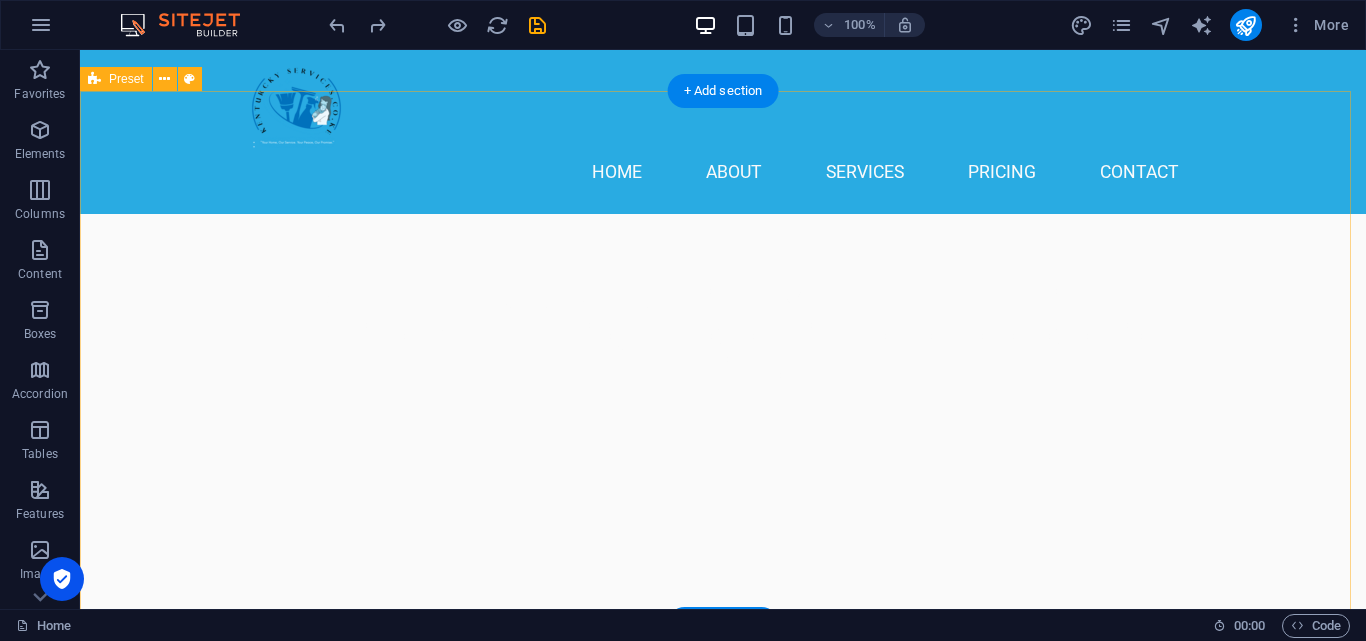 click at bounding box center (568, 818) 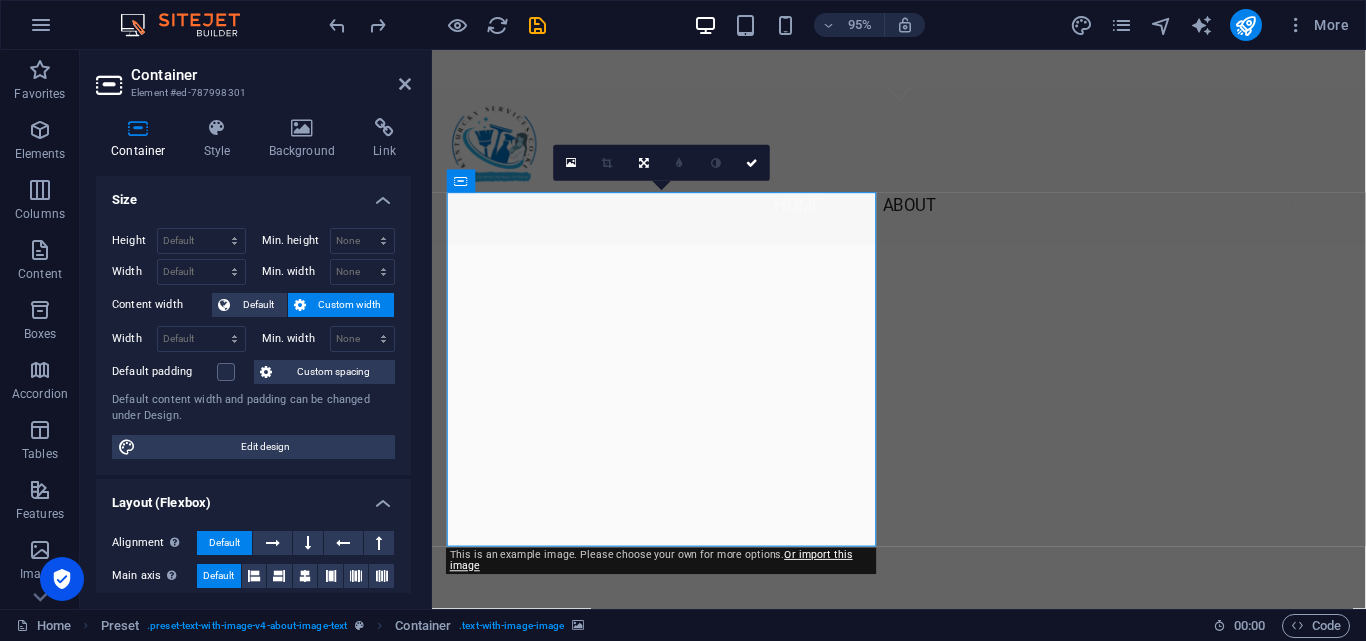 click at bounding box center (920, 868) 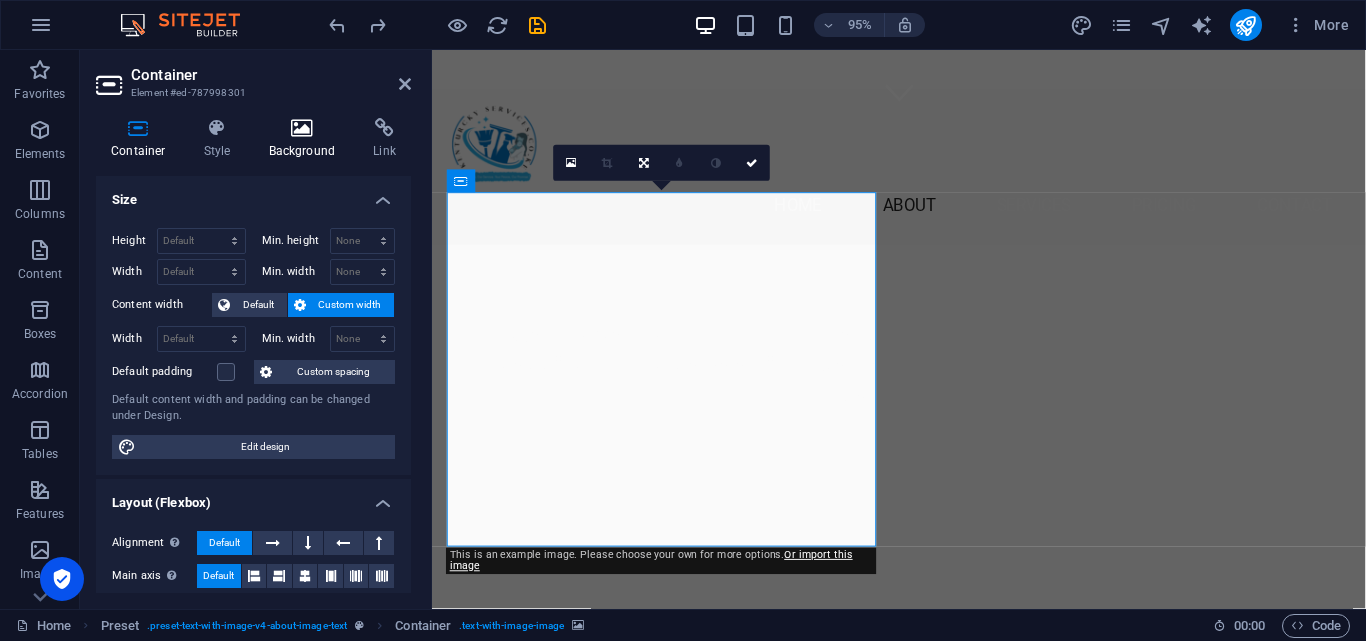click on "Background" at bounding box center [306, 139] 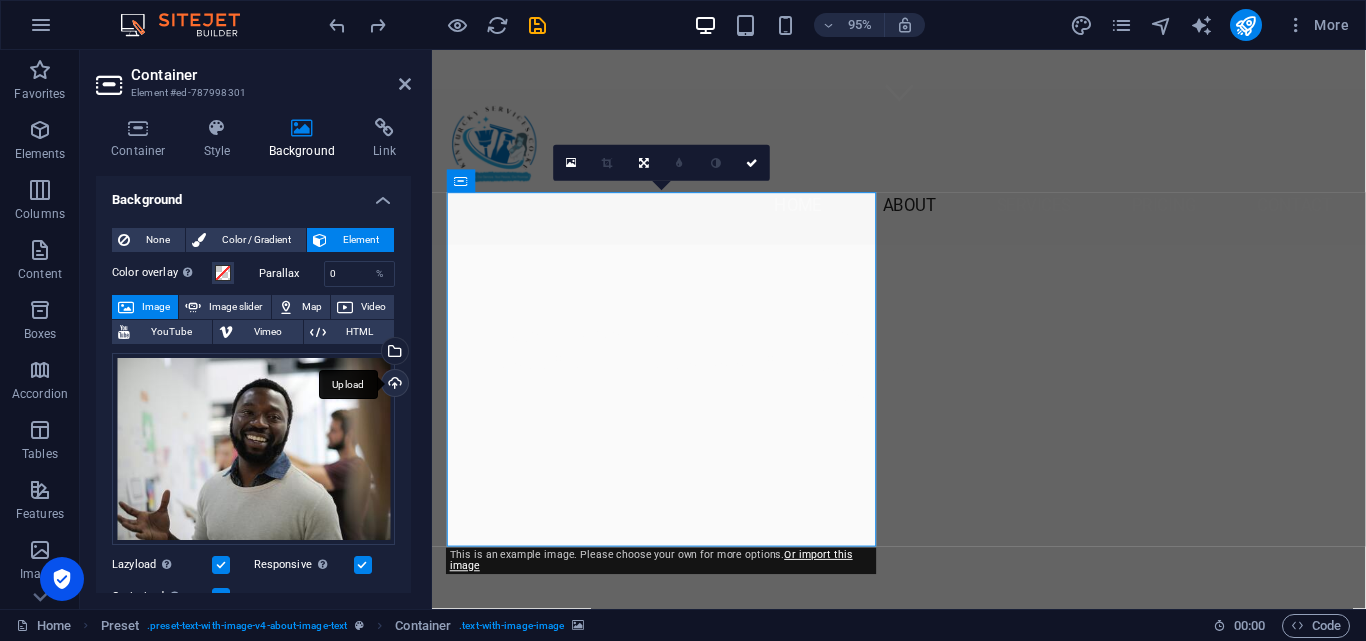 click on "Upload" at bounding box center [393, 385] 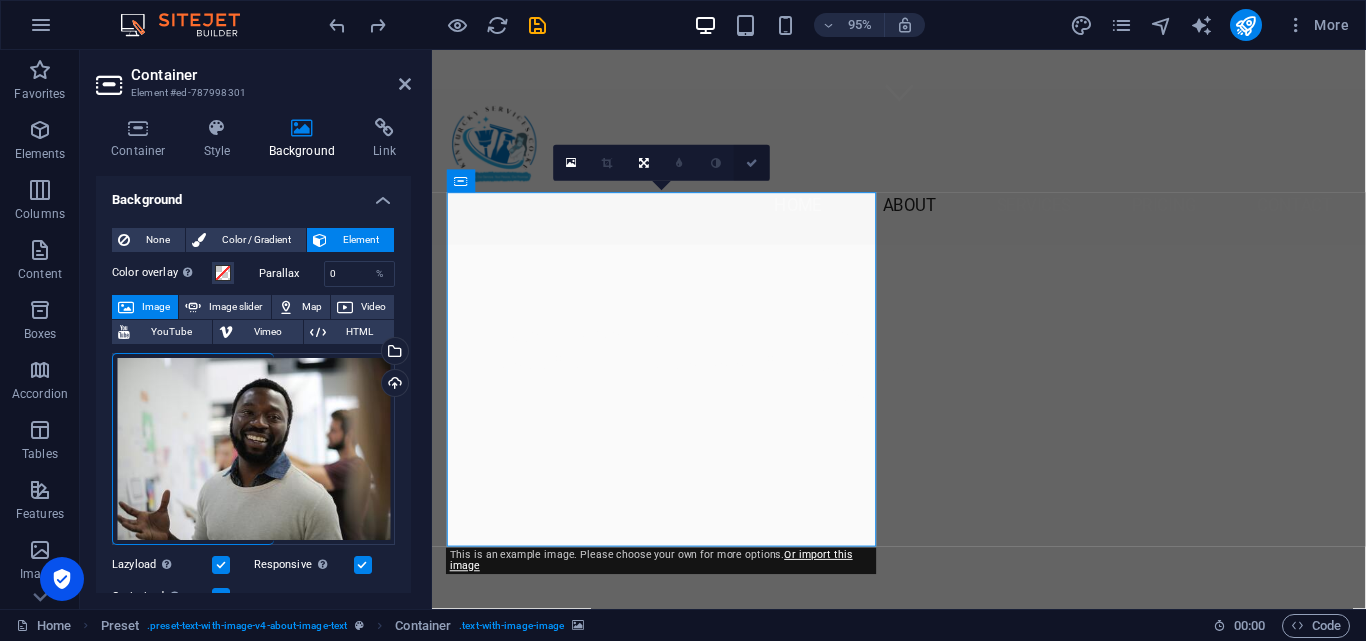 click on "kentucky.co.ke Home Favorites Elements Columns Content Boxes Accordion Tables Features Images Slider Header Footer Forms Marketing Collections Container Element #ed-787998301
Container Style Background Link Size Height Default px rem % vh vw Min. height None px rem % vh vw Width Default px rem % em vh vw Min. width None px rem % vh vw Content width Default Custom width Width Default px rem % em vh vw Min. width None px rem % vh vw Default padding Custom spacing Default content width and padding can be changed under Design. Edit design Layout (Flexbox) Alignment Determines the flex direction. Default Main axis Determine how elements should behave along the main axis inside this container (justify content). Default Side axis Control the vertical direction of the element inside of the container (align items). Default Wrap Default On Off Fill Default Accessibility Role The ARIA role defines the purpose of an element." at bounding box center [683, 320] 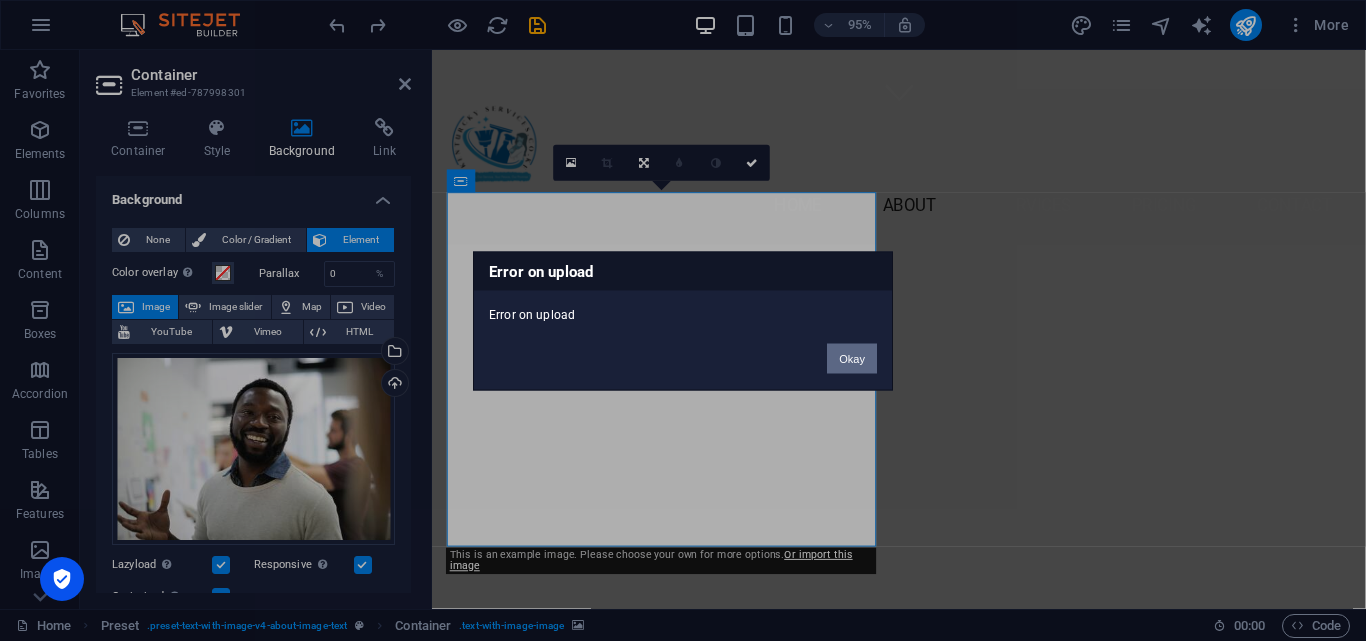 click on "Okay" at bounding box center (852, 358) 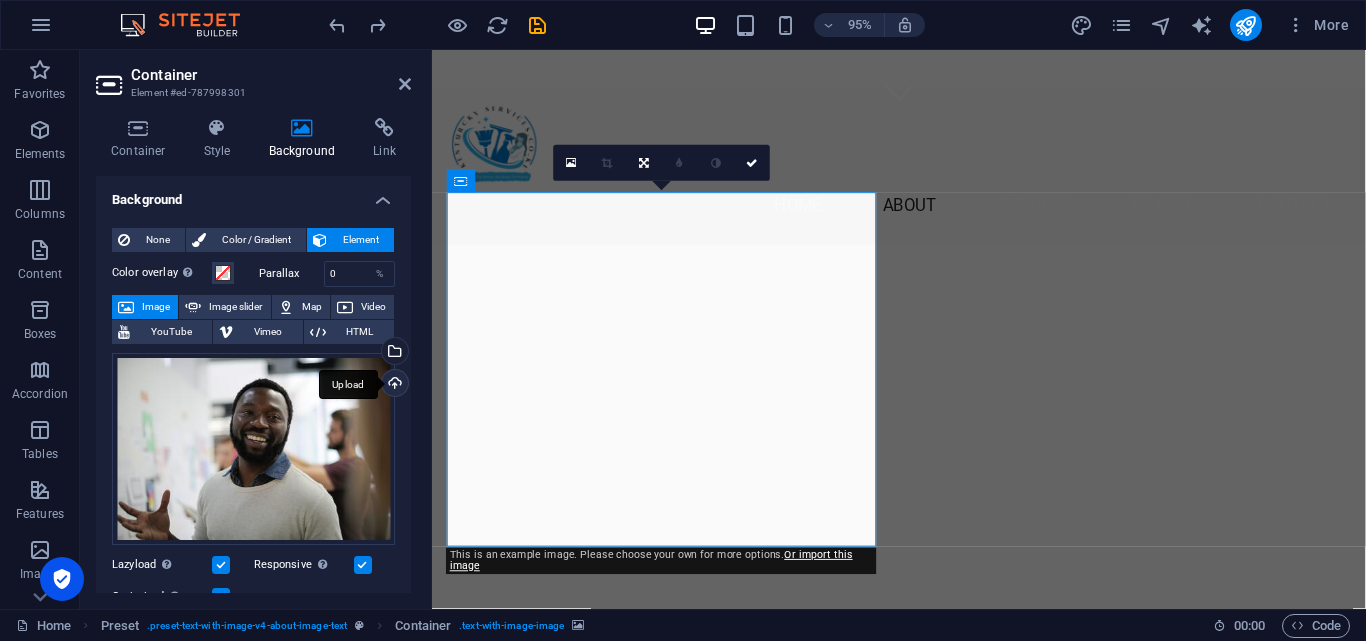 click on "Upload" at bounding box center [393, 385] 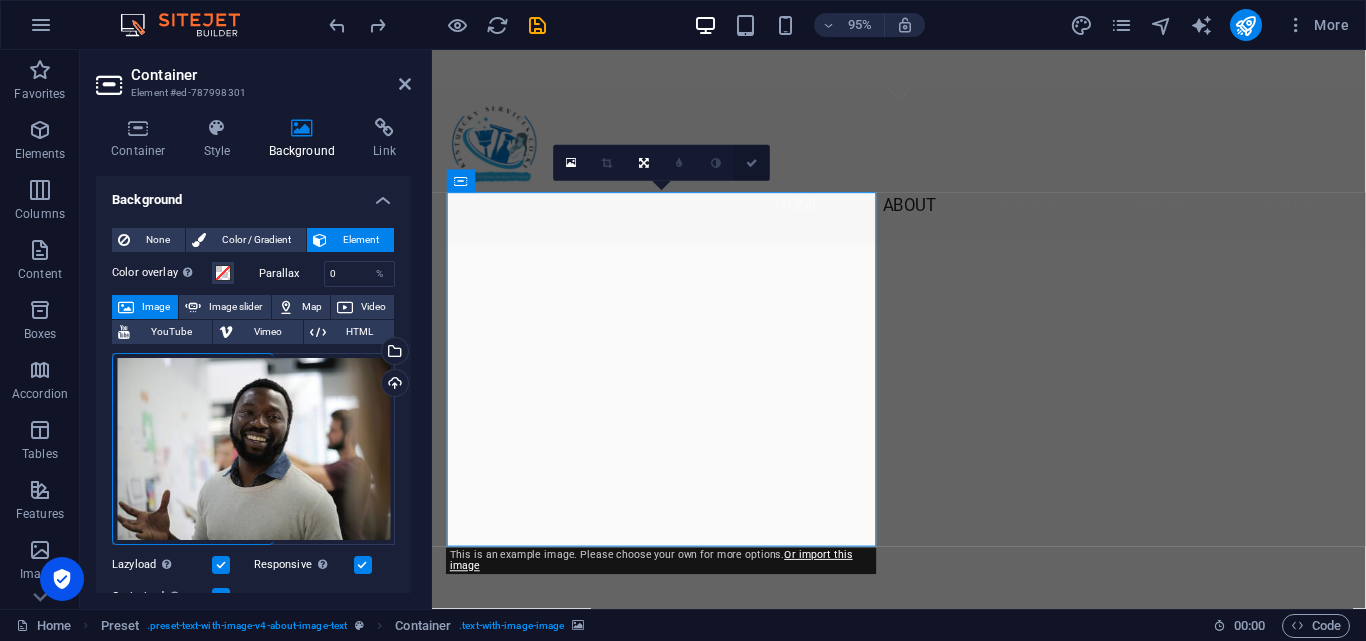 click at bounding box center [752, 162] 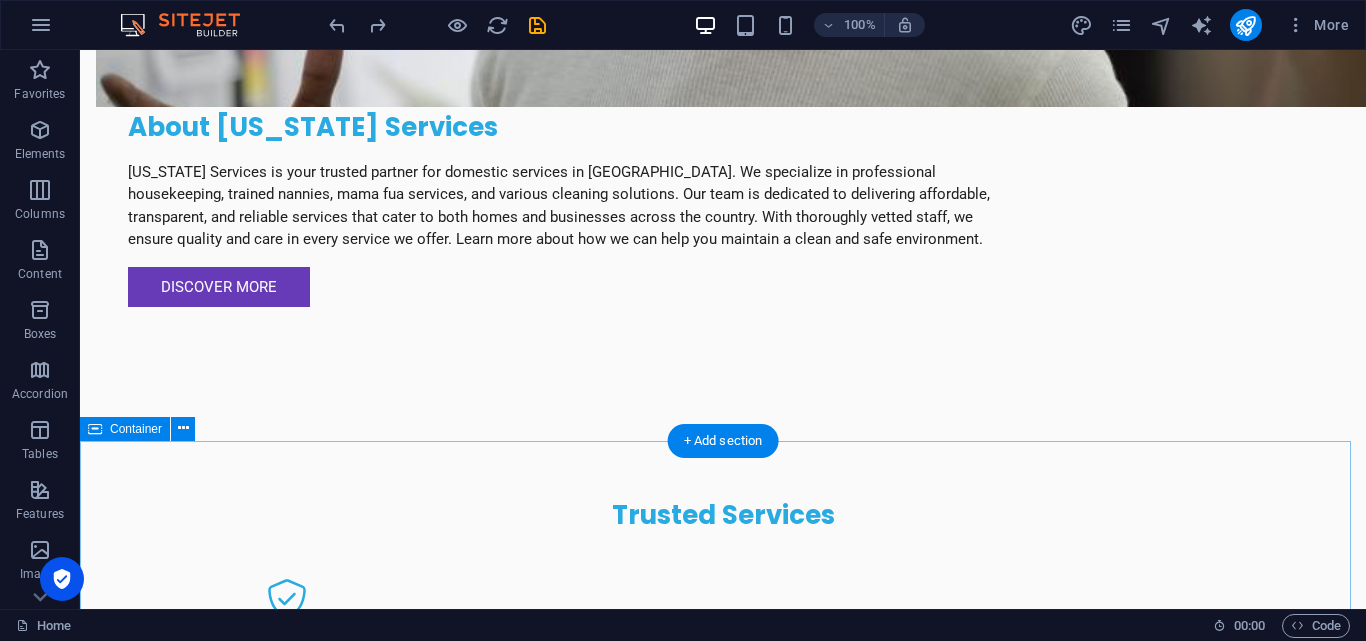scroll, scrollTop: 1857, scrollLeft: 0, axis: vertical 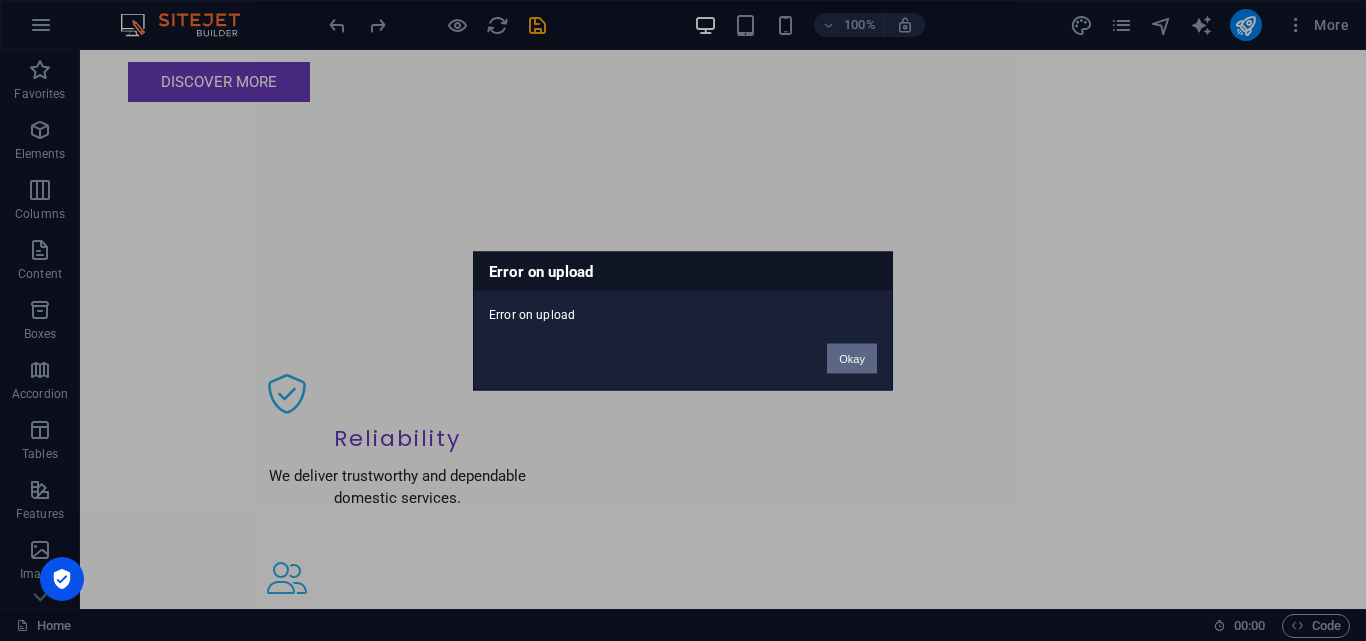 click on "Okay" at bounding box center [852, 358] 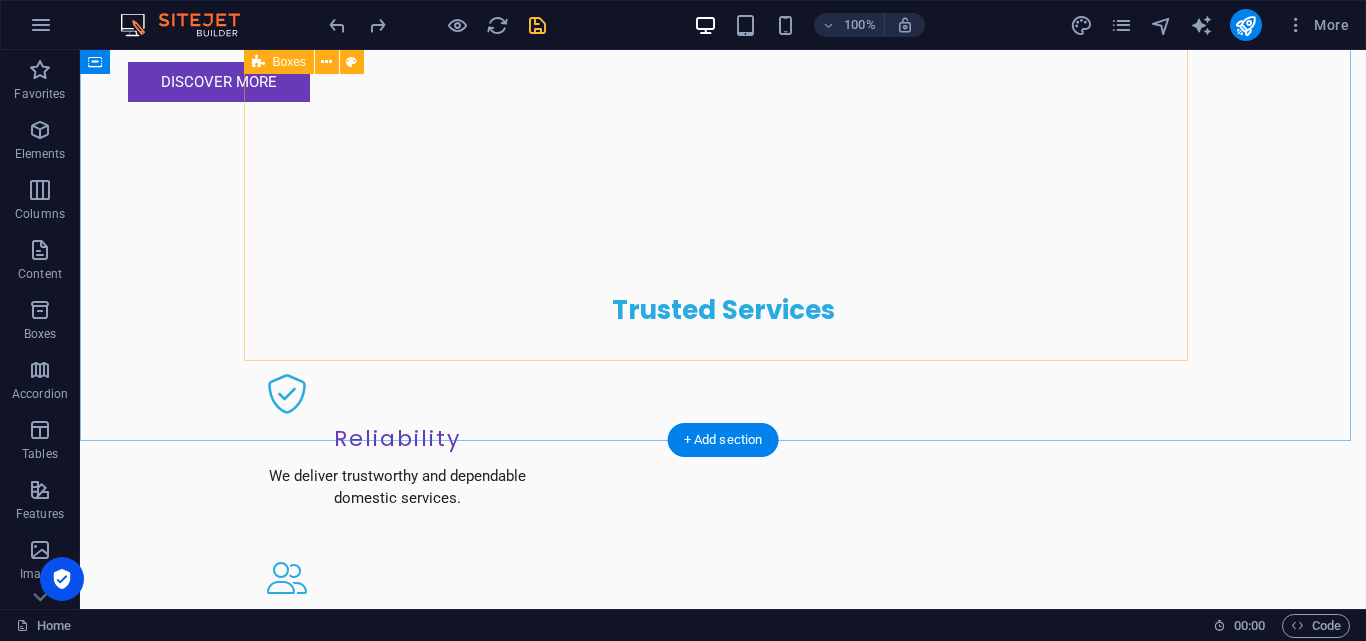 click at bounding box center [537, 25] 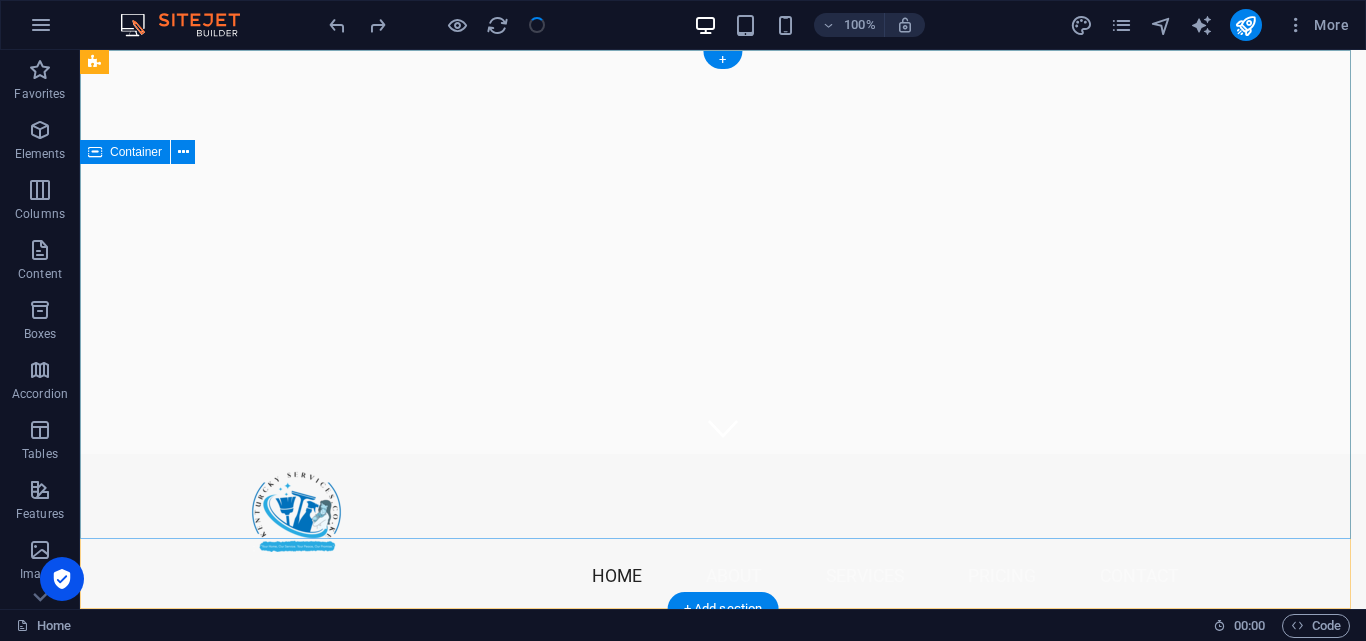 scroll, scrollTop: 0, scrollLeft: 0, axis: both 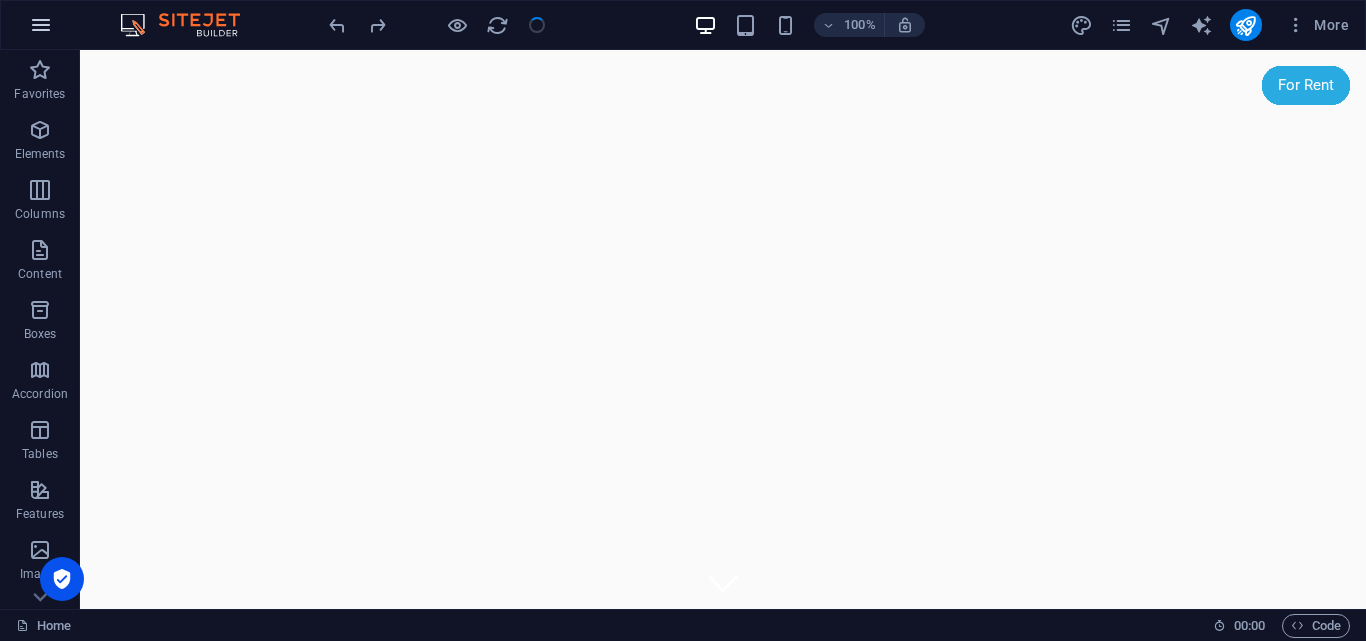 click at bounding box center (41, 25) 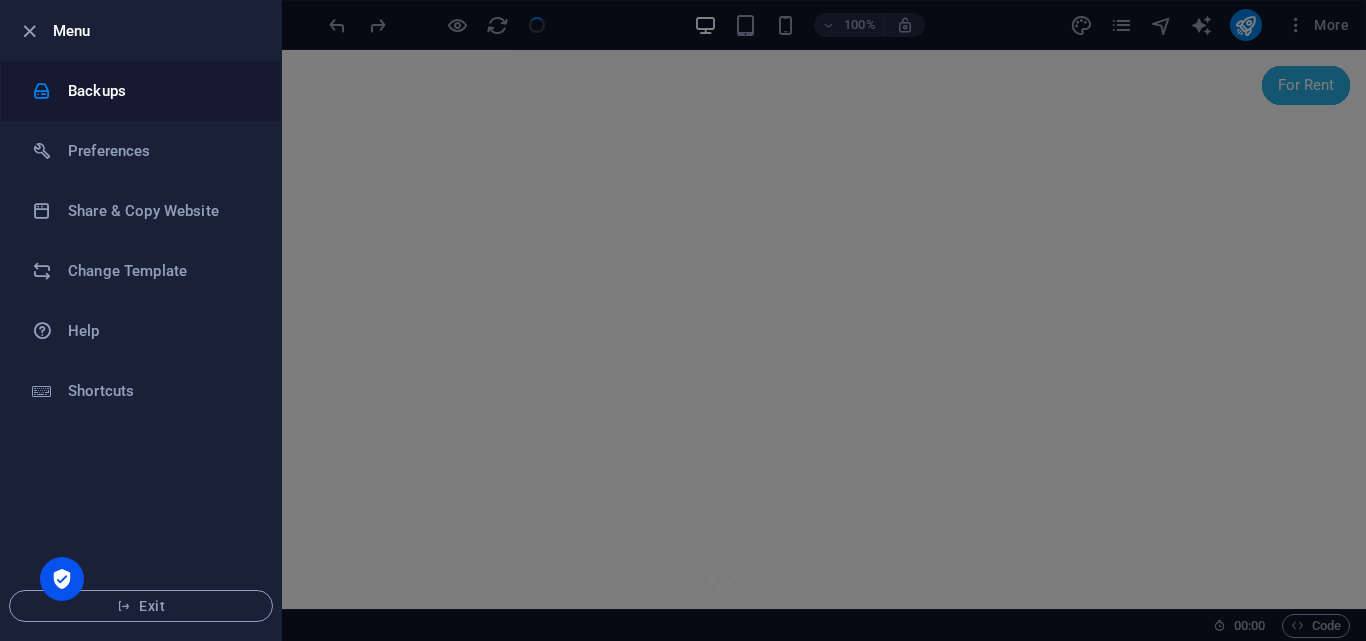 click on "Backups" at bounding box center (160, 91) 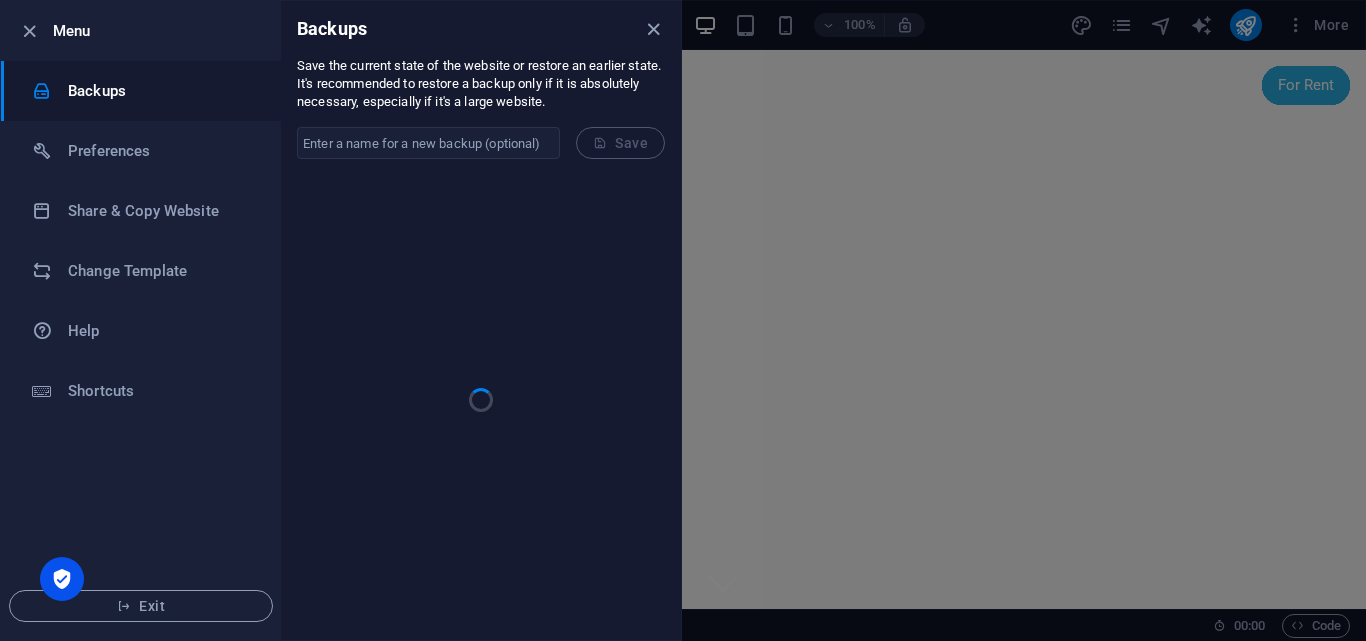 click on "Save the current state of the website or restore an earlier state. It's recommended to restore a backup only if it is absolutely necessary, especially if it's a large website." at bounding box center (481, 84) 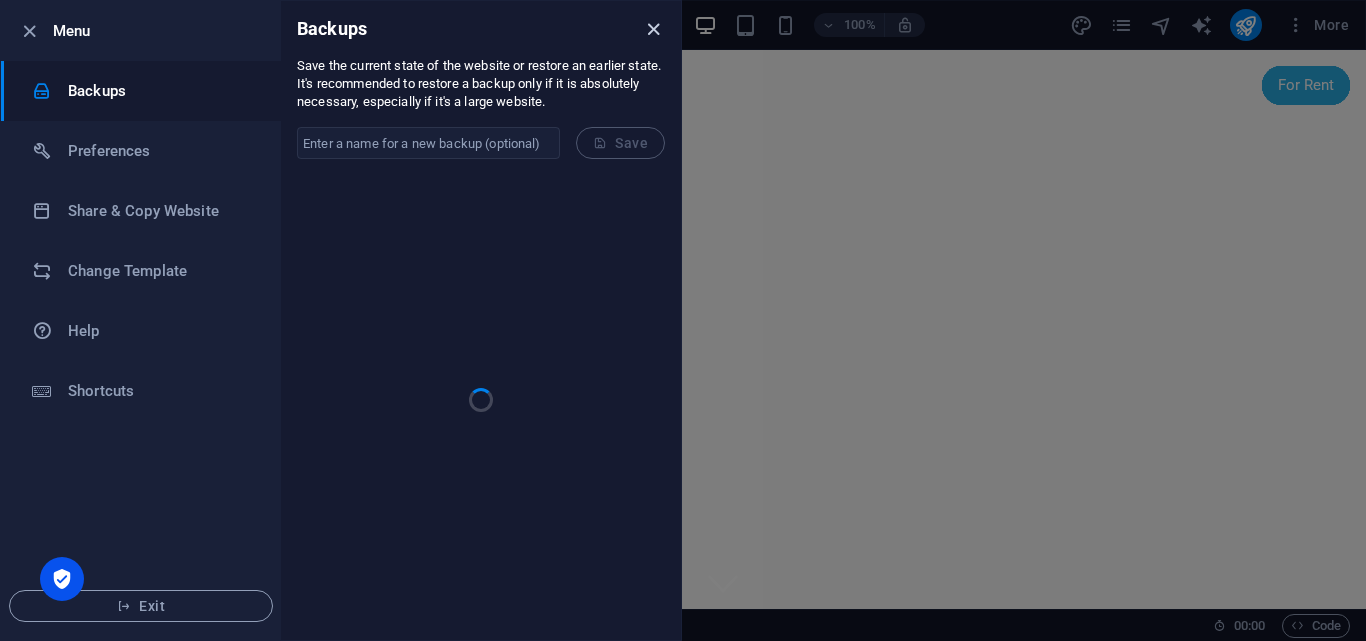 click at bounding box center [653, 29] 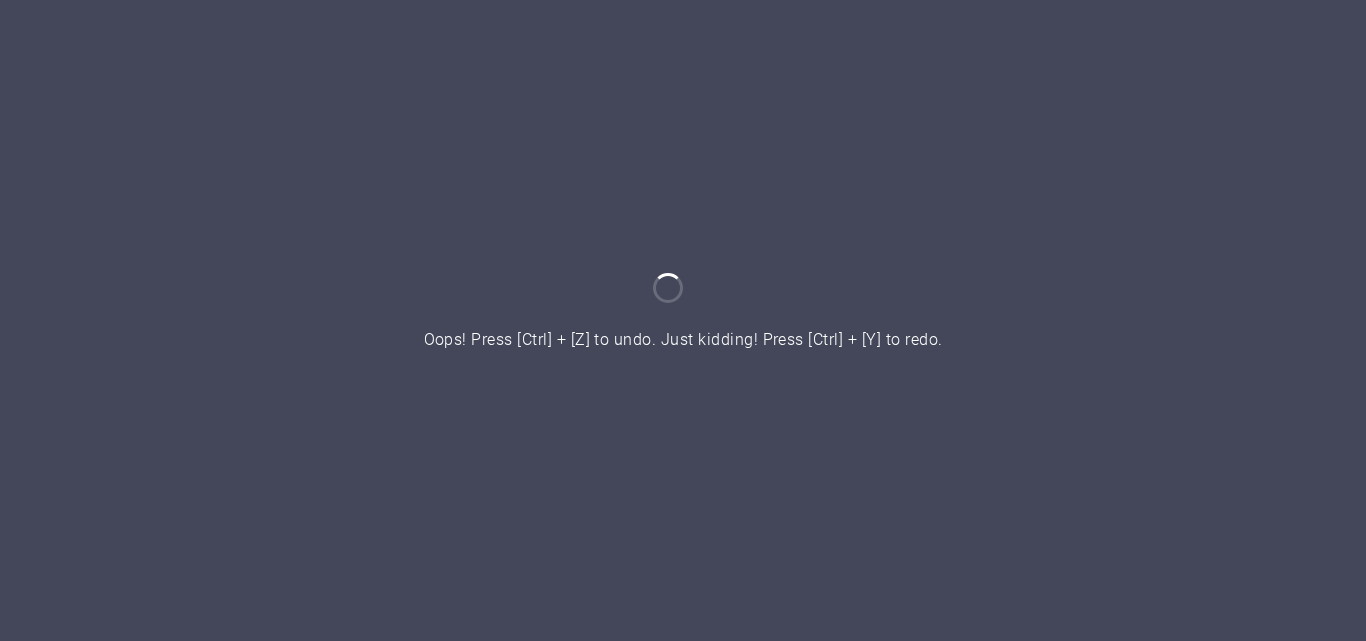 scroll, scrollTop: 0, scrollLeft: 0, axis: both 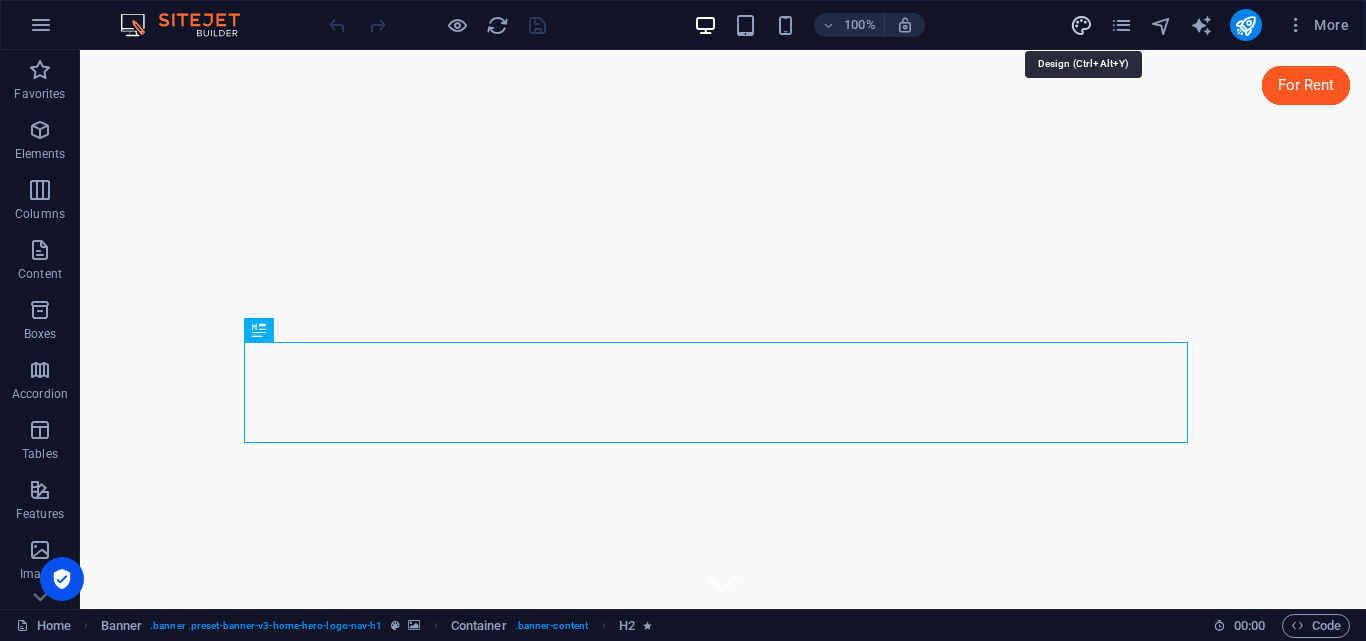 click at bounding box center (1081, 25) 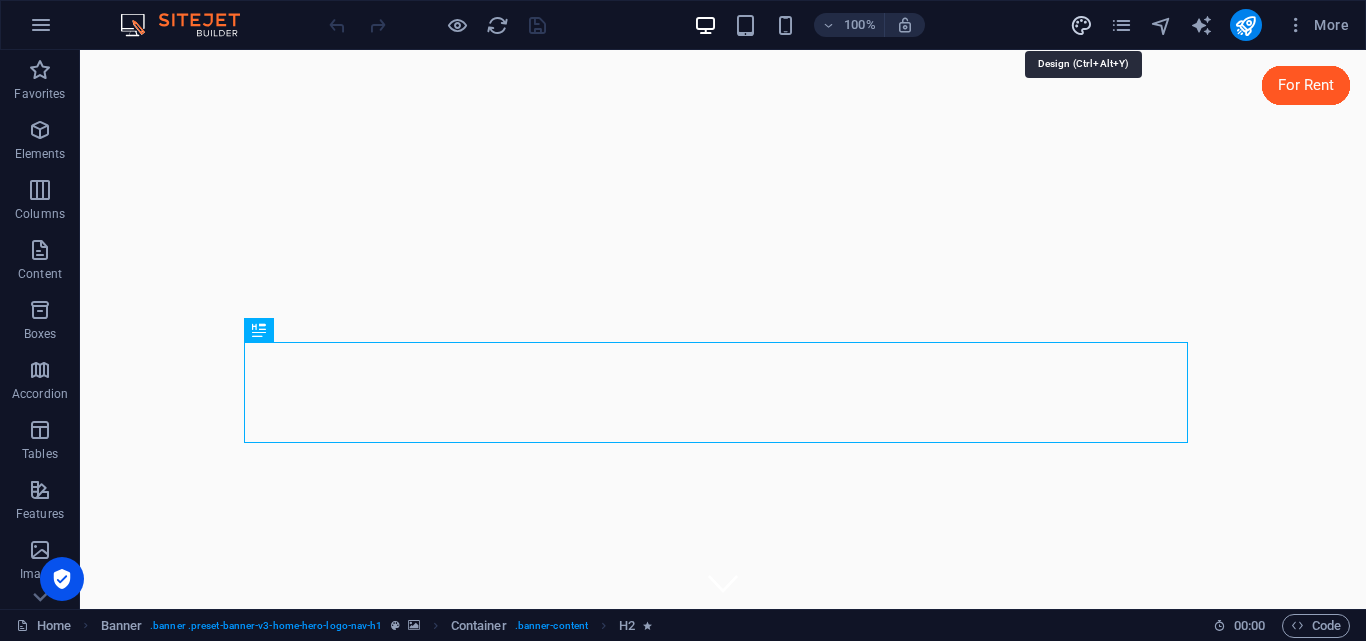 select on "px" 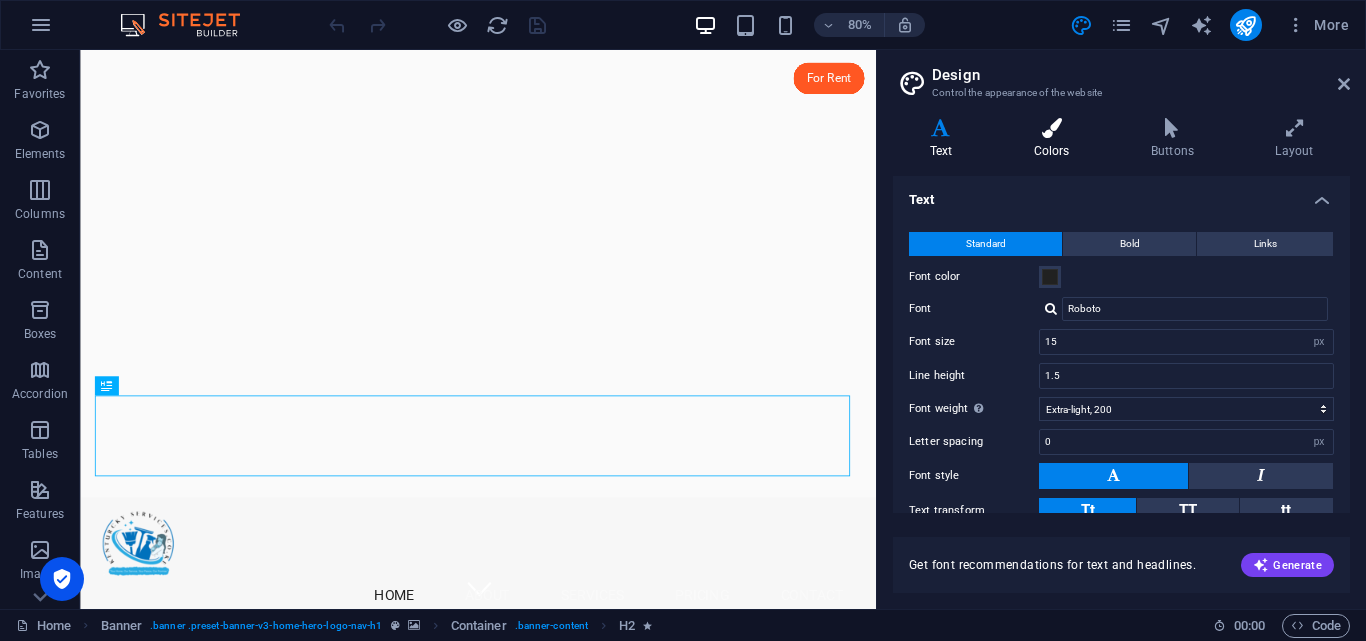 click on "Colors" at bounding box center [1055, 139] 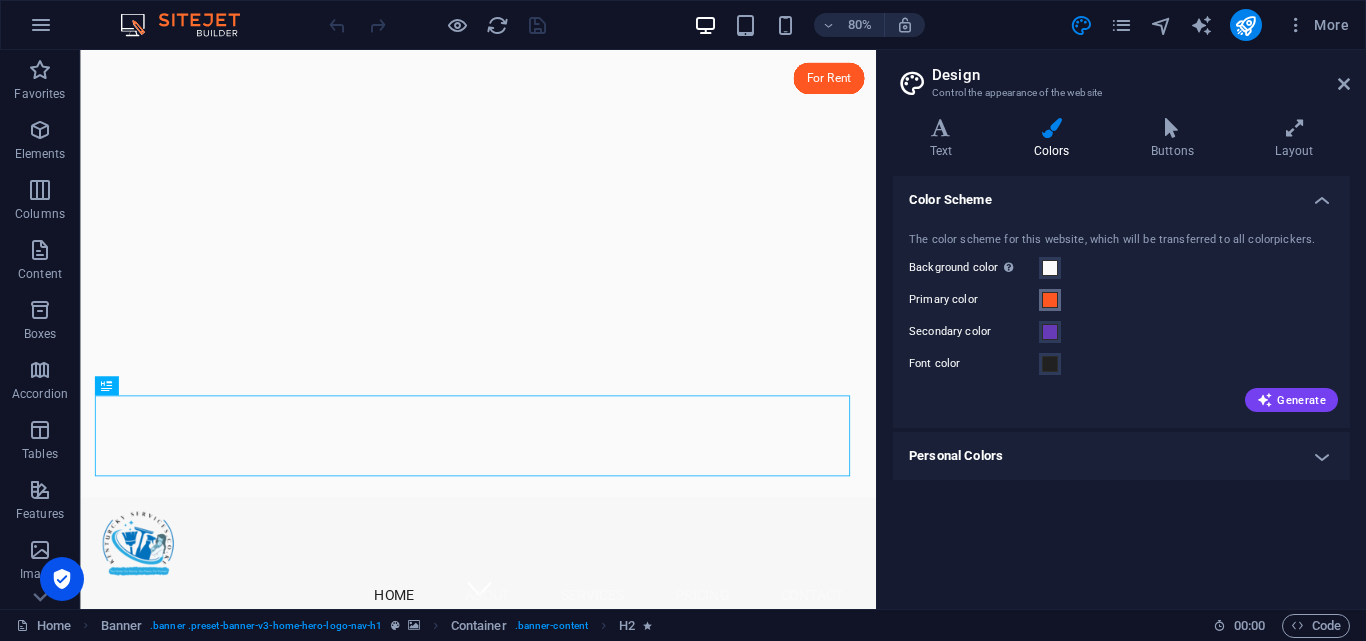 click at bounding box center [1050, 300] 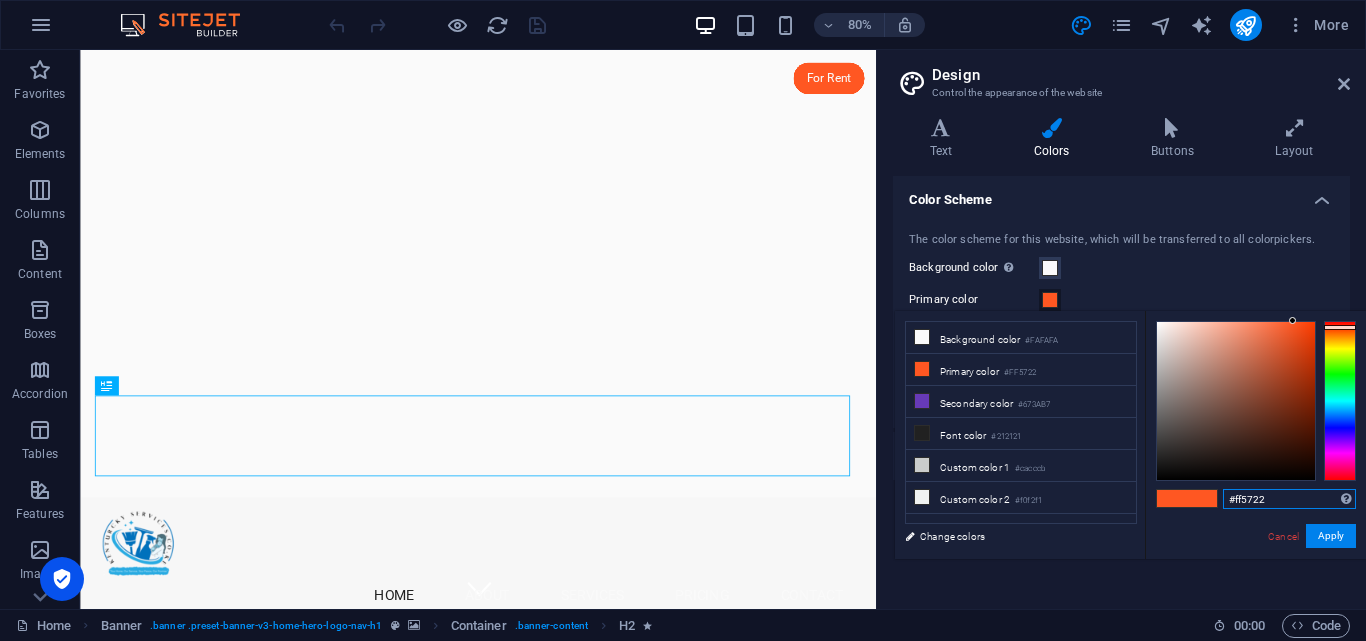 click on "#ff5722" at bounding box center (1289, 499) 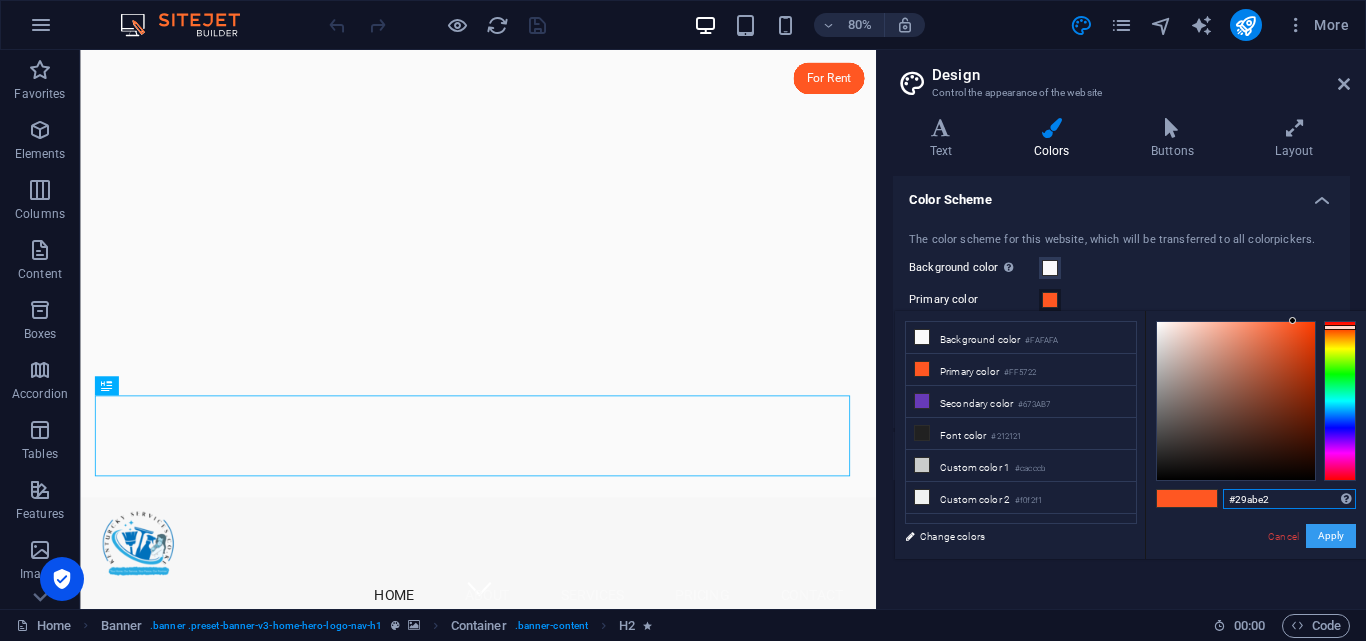 type on "#29abe2" 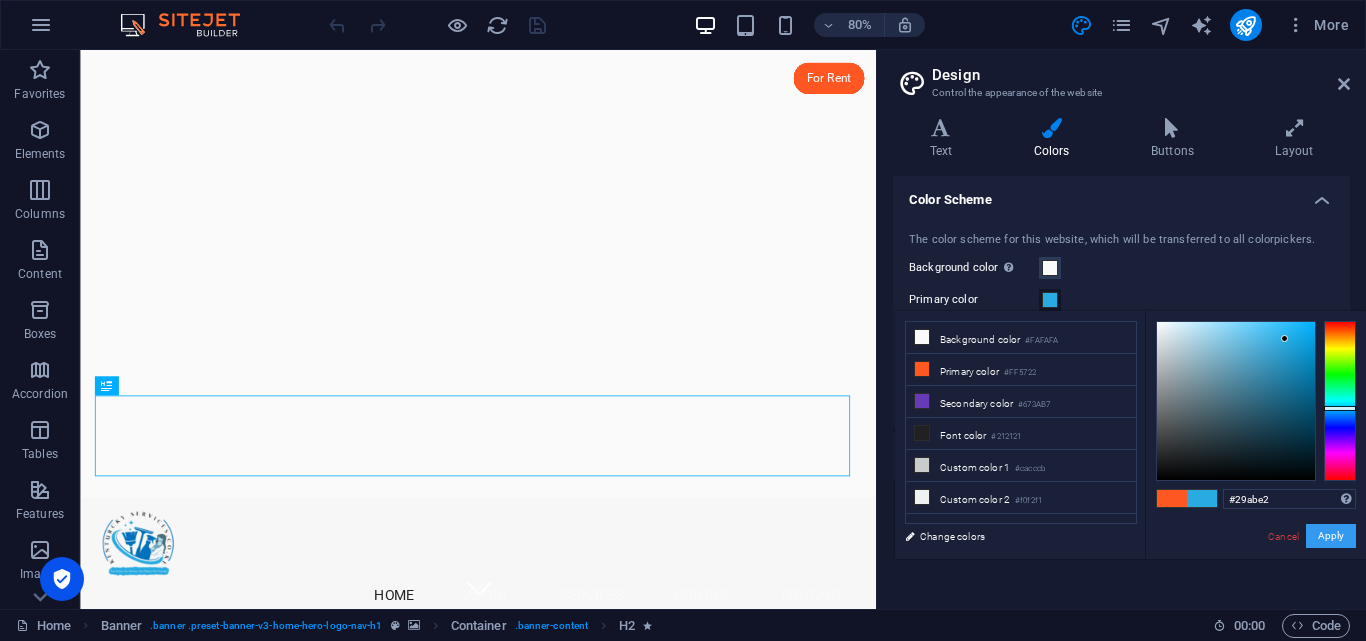click on "Apply" at bounding box center (1331, 536) 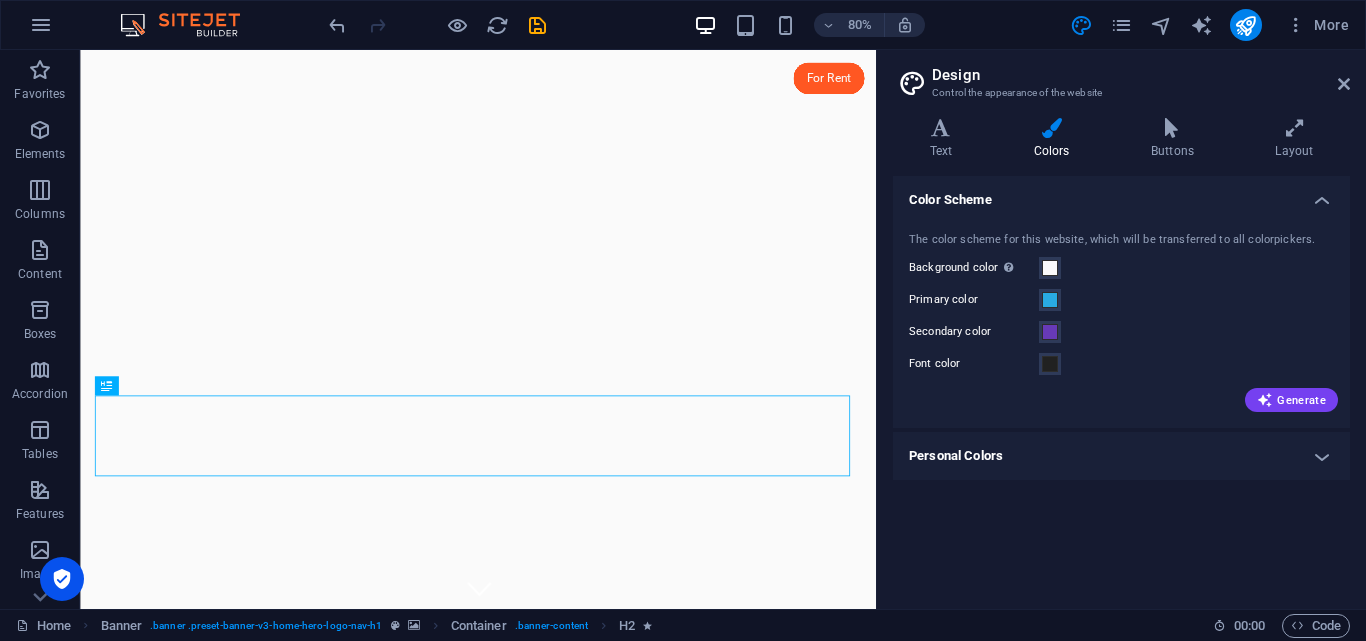 click on "Color Scheme The color scheme for this website, which will be transferred to all colorpickers. Background color Only visible if it is not covered by other backgrounds. Primary color Secondary color Font color Generate Personal Colors Custom color 1 Custom color 2 Custom color 3 Custom color 4 Custom color 5" at bounding box center (1121, 384) 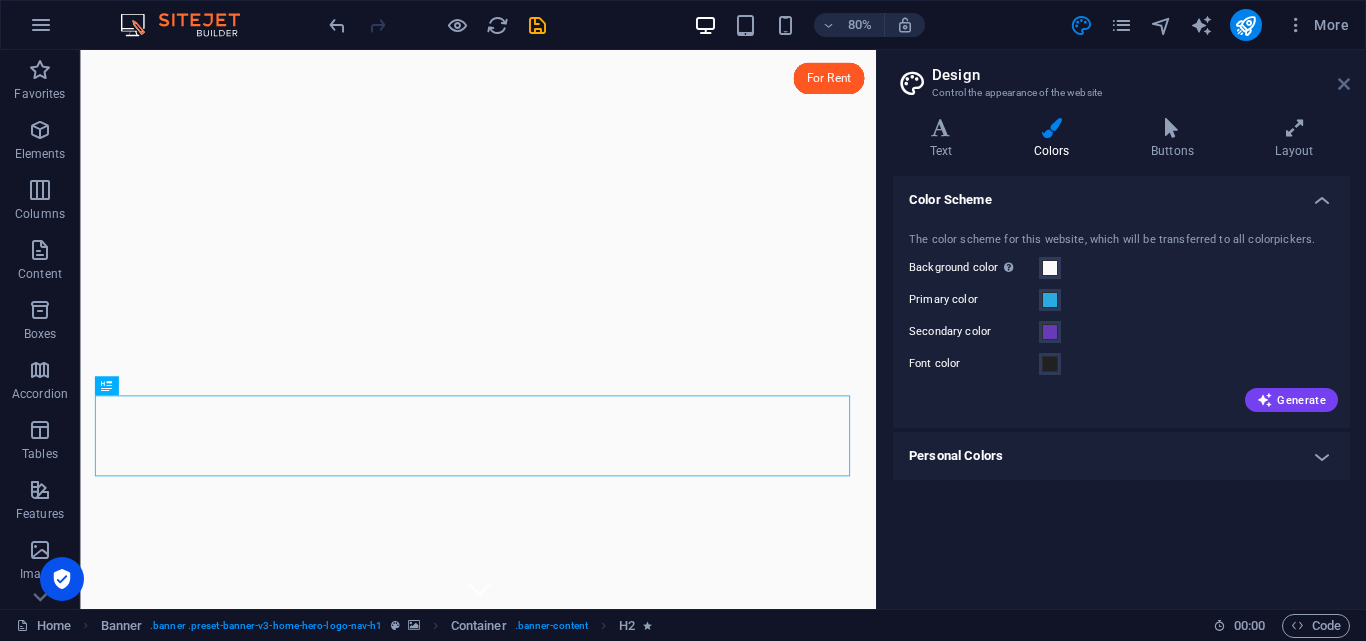 click at bounding box center [1344, 84] 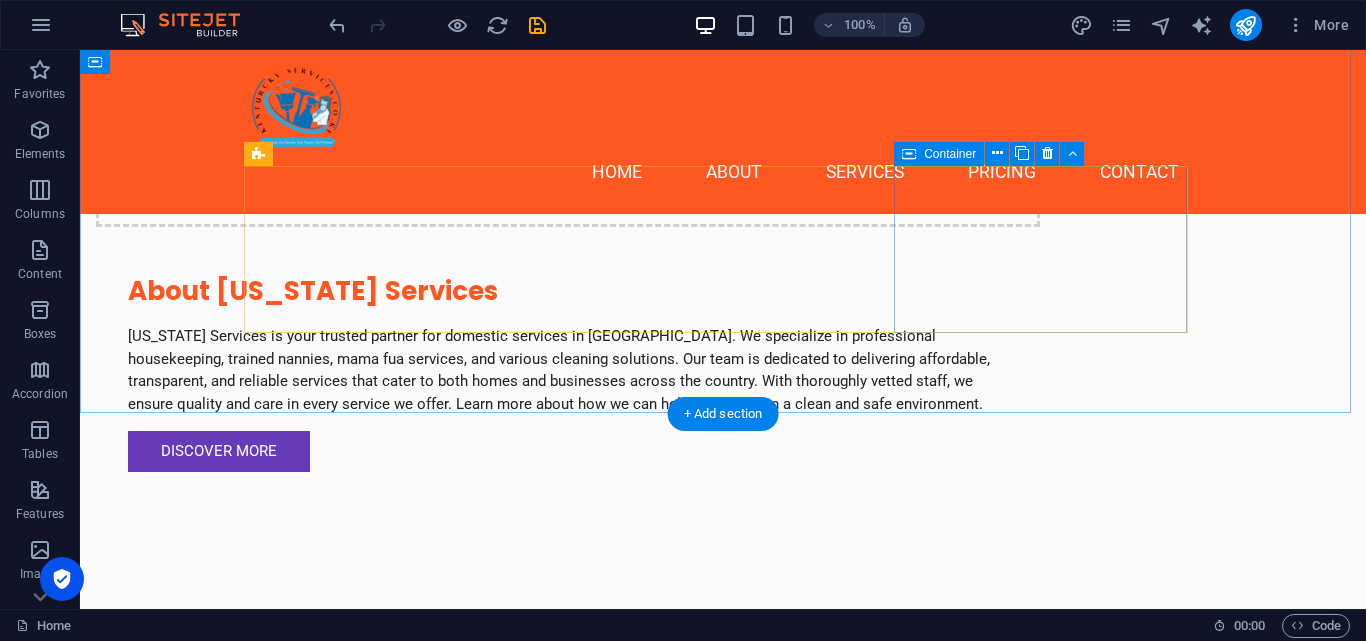 scroll, scrollTop: 1101, scrollLeft: 0, axis: vertical 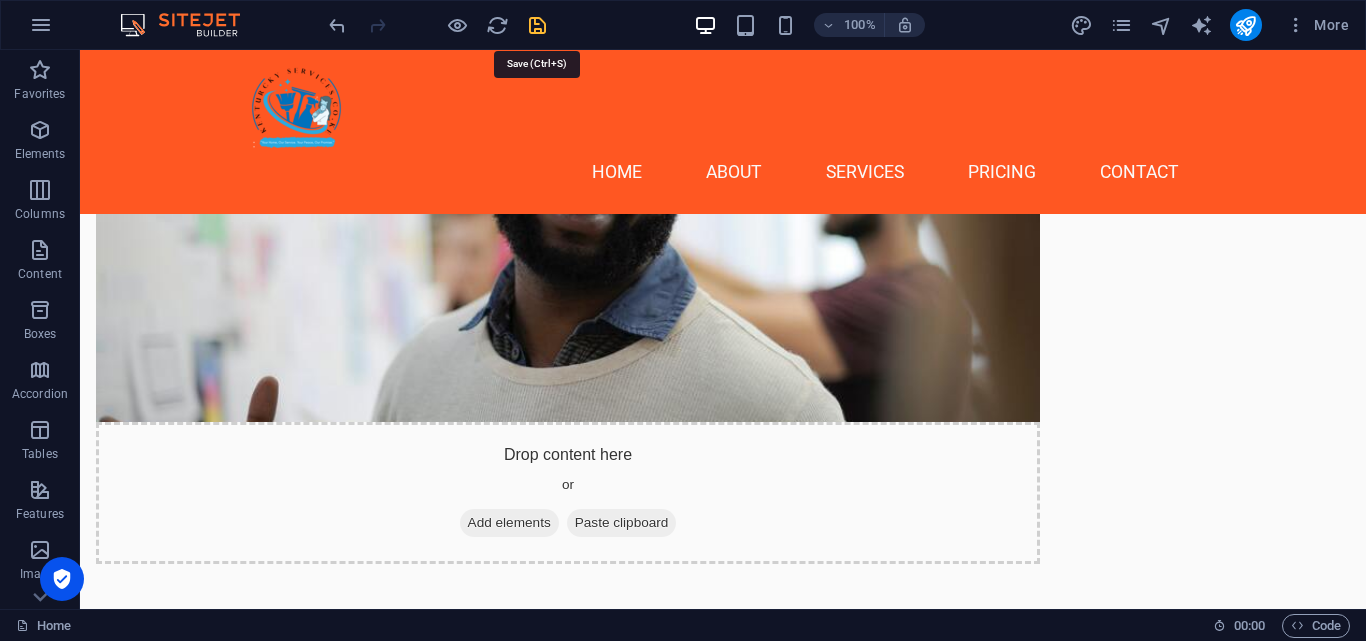 click at bounding box center (537, 25) 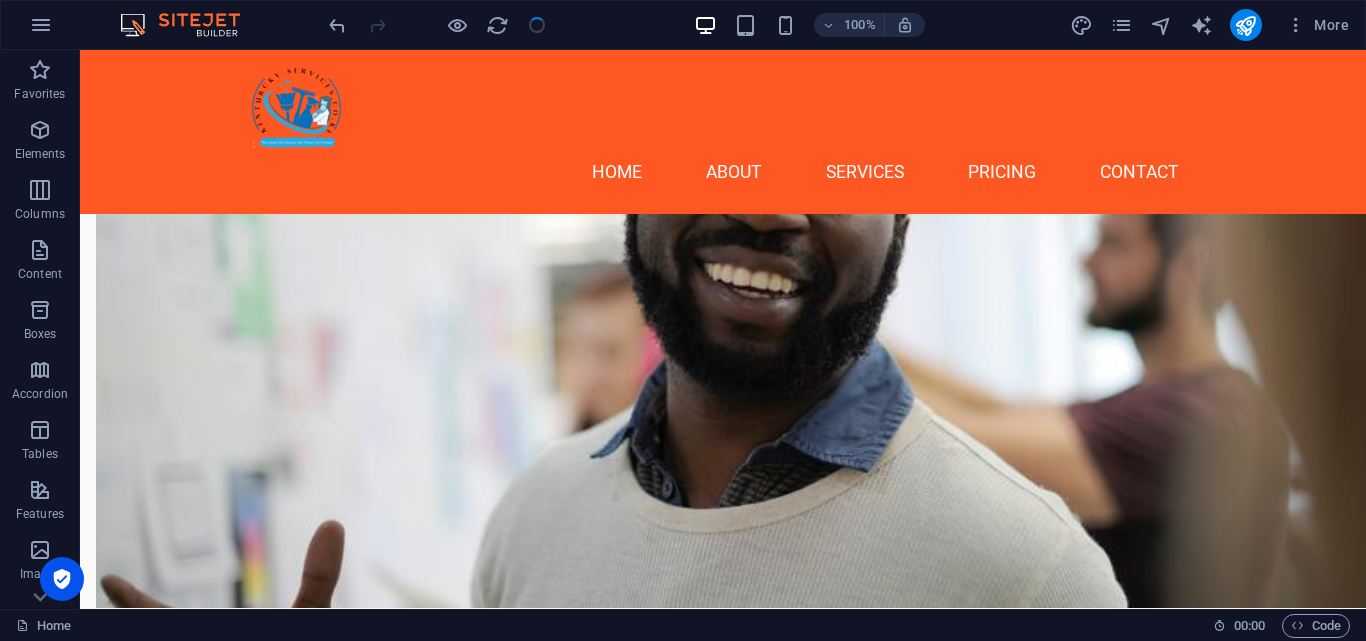 drag, startPoint x: 528, startPoint y: 19, endPoint x: 481, endPoint y: 153, distance: 142.00352 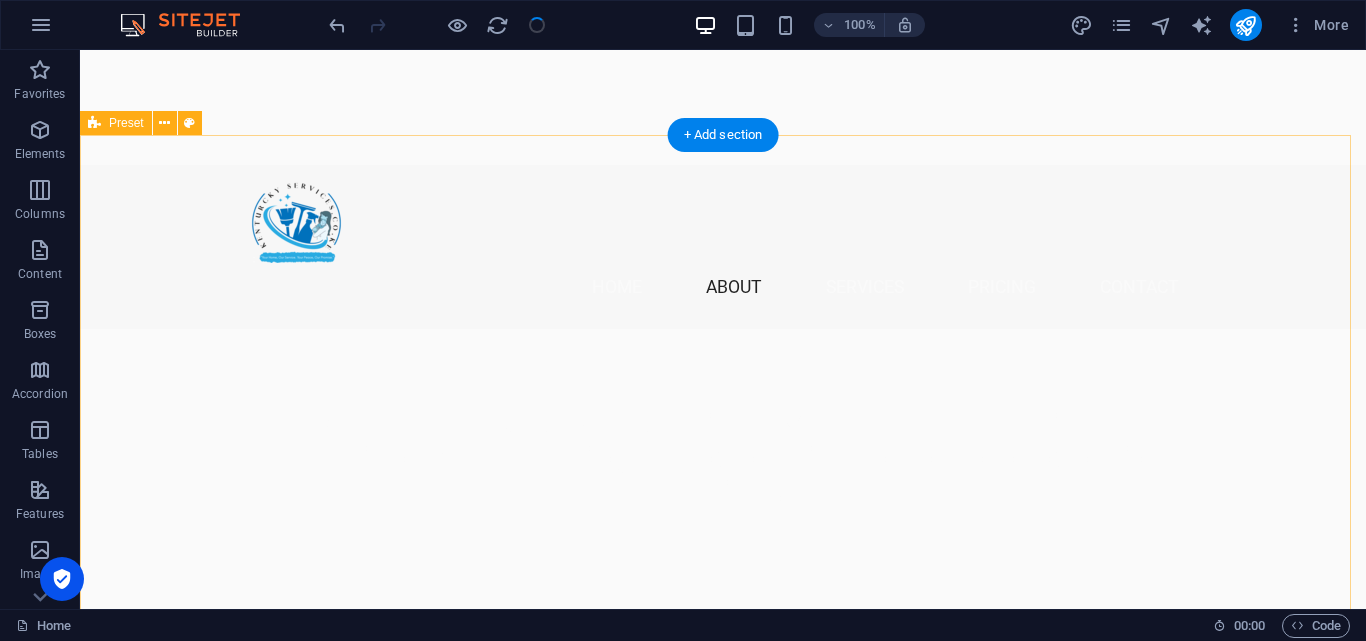 scroll, scrollTop: 653, scrollLeft: 0, axis: vertical 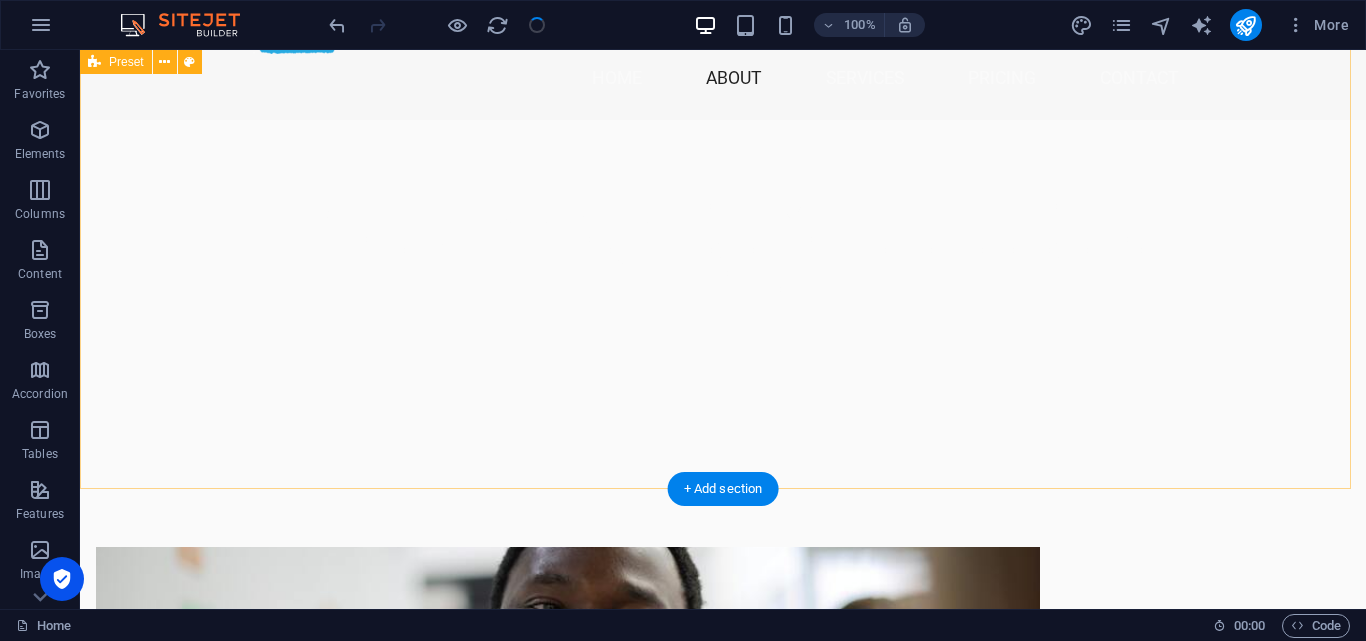drag, startPoint x: 612, startPoint y: 304, endPoint x: 475, endPoint y: 228, distance: 156.66844 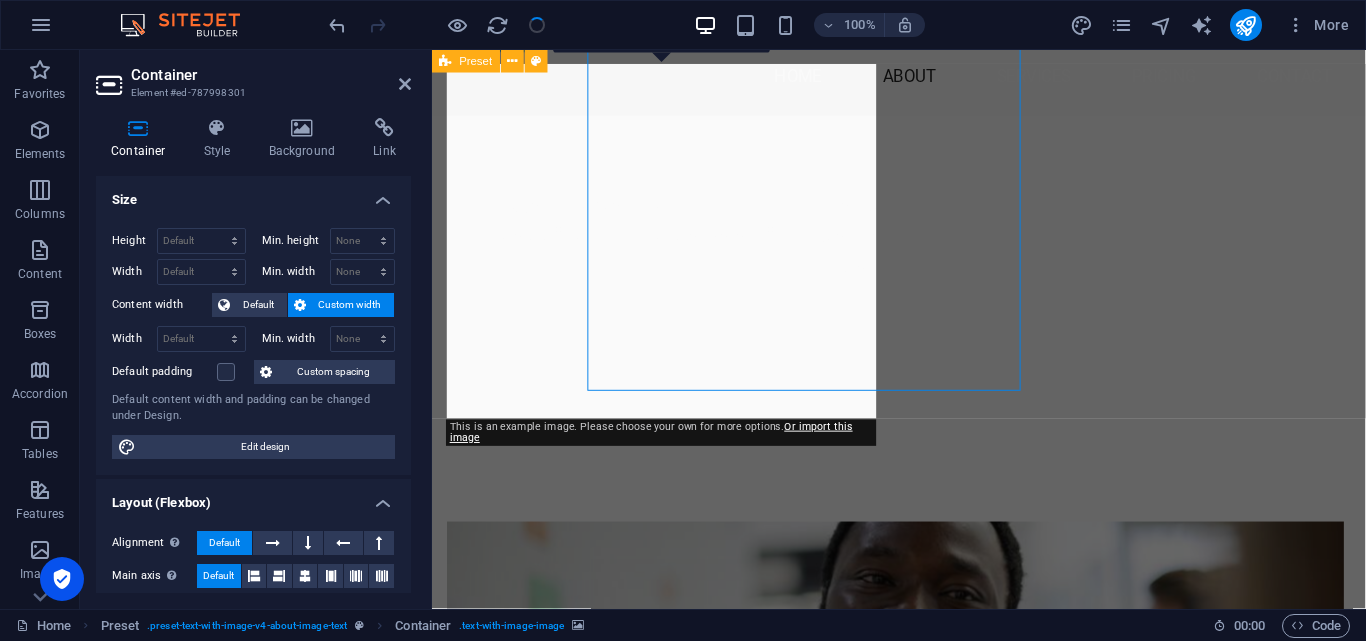 click at bounding box center (302, 128) 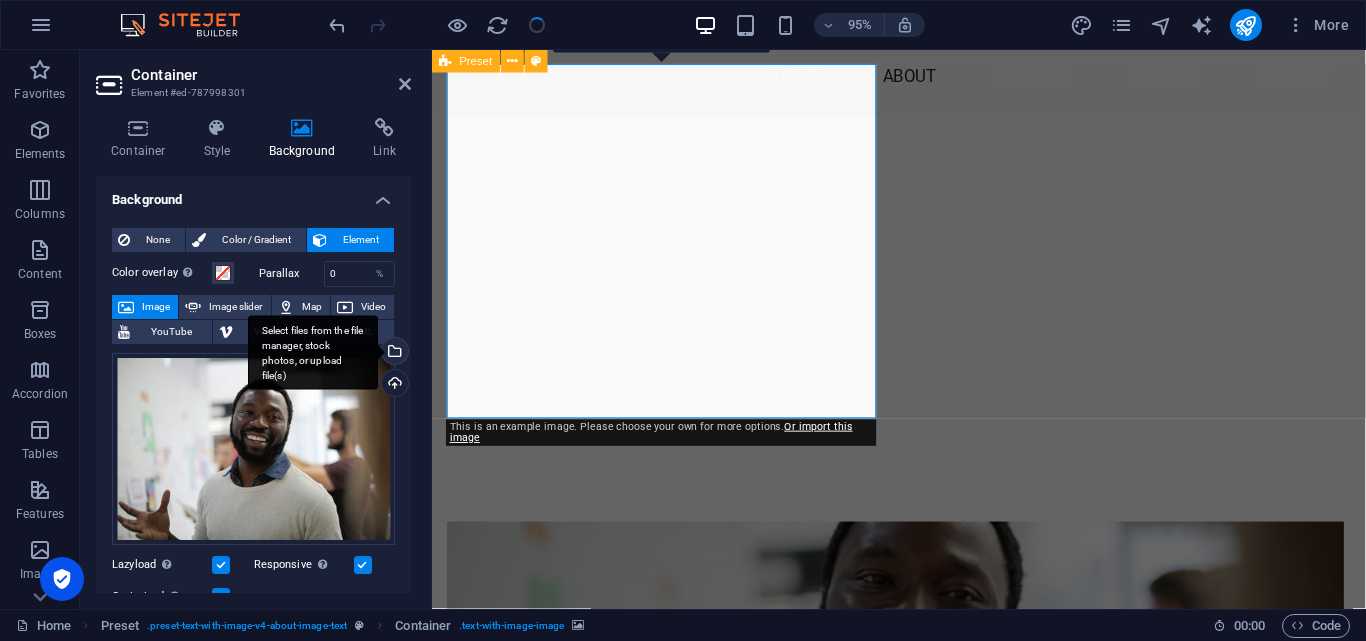 click on "Select files from the file manager, stock photos, or upload file(s)" at bounding box center [313, 352] 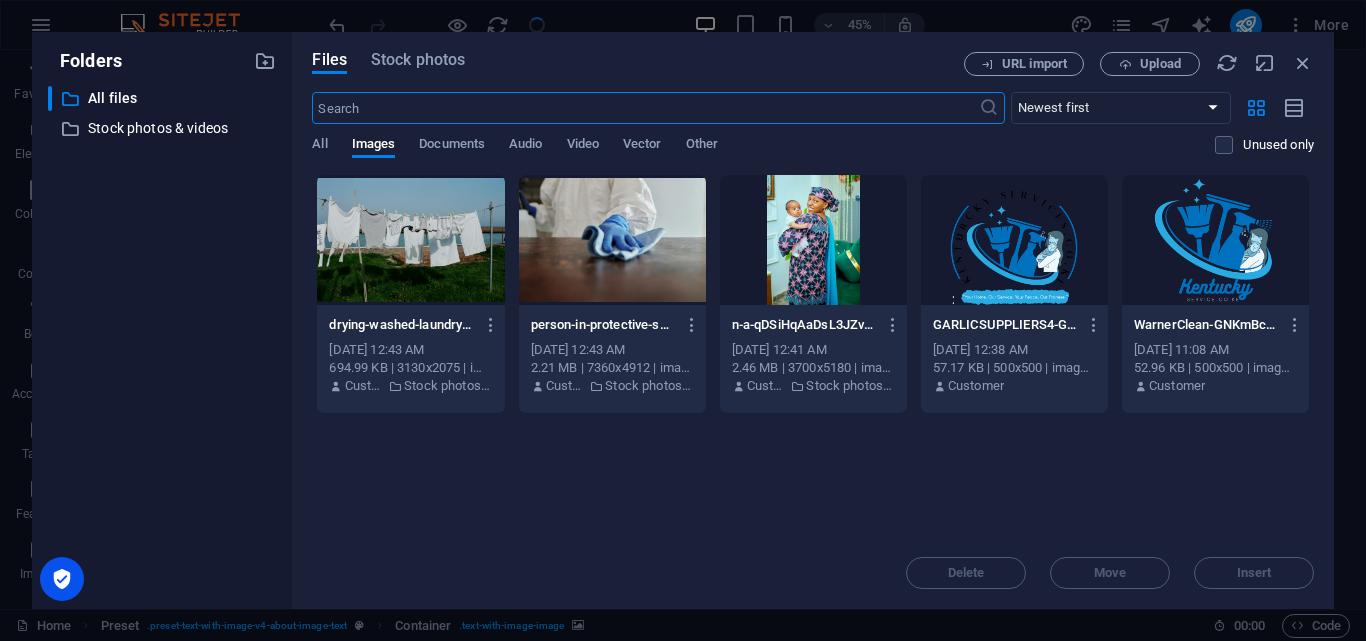 scroll, scrollTop: 1307, scrollLeft: 0, axis: vertical 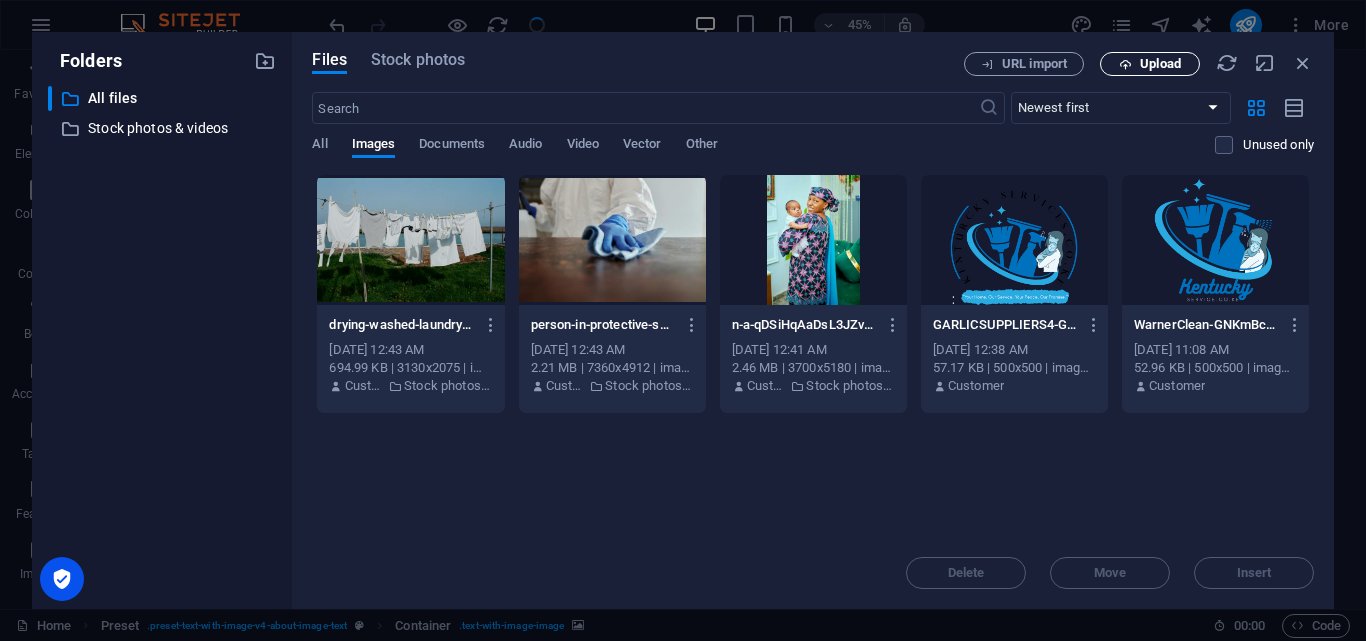 click at bounding box center (1125, 64) 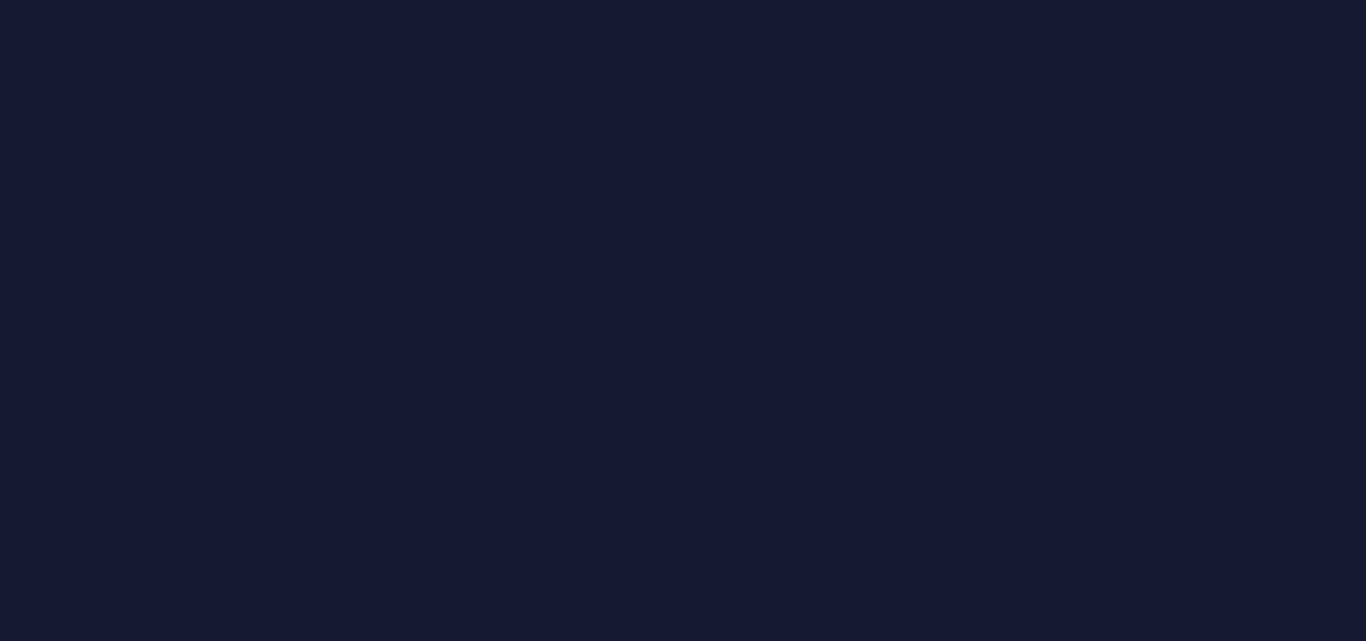 scroll, scrollTop: 0, scrollLeft: 0, axis: both 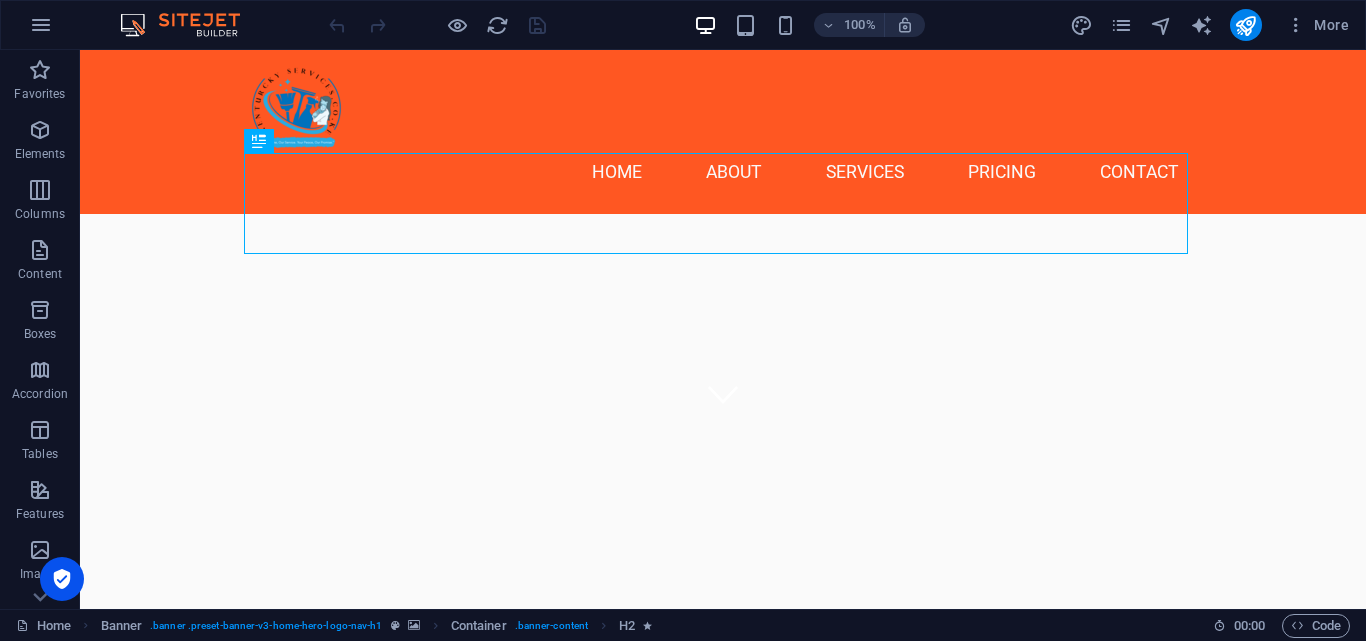 click on "More" at bounding box center [1213, 25] 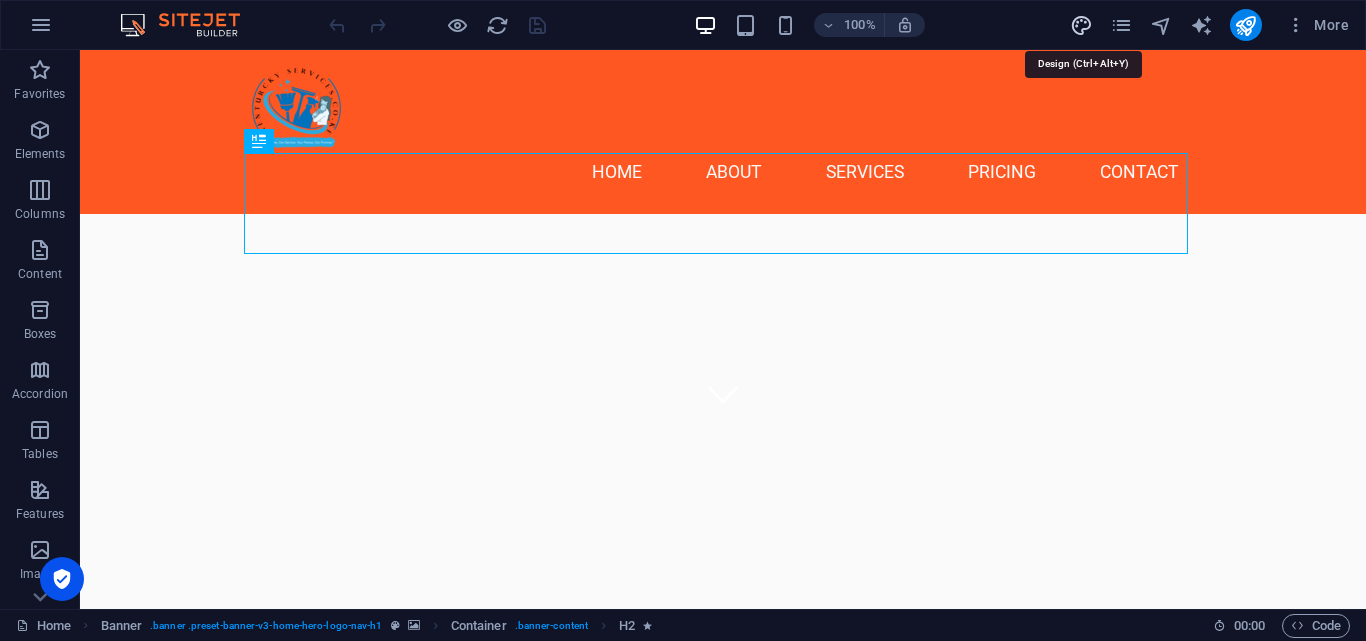 click at bounding box center [1081, 25] 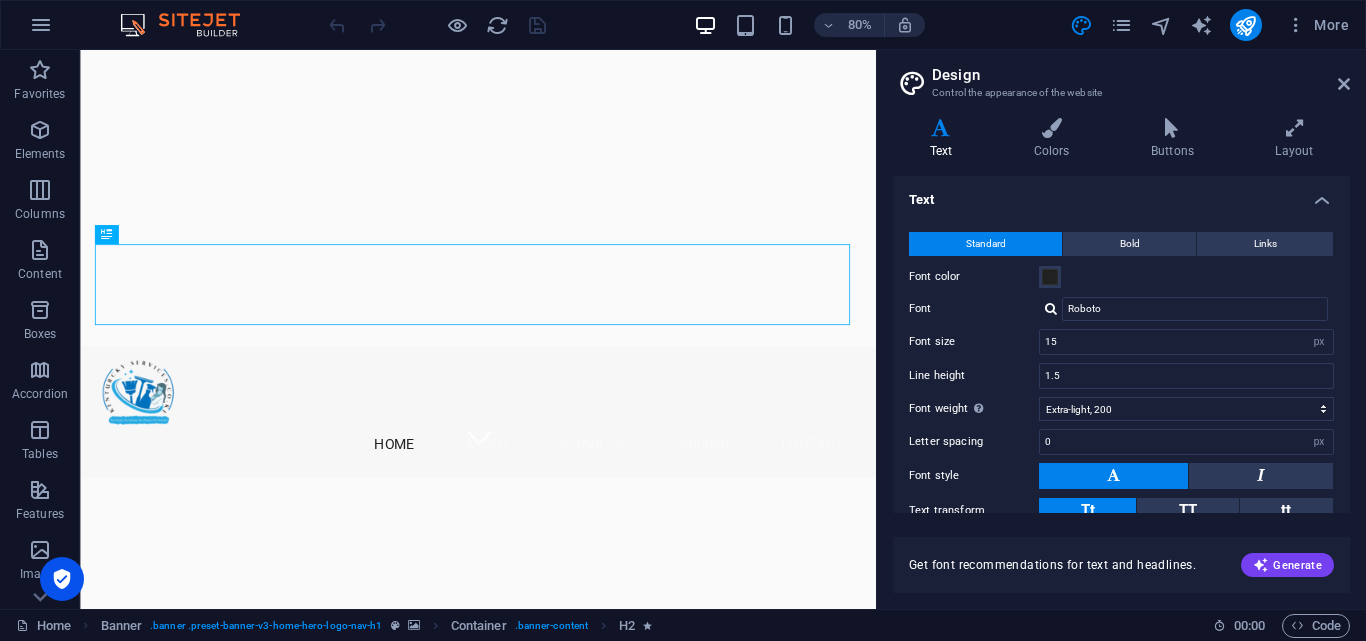 click on "Variants  Text  Colors  Buttons  Layout Text Standard Bold Links Font color Font Roboto Font size 15 rem px Line height 1.5 Font weight To display the font weight correctly, it may need to be enabled.  Manage Fonts Thin, 100 Extra-light, 200 Light, 300 Regular, 400 Medium, 500 Semi-bold, 600 Bold, 700 Extra-bold, 800 Black, 900 Letter spacing 0 rem px Font style Text transform Tt TT tt Text align Font weight To display the font weight correctly, it may need to be enabled.  Manage Fonts Thin, 100 Extra-light, 200 Light, 300 Regular, 400 Medium, 500 Semi-bold, 600 Bold, 700 Extra-bold, 800 Black, 900 Default Hover / Active Font color Font color Decoration None Decoration None Transition duration 0.3 s Transition function Ease Ease In Ease Out Ease In/Ease Out Linear Headlines All H1 / Textlogo H2 H3 H4 H5 H6 Font color Font Poppins Line height 1.2 Font weight To display the font weight correctly, it may need to be enabled.  Manage Fonts Thin, 100 Extra-light, 200 Light, 300 Regular, 400 Medium, 500 Bold, 700 0" at bounding box center (1121, 355) 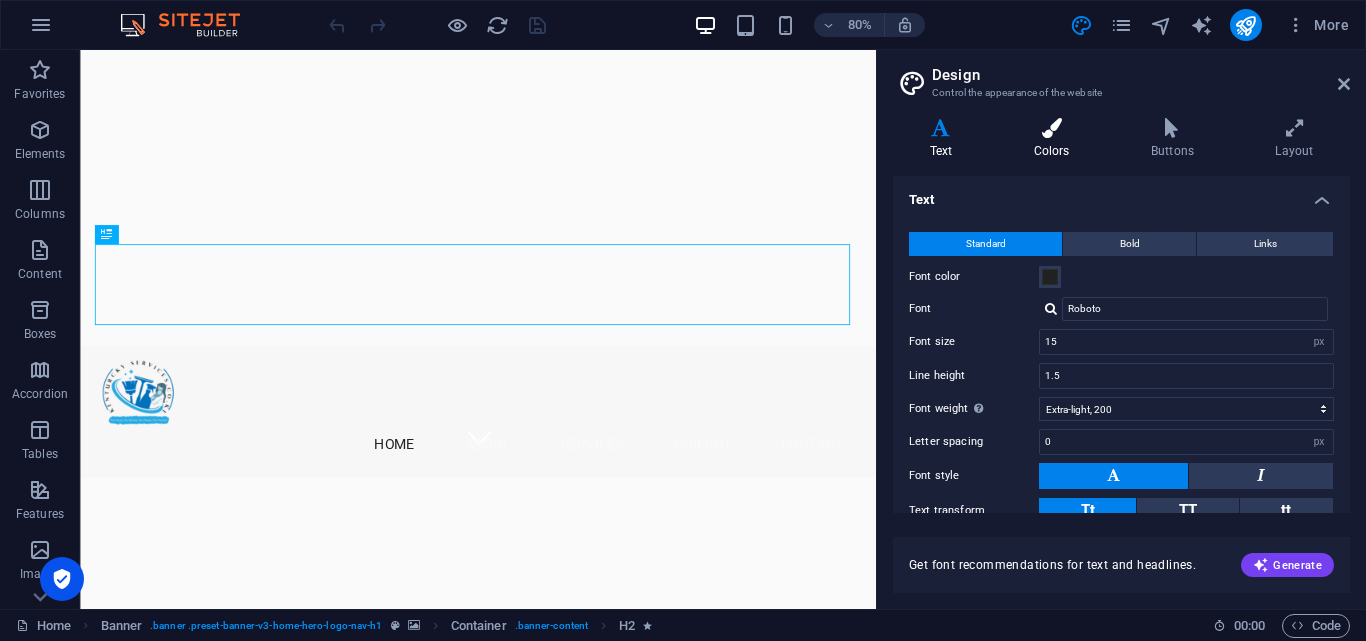 click at bounding box center [1051, 128] 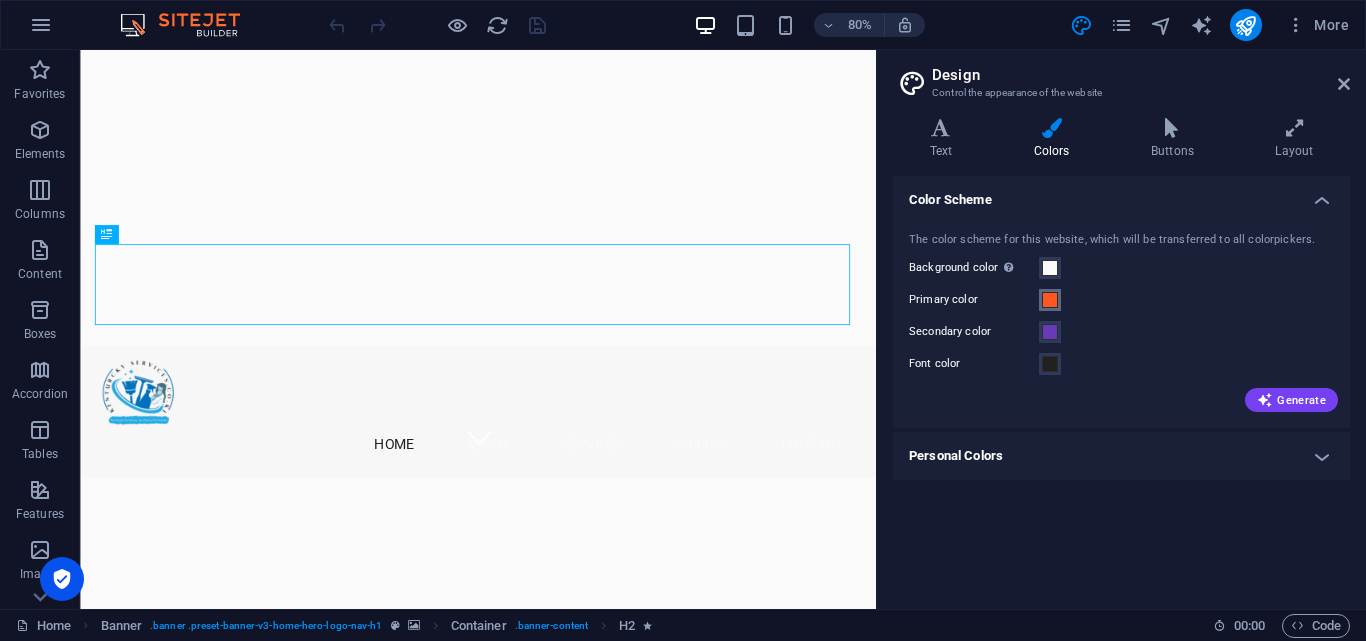 click at bounding box center (1050, 300) 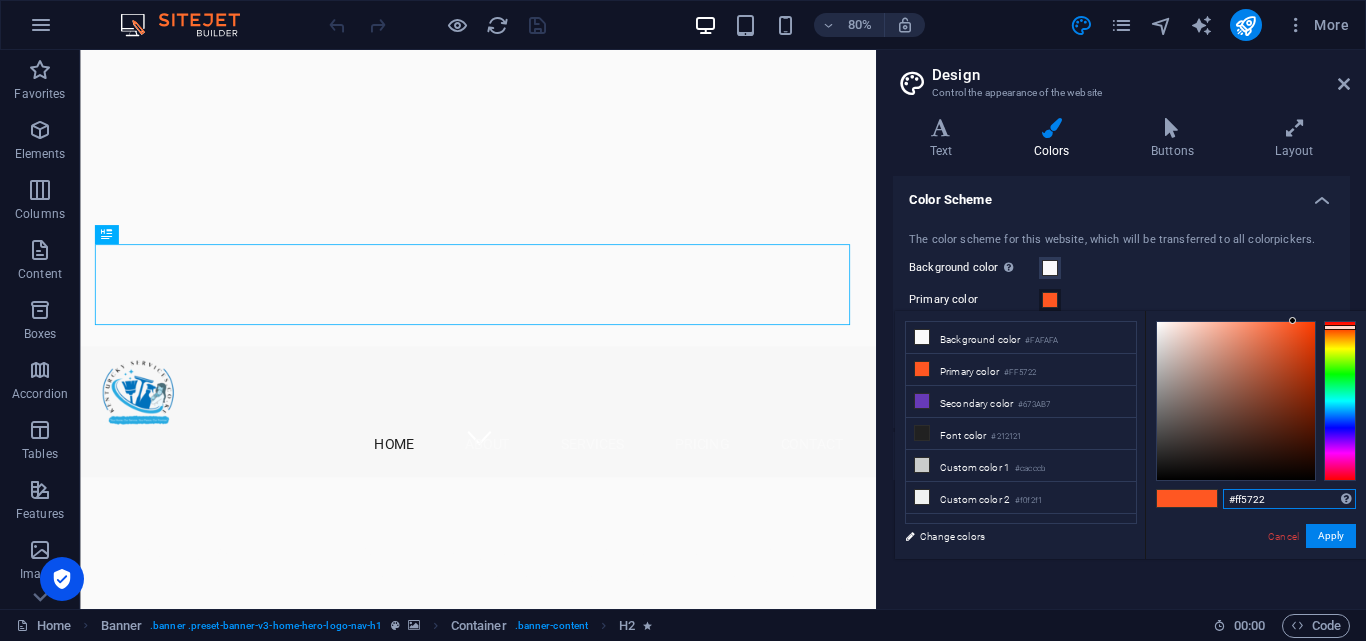click on "#ff5722" at bounding box center [1289, 499] 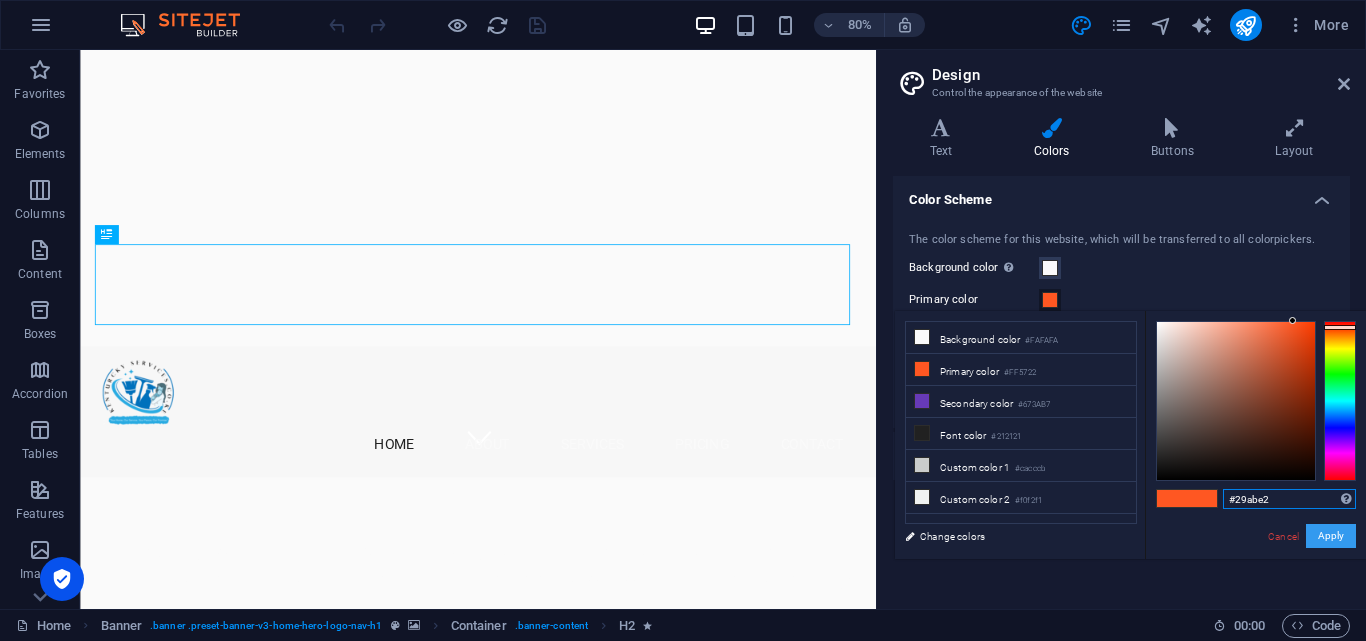type on "#29abe2" 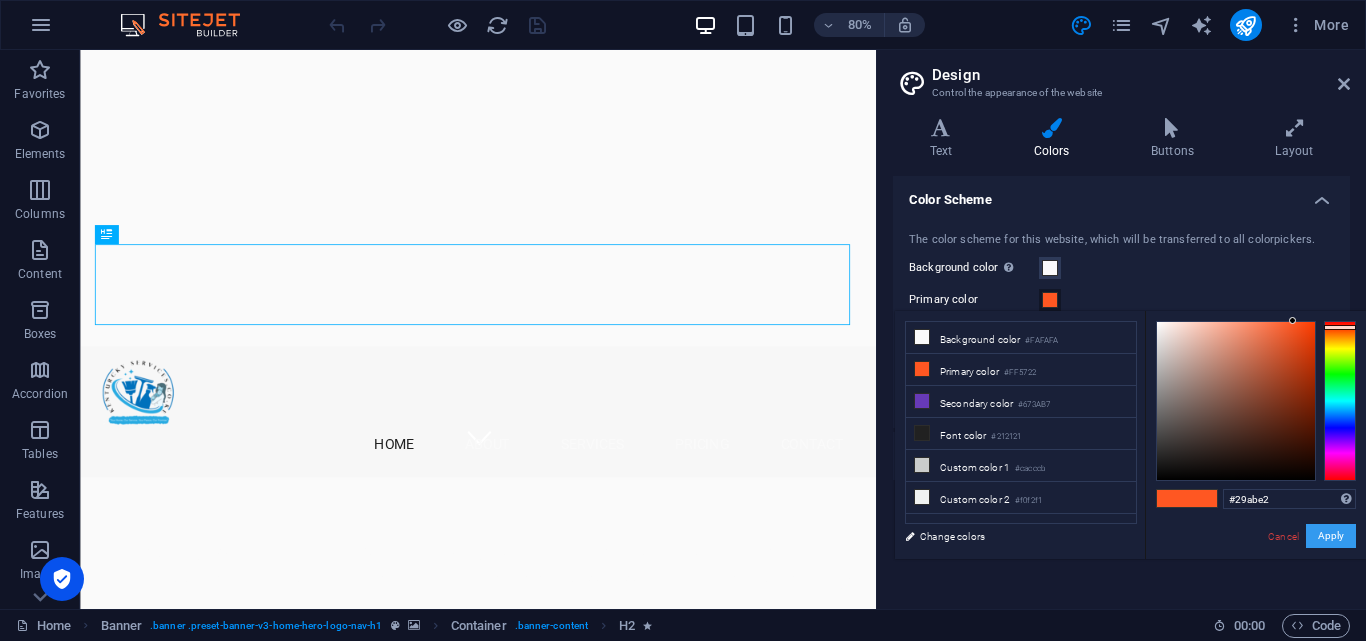 click on "Apply" at bounding box center [1331, 536] 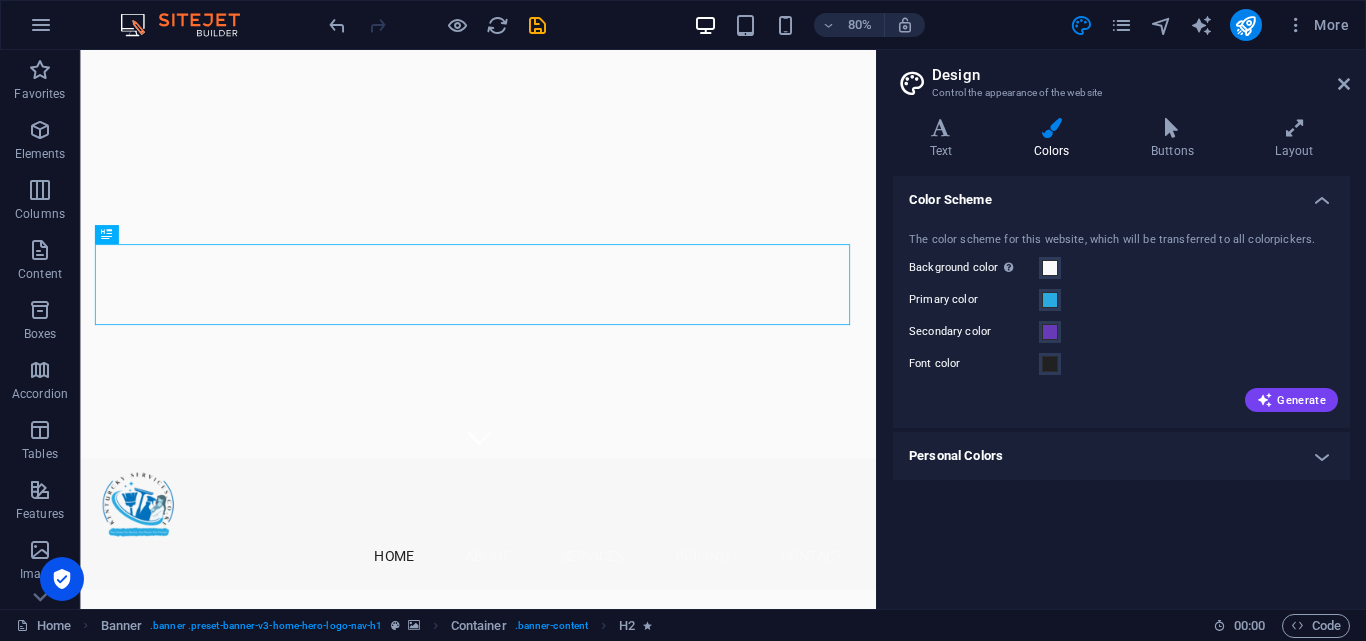 click on "Color Scheme The color scheme for this website, which will be transferred to all colorpickers. Background color Only visible if it is not covered by other backgrounds. Primary color Secondary color Font color Generate Personal Colors Custom color 1 Custom color 2 Custom color 3 Custom color 4 Custom color 5" at bounding box center [1121, 384] 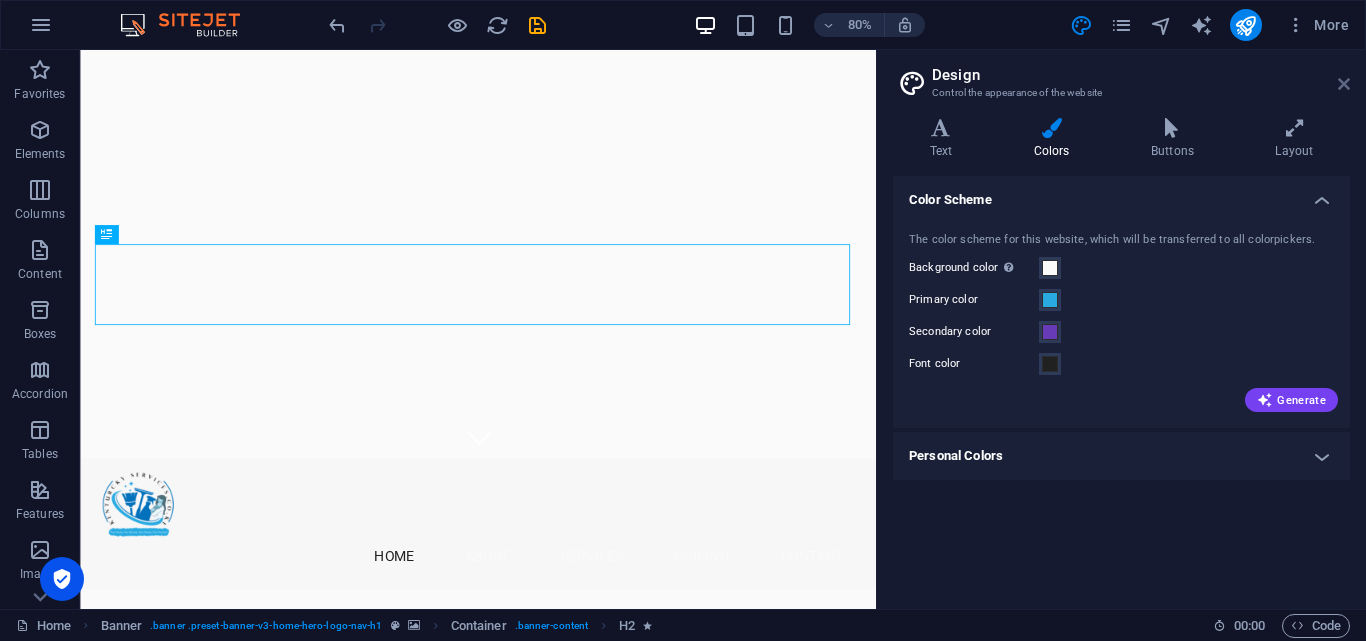 click at bounding box center (1344, 84) 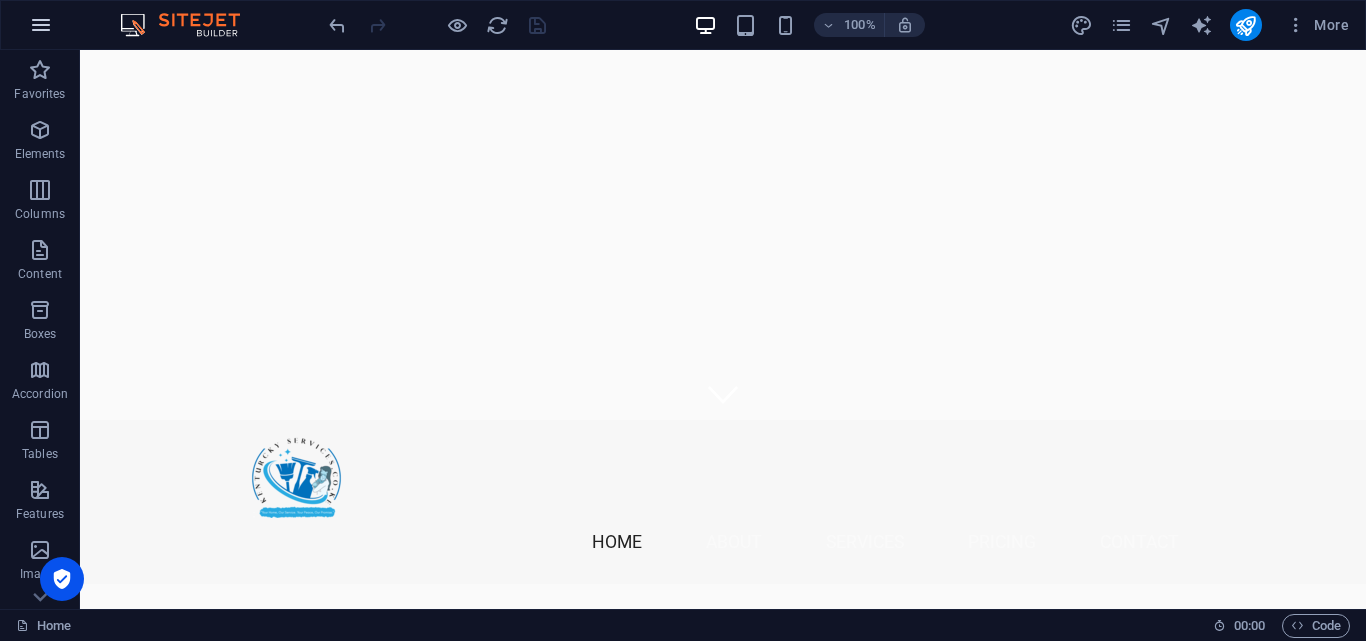 click at bounding box center (41, 25) 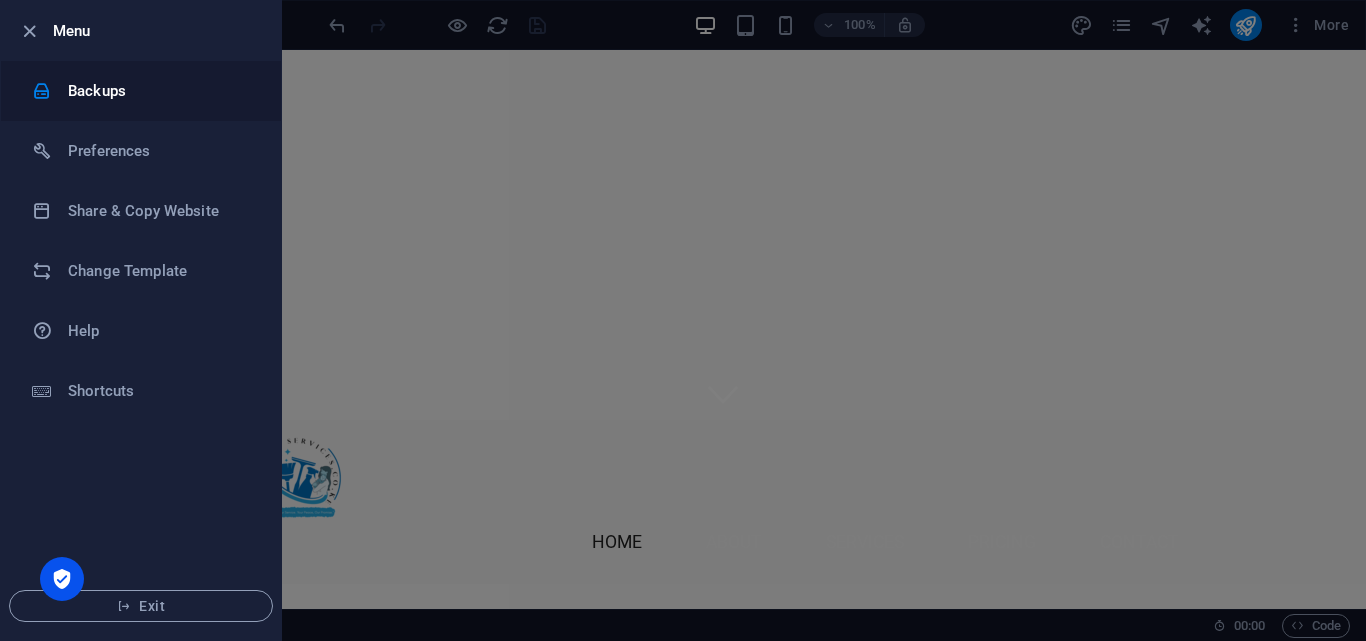 click on "Backups" at bounding box center [160, 91] 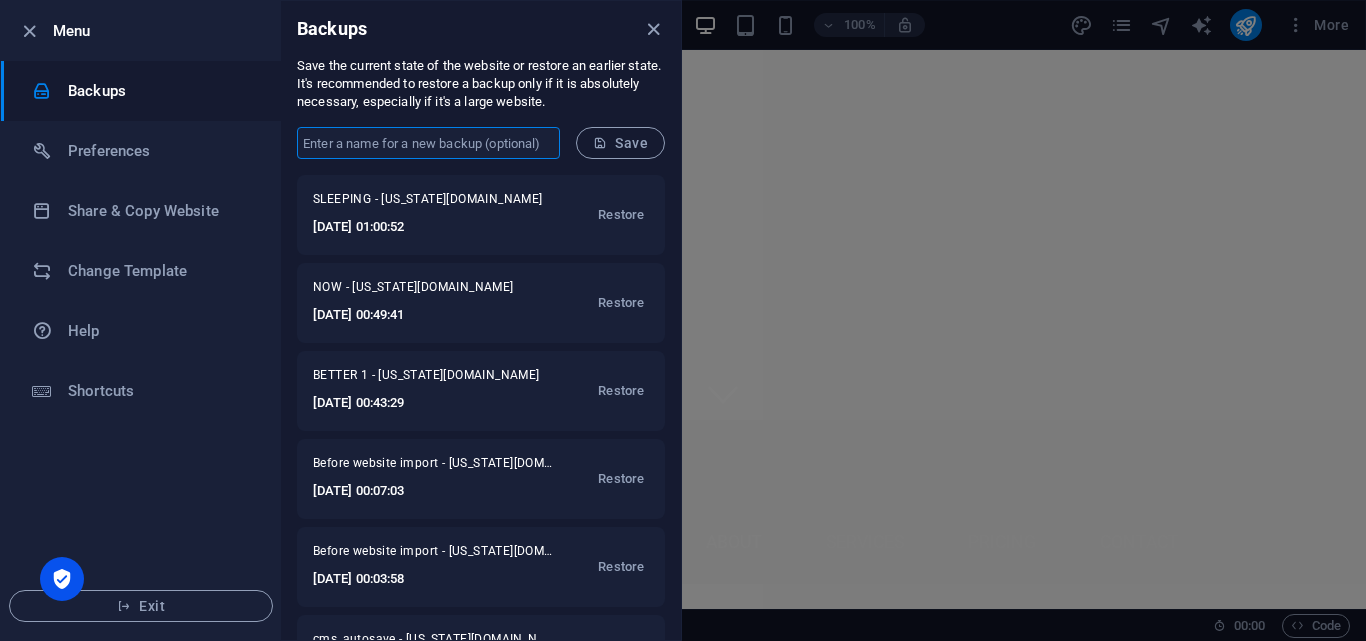 click at bounding box center [428, 143] 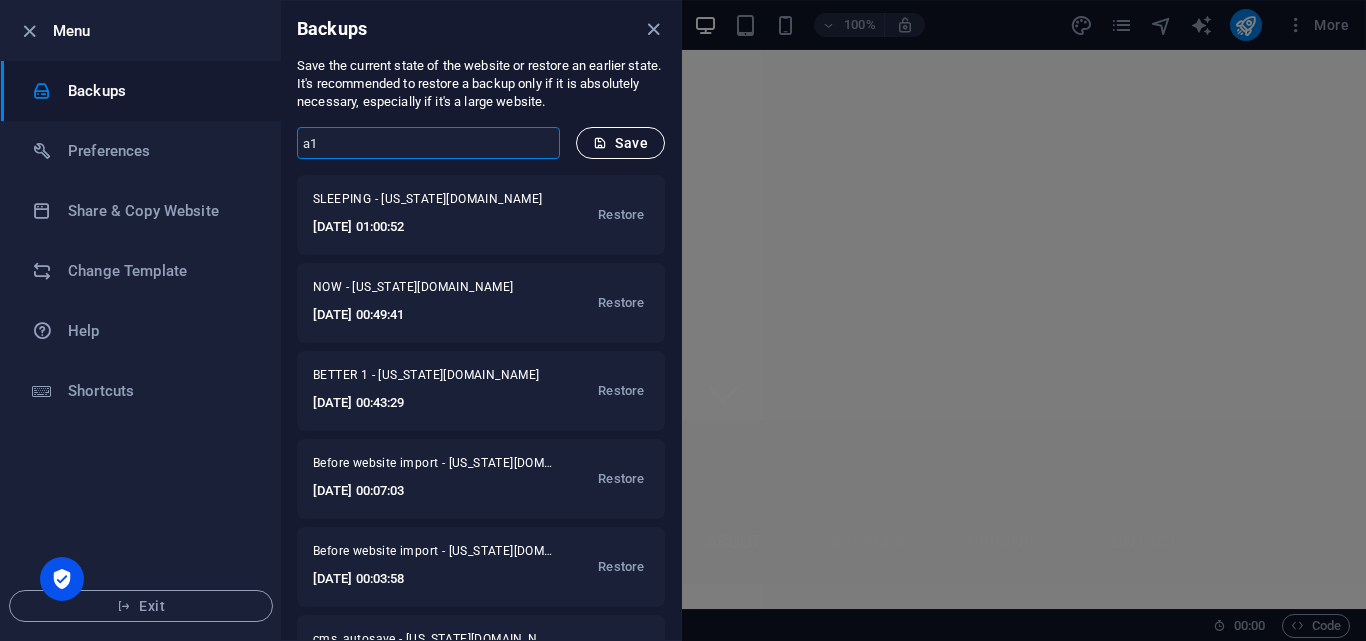 type on "a1" 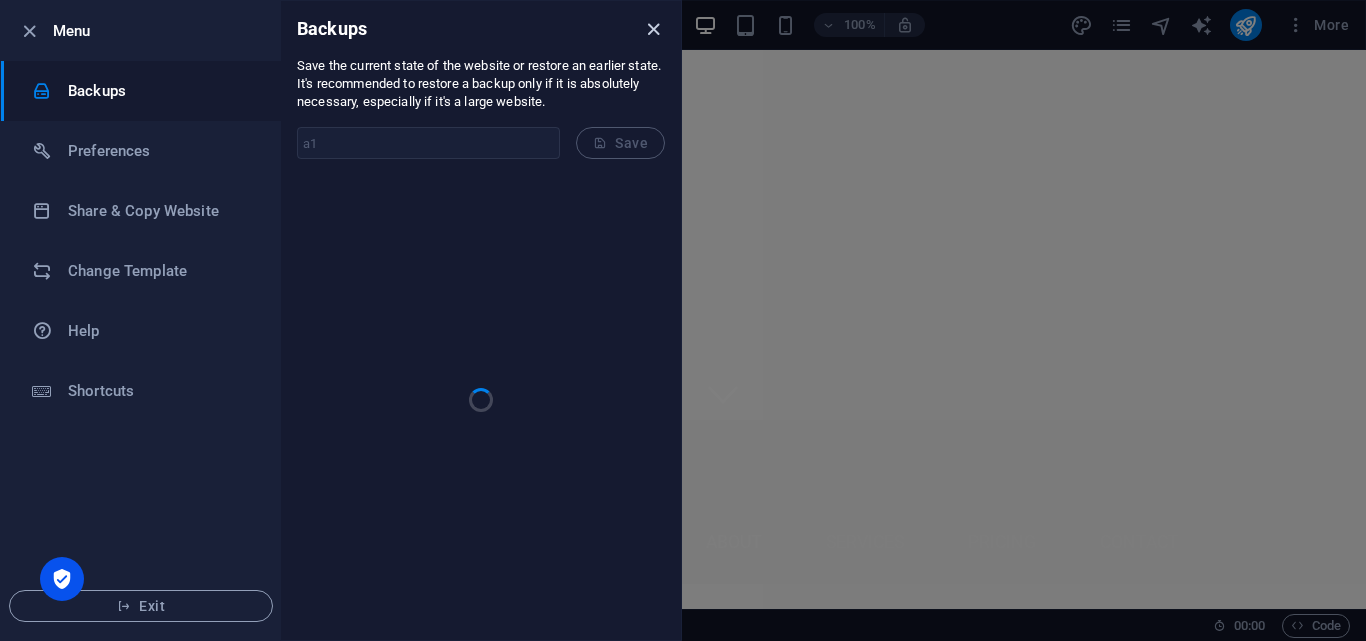 click at bounding box center (653, 29) 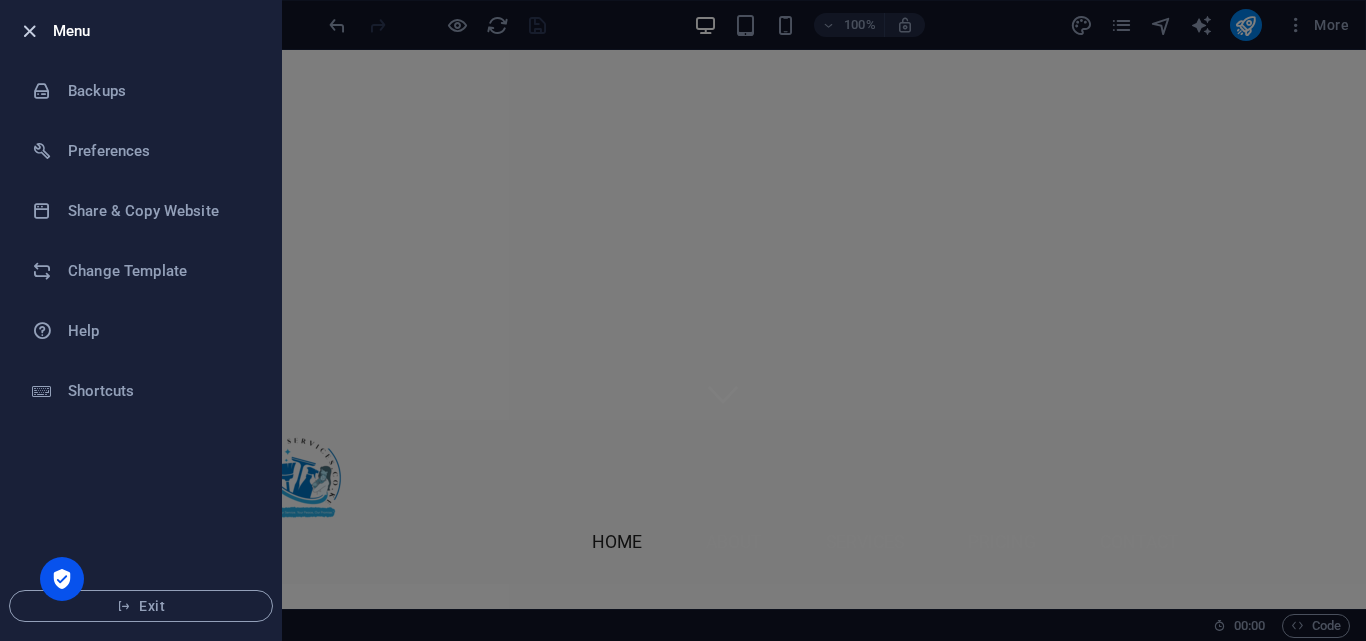 click at bounding box center (29, 31) 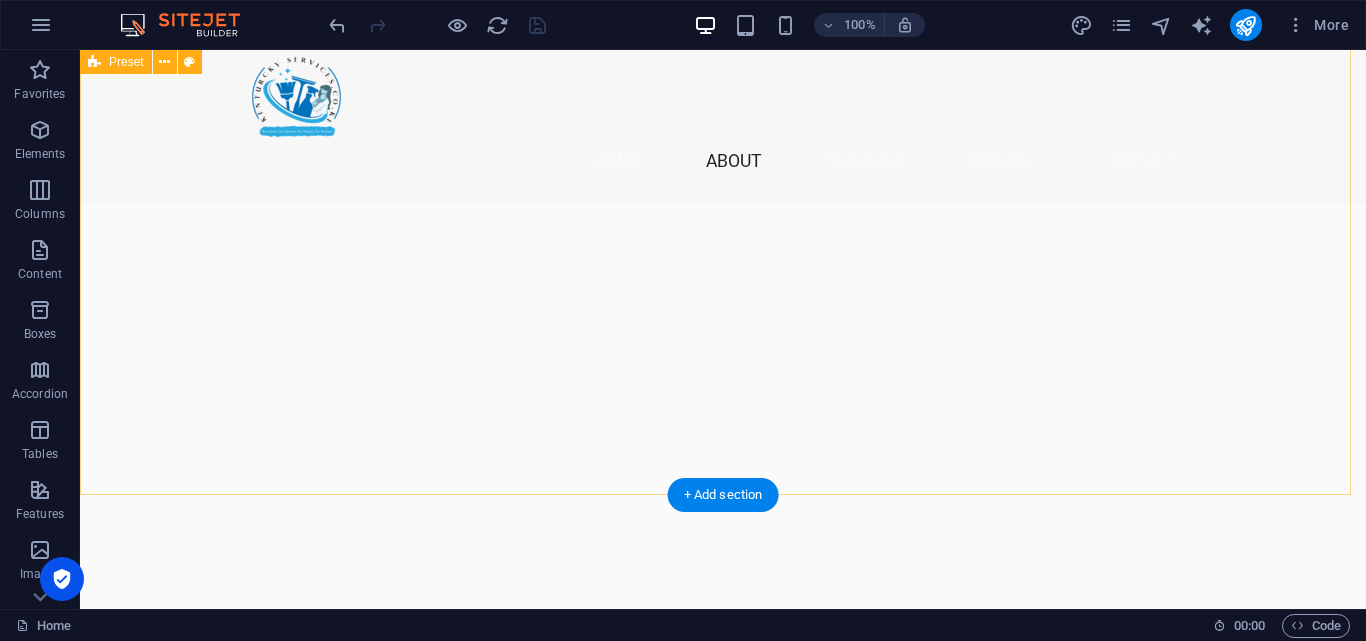 scroll, scrollTop: 654, scrollLeft: 0, axis: vertical 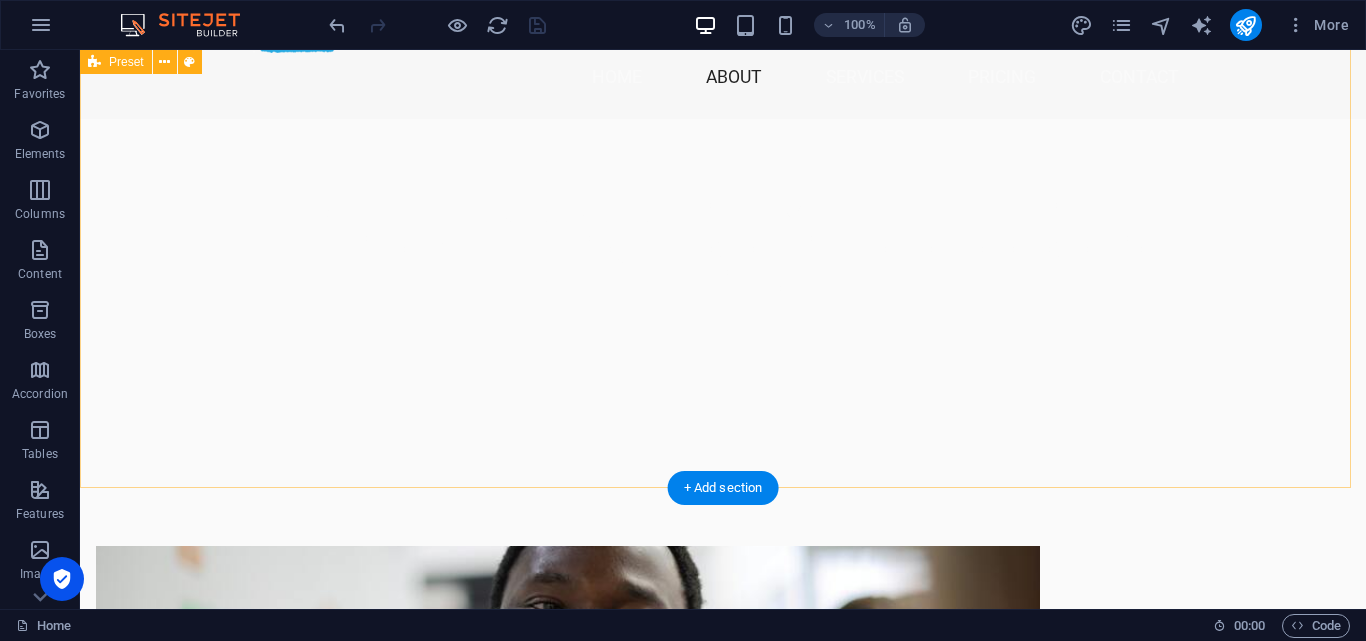 click at bounding box center [568, 732] 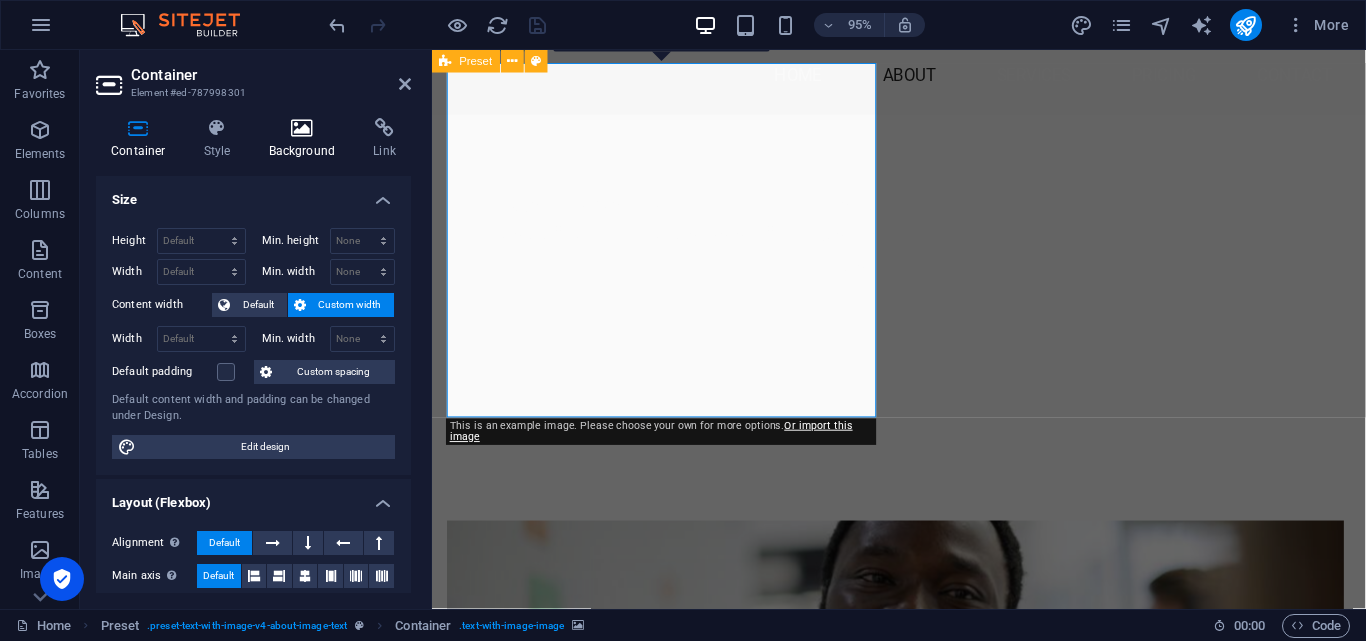 click at bounding box center [302, 128] 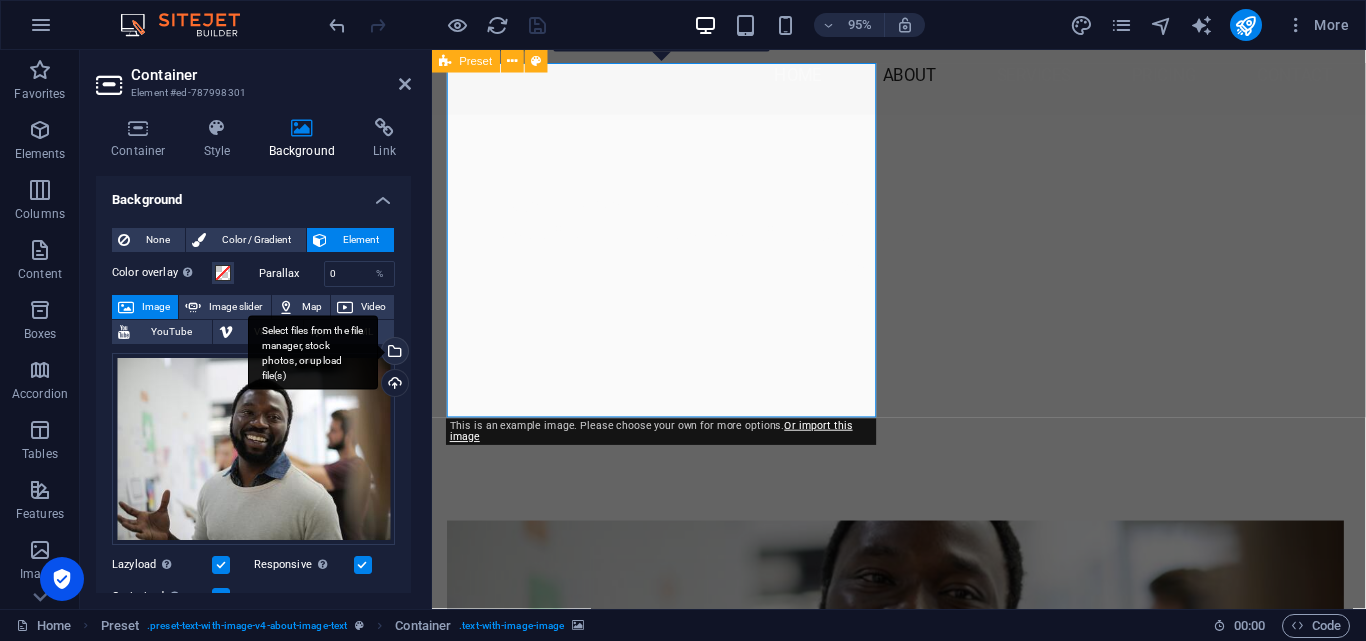 click on "Select files from the file manager, stock photos, or upload file(s)" at bounding box center [393, 353] 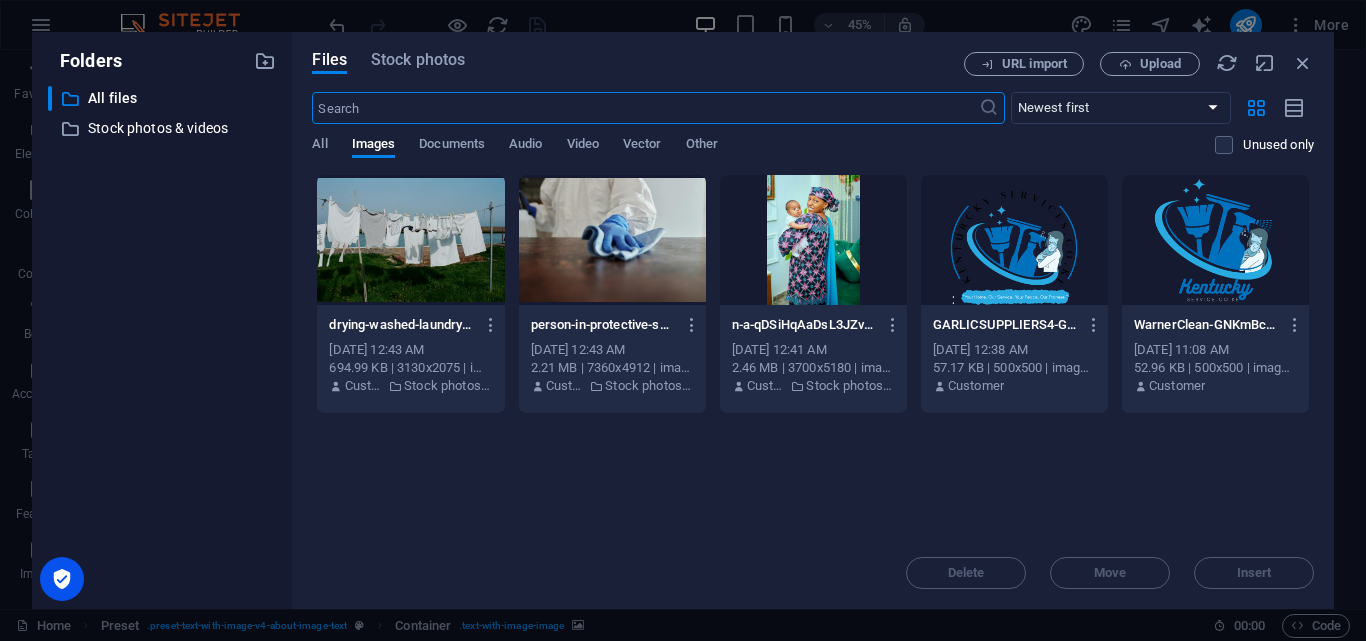scroll, scrollTop: 1308, scrollLeft: 0, axis: vertical 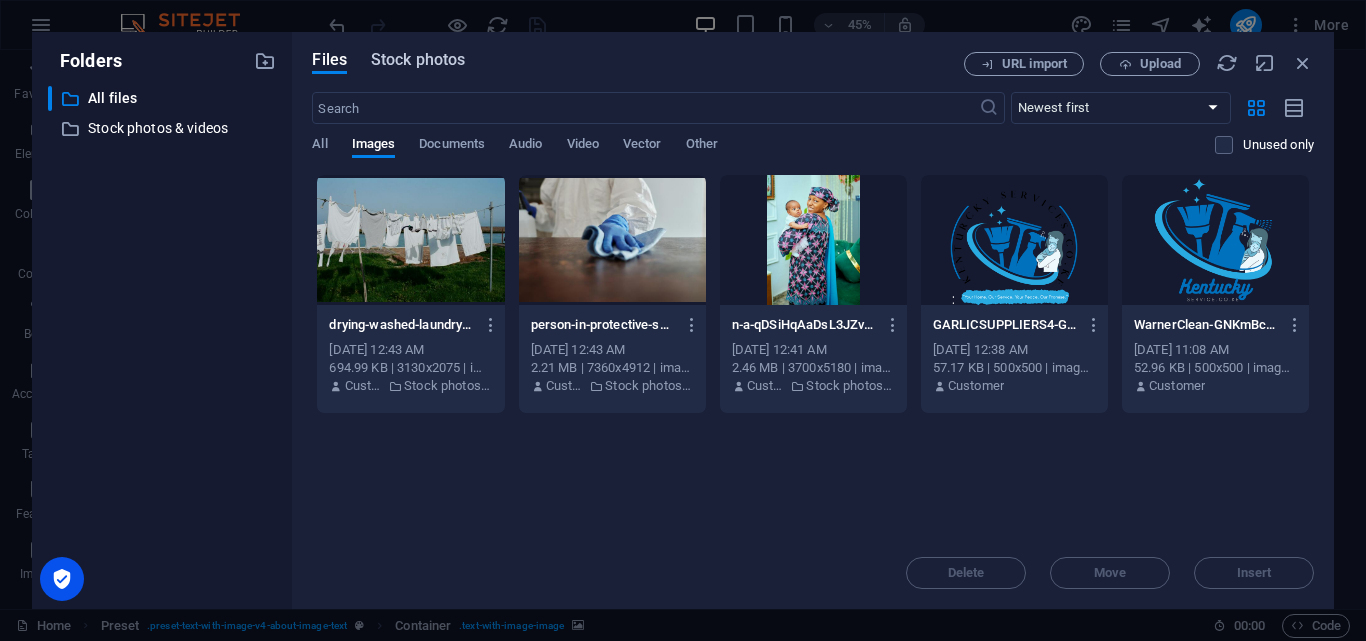 click on "Stock photos" at bounding box center (418, 60) 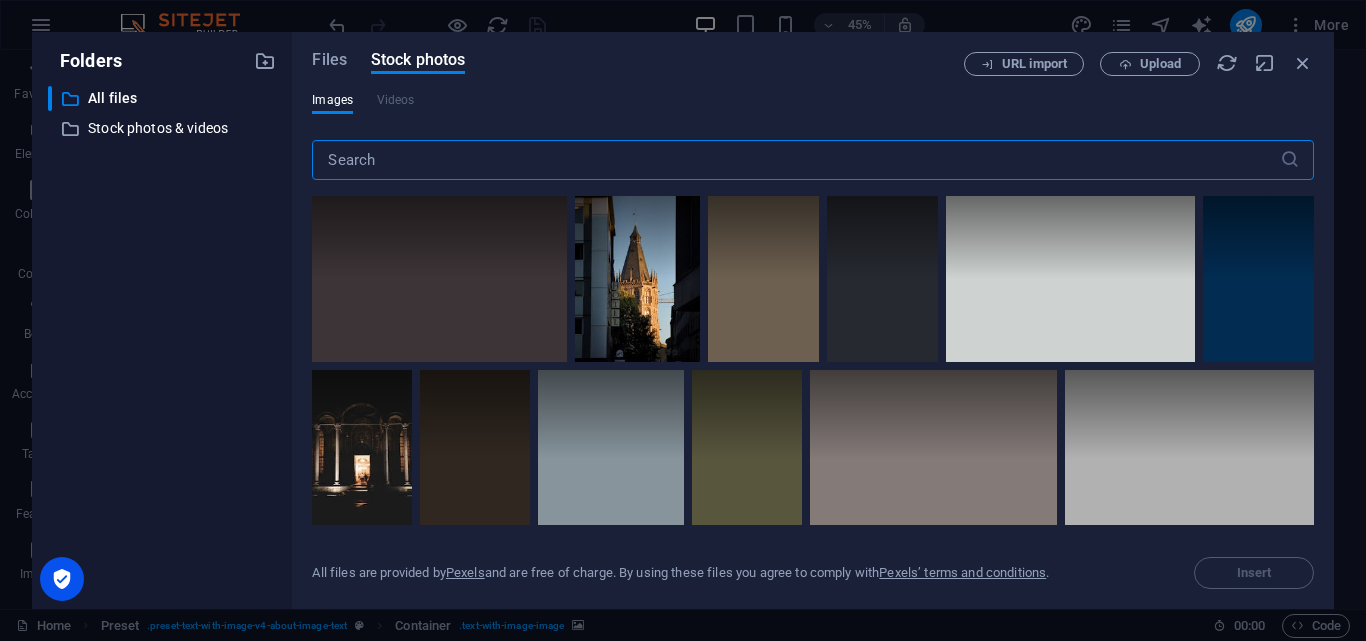 click at bounding box center [795, 160] 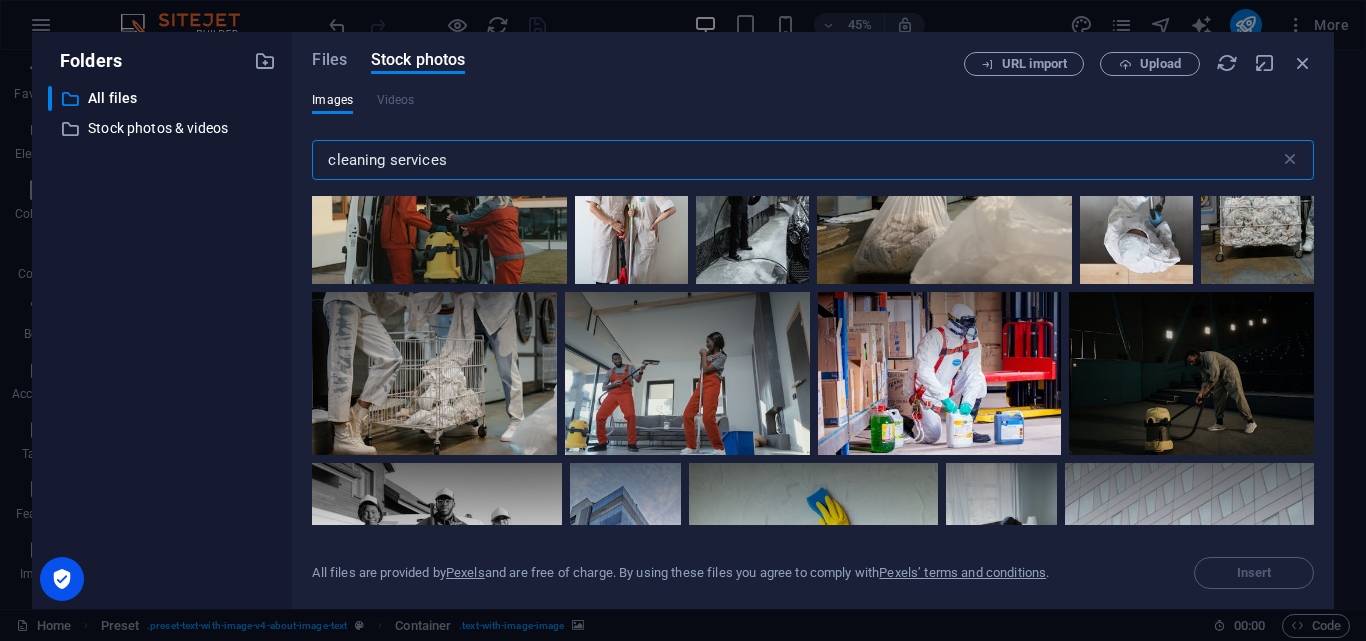 scroll, scrollTop: 113, scrollLeft: 0, axis: vertical 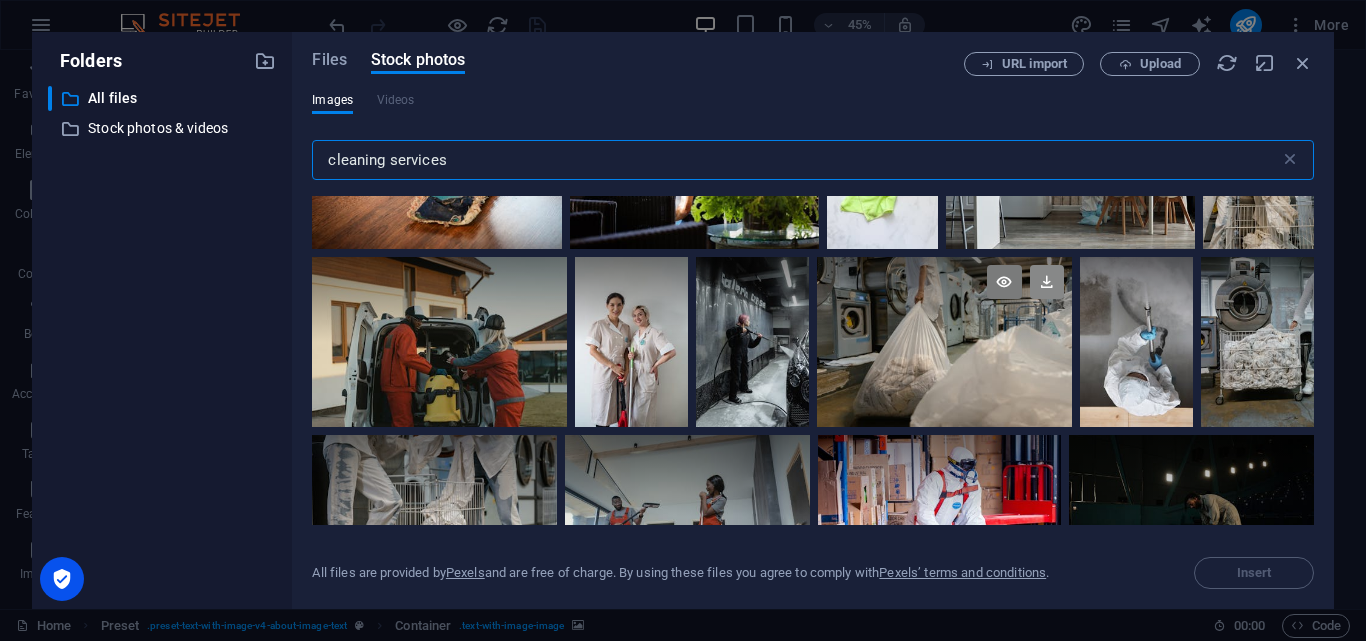 type on "cleaning services" 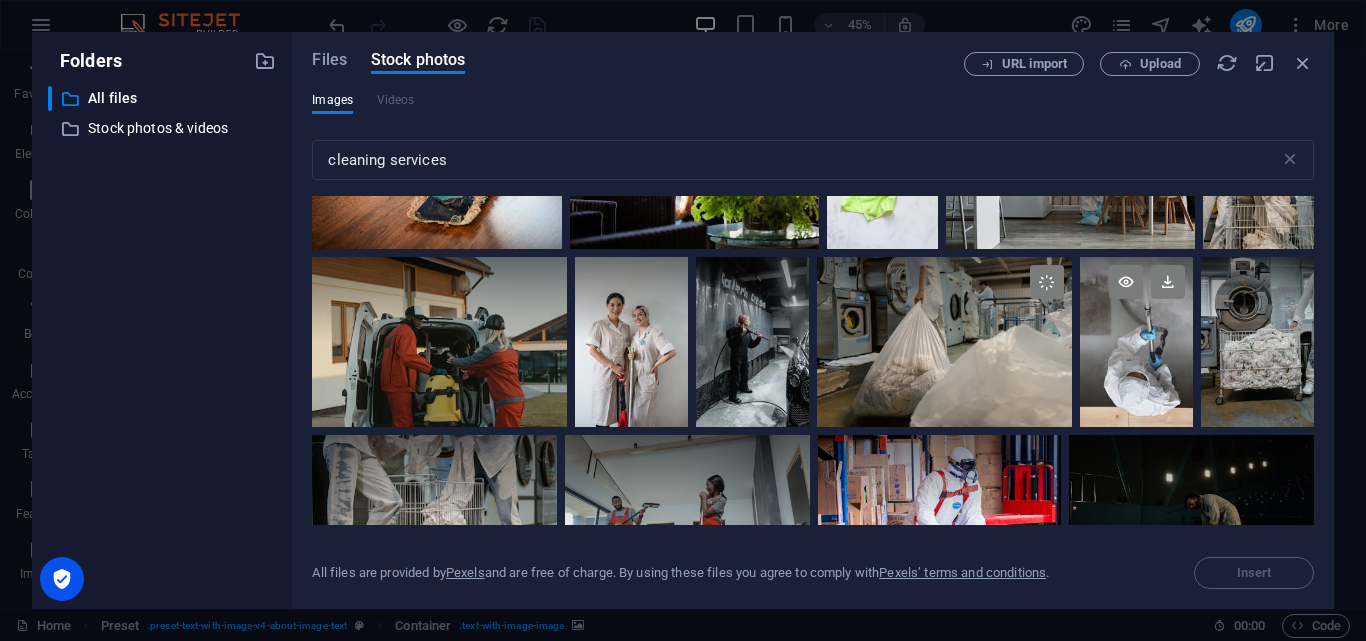 scroll, scrollTop: 352, scrollLeft: 0, axis: vertical 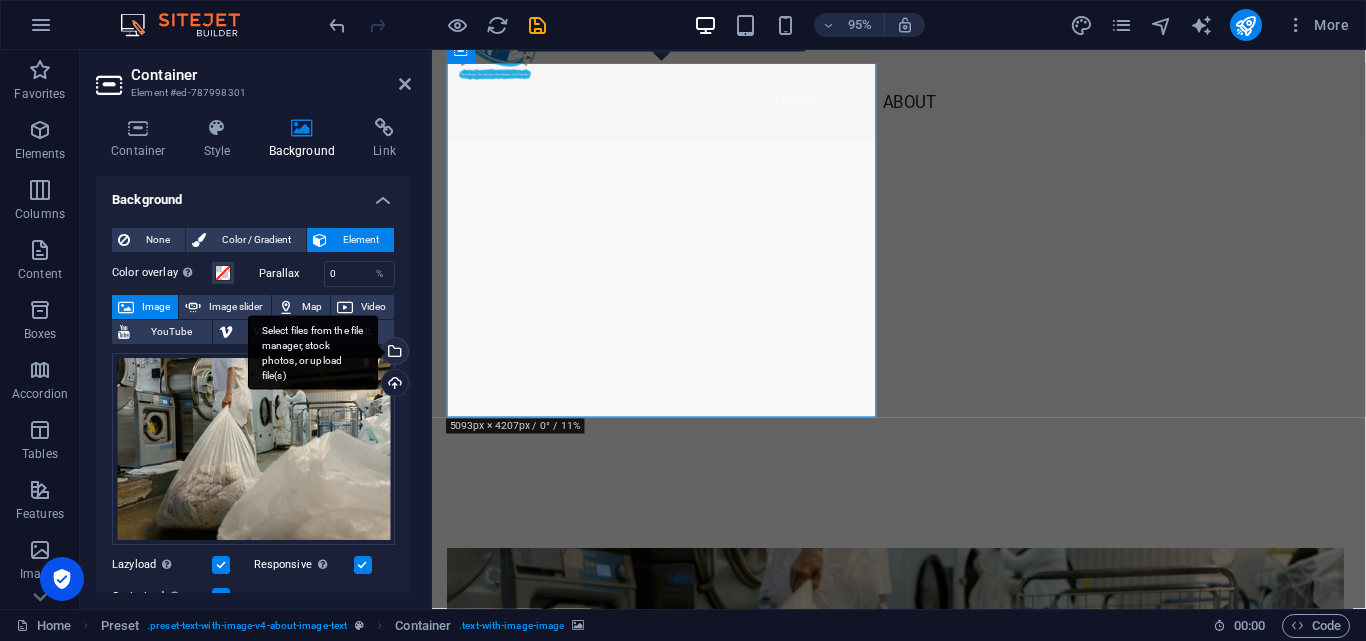 click on "Select files from the file manager, stock photos, or upload file(s)" at bounding box center [393, 353] 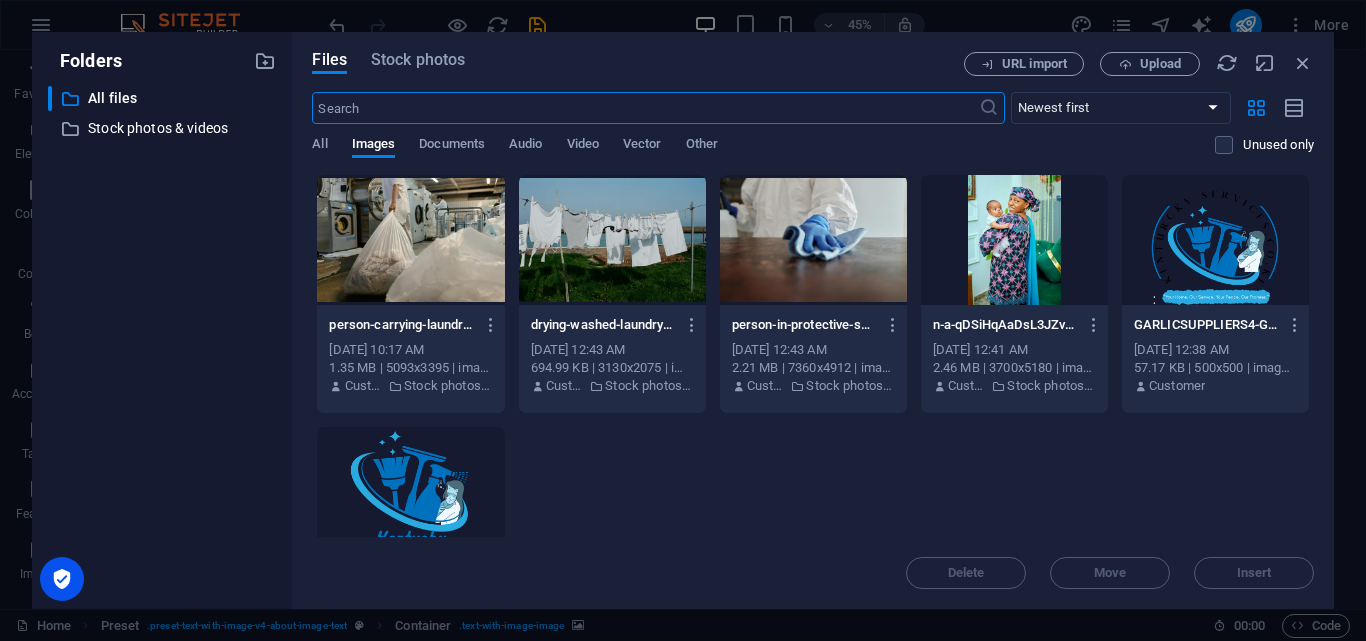 scroll, scrollTop: 1308, scrollLeft: 0, axis: vertical 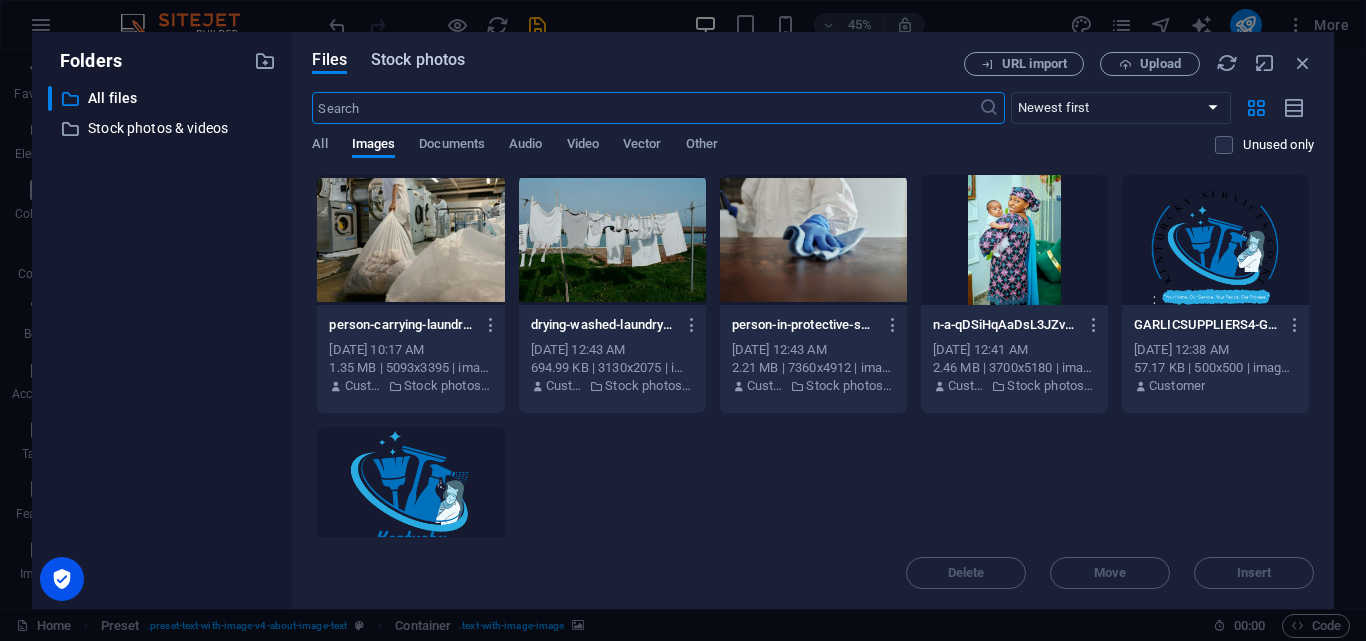 click on "Stock photos" at bounding box center [418, 60] 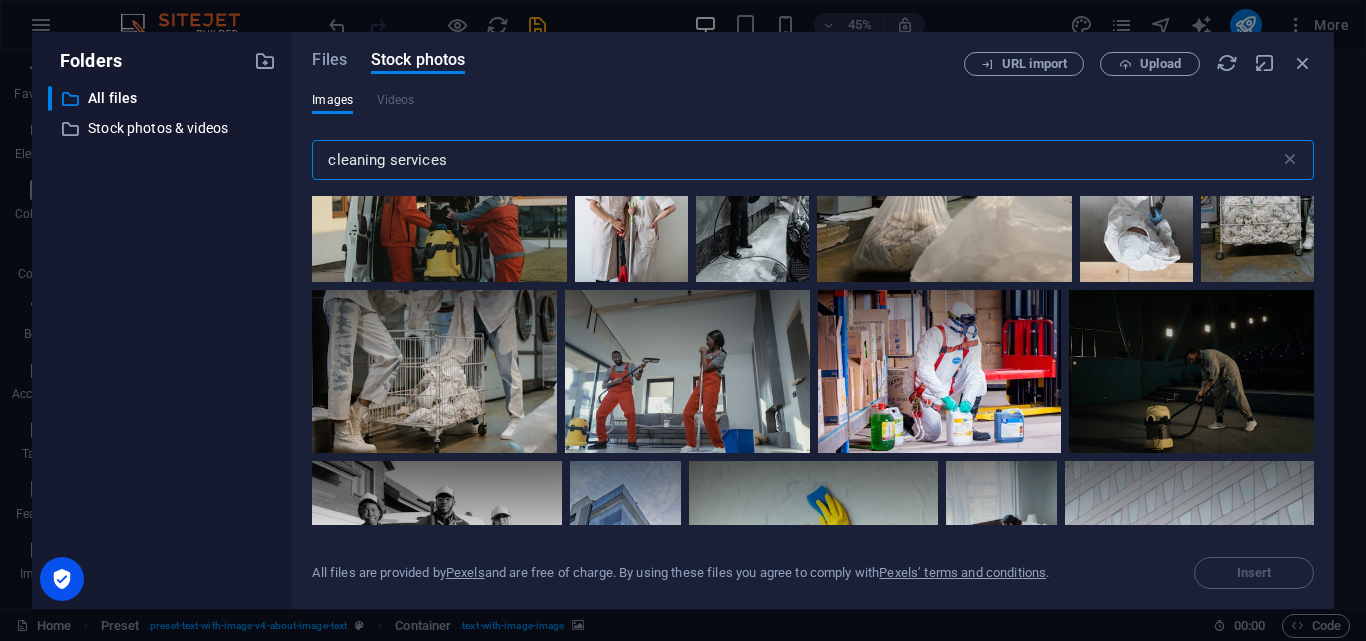 scroll, scrollTop: 269, scrollLeft: 0, axis: vertical 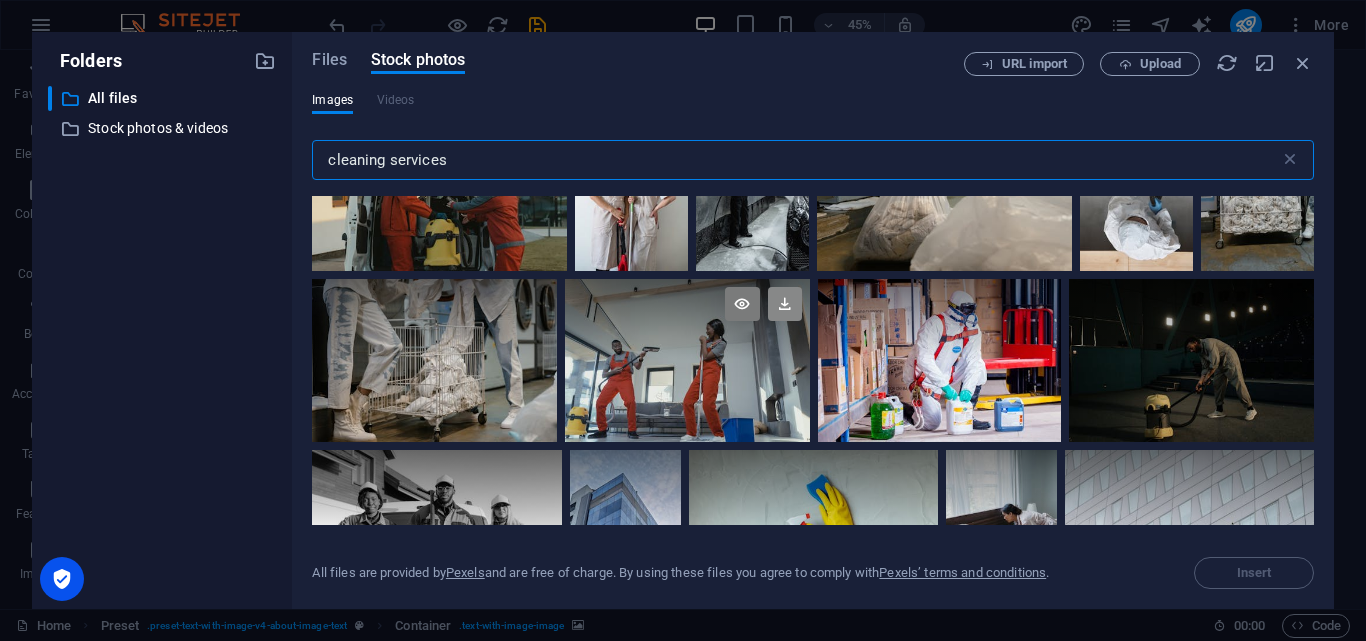 click at bounding box center (785, 304) 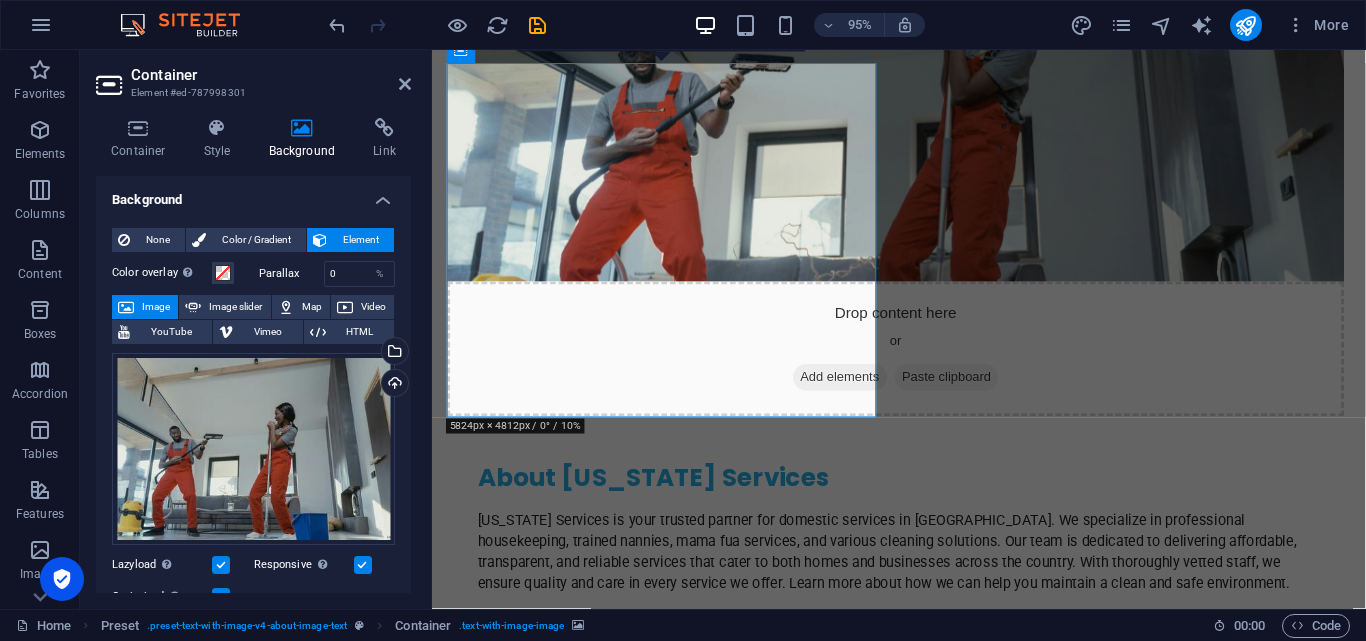 scroll, scrollTop: 654, scrollLeft: 0, axis: vertical 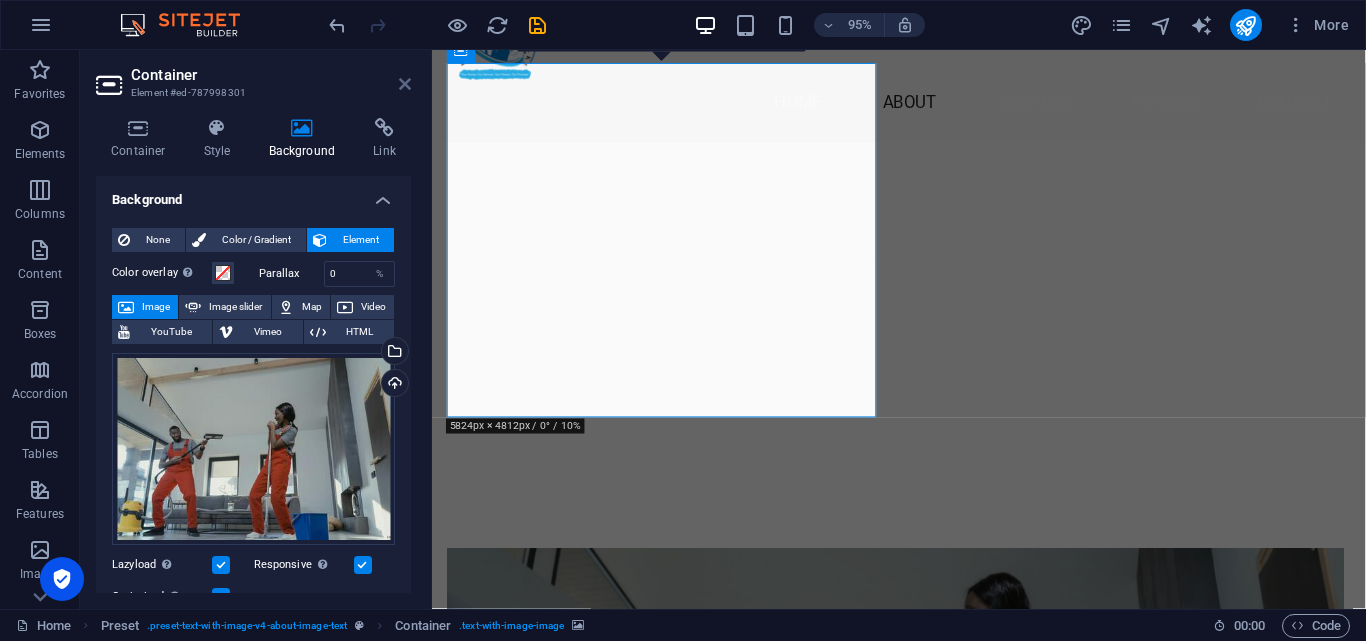 click at bounding box center (405, 84) 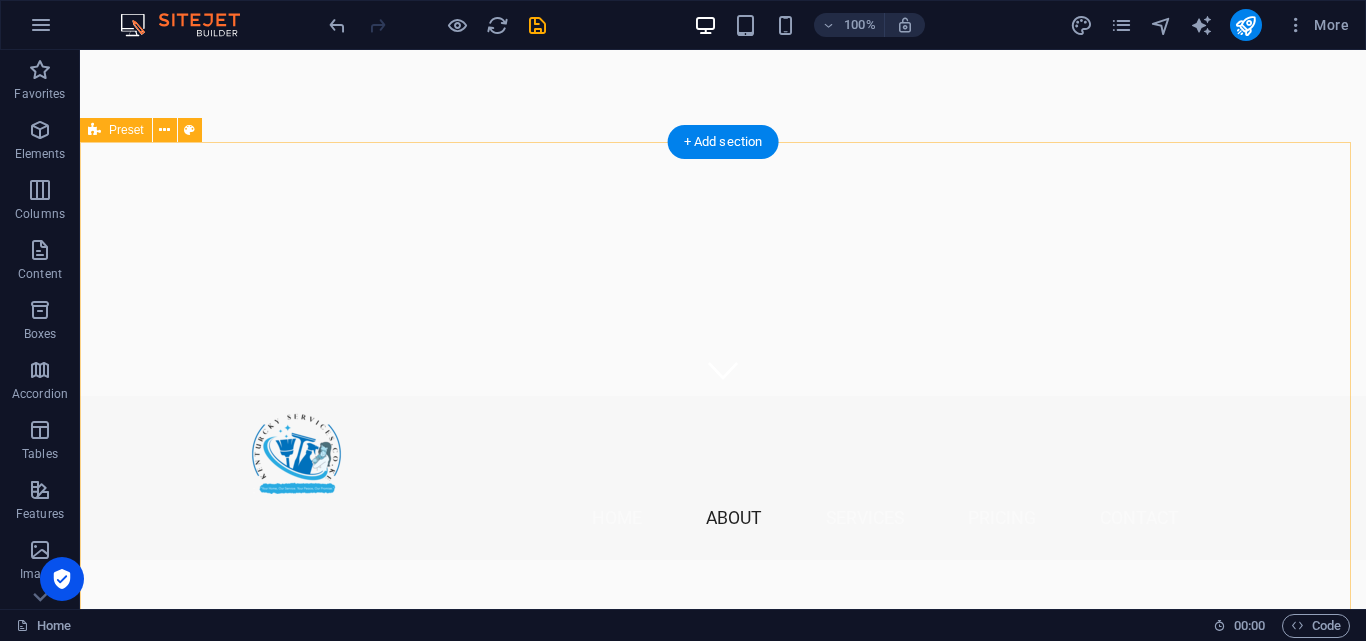 scroll, scrollTop: 467, scrollLeft: 0, axis: vertical 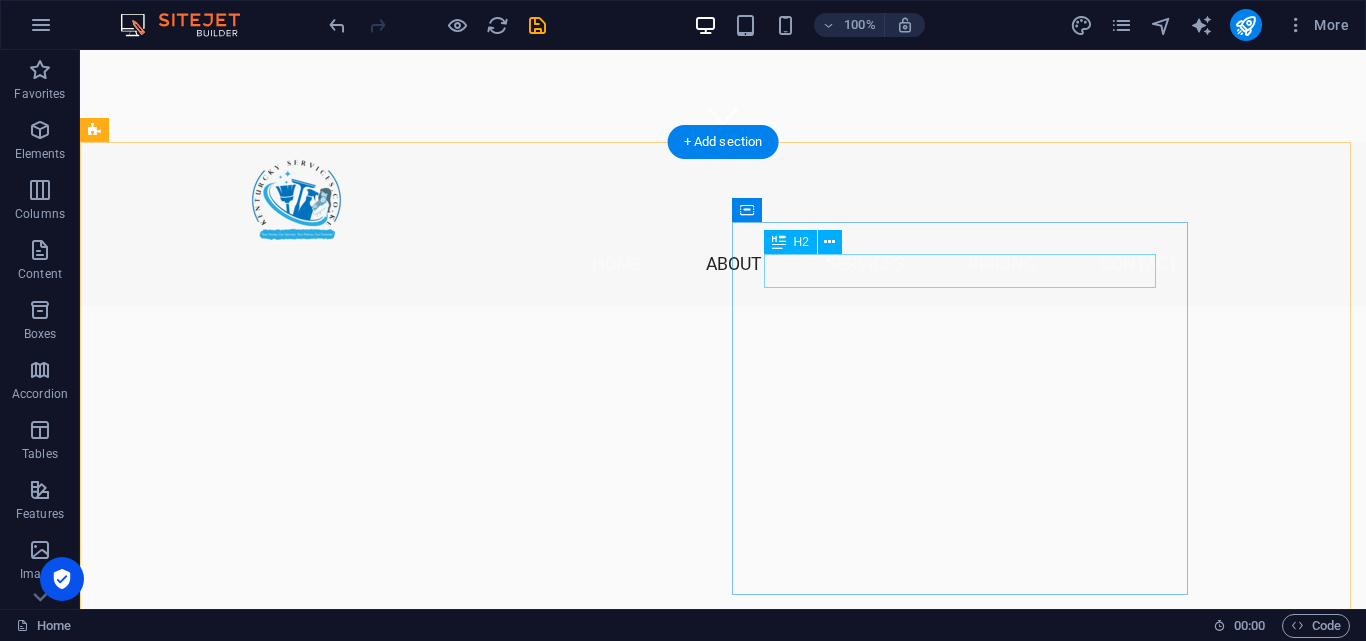 click on "About Kentucky Services" at bounding box center [568, 1313] 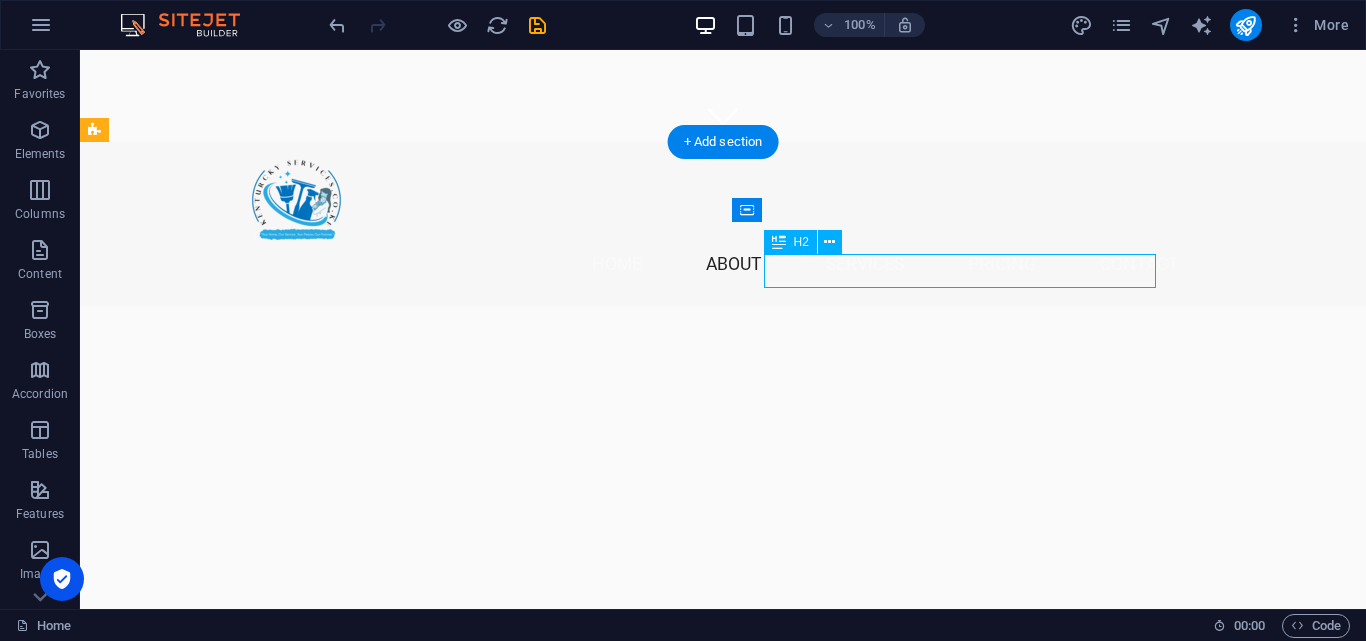 click on "About Kentucky Services" at bounding box center (568, 1313) 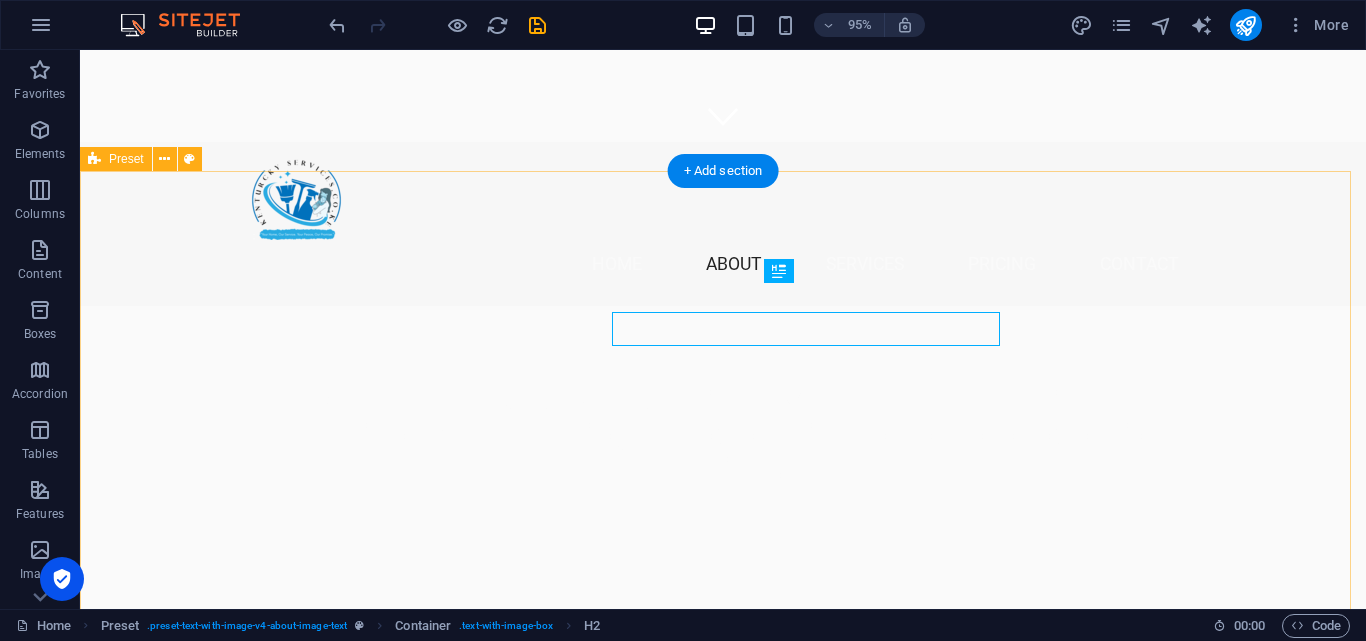 scroll, scrollTop: 438, scrollLeft: 0, axis: vertical 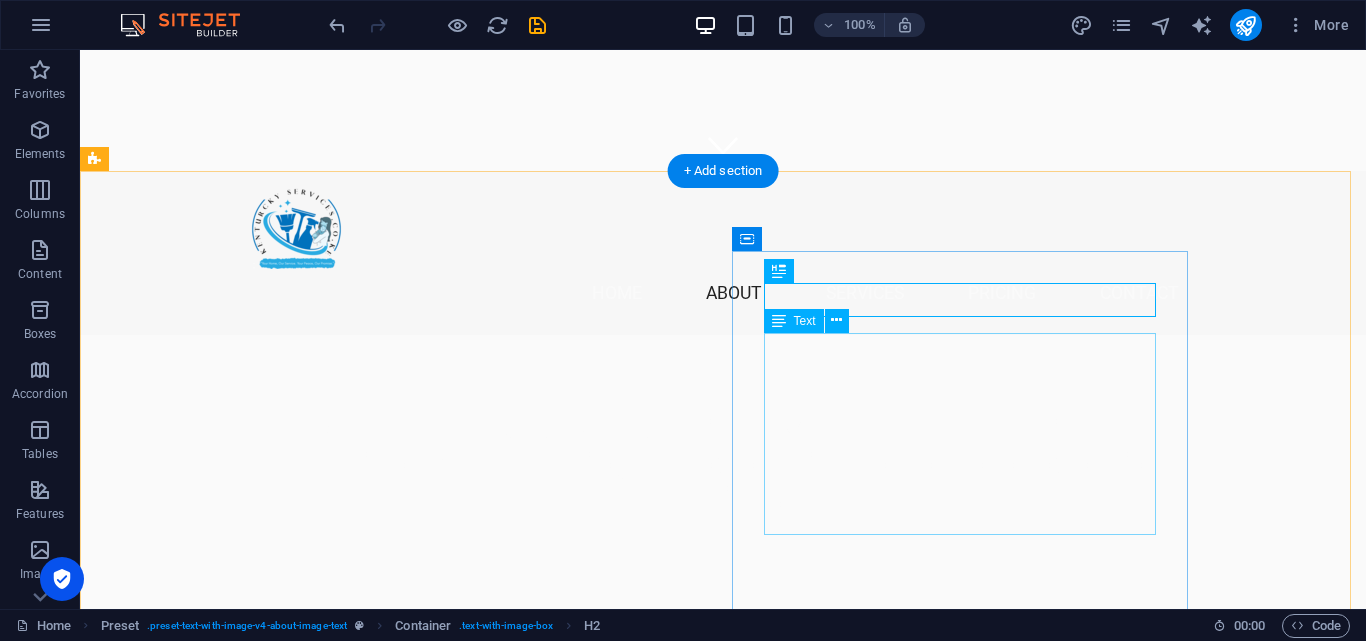 click on "Kentucky Services is your trusted partner for domestic services in Kenya. We specialize in professional housekeeping, trained nannies, mama fua services, and various cleaning solutions. Our team is dedicated to delivering affordable, transparent, and reliable services that cater to both homes and businesses across the country. With thoroughly vetted staff, we ensure quality and care in every service we offer. Learn more about how we can help you maintain a clean and safe environment." at bounding box center [568, 1420] 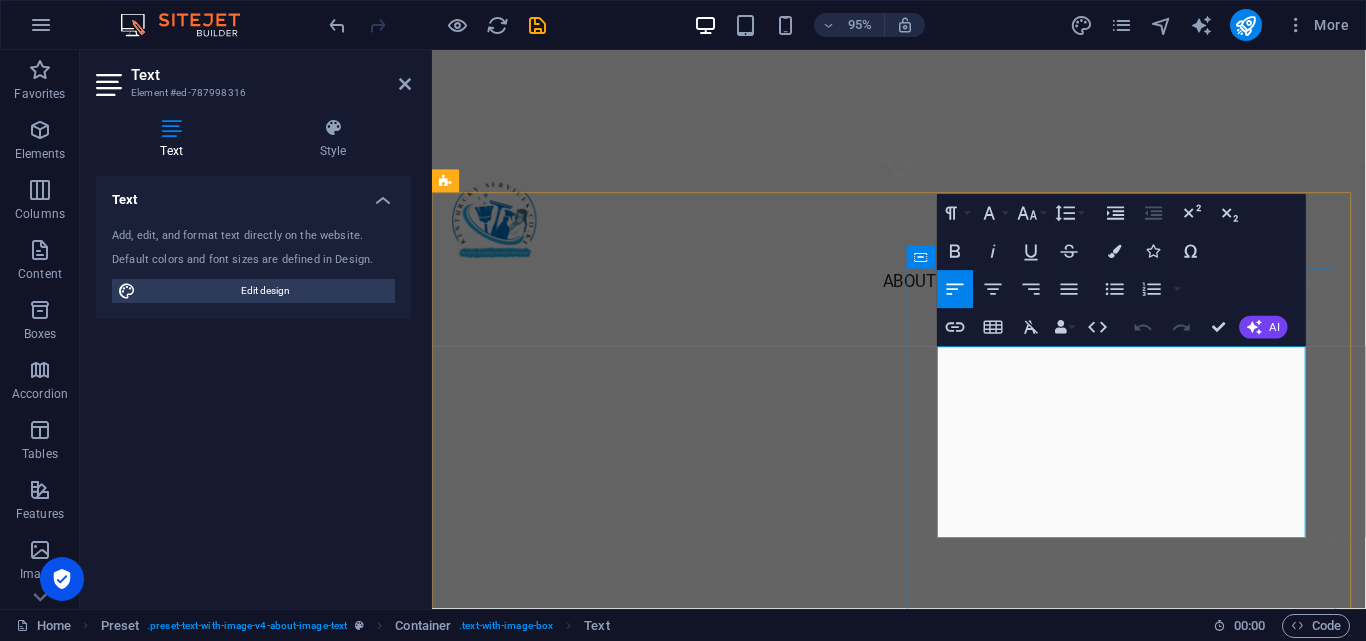 click on "Kentucky Services is your trusted partner for domestic services in Kenya. We specialize in professional housekeeping, trained nannies, mama fua services, and various cleaning solutions. Our team is dedicated to delivering affordable, transparent, and reliable services that cater to both homes and businesses across the country. With thoroughly vetted staff, we ensure quality and care in every service we offer. Learn more about how we can help you maintain a clean and safe environment." at bounding box center [920, 1420] 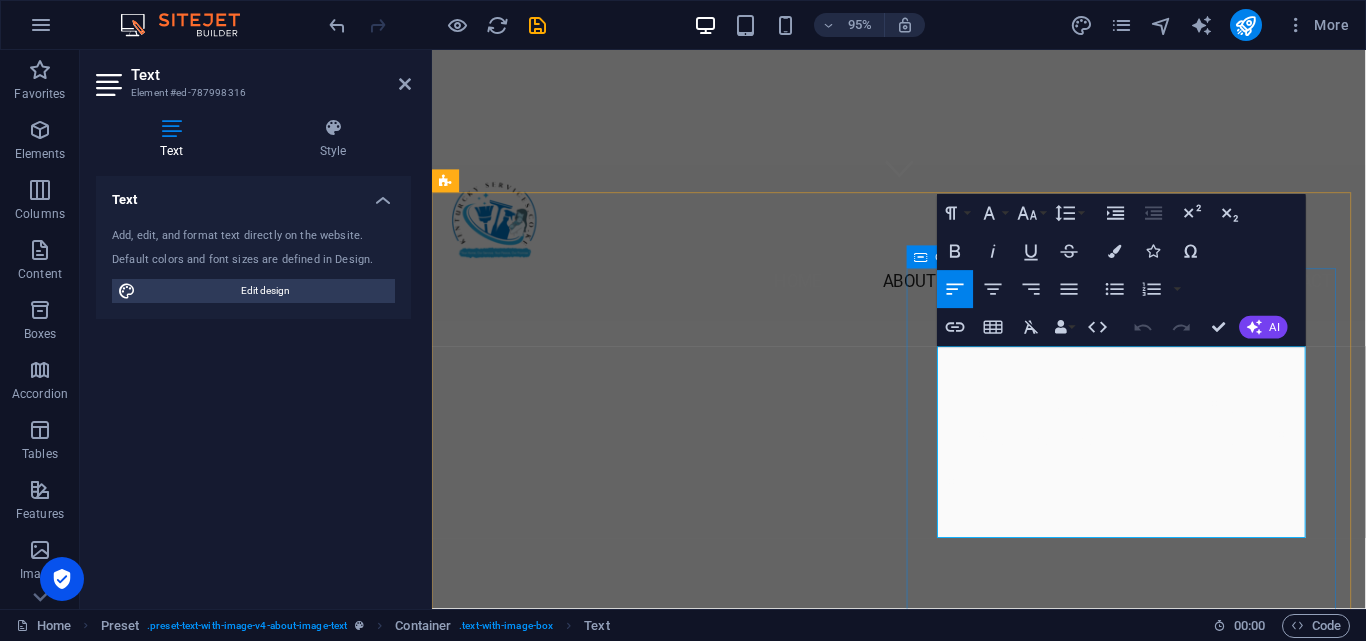 drag, startPoint x: 1269, startPoint y: 534, endPoint x: 959, endPoint y: 369, distance: 351.1766 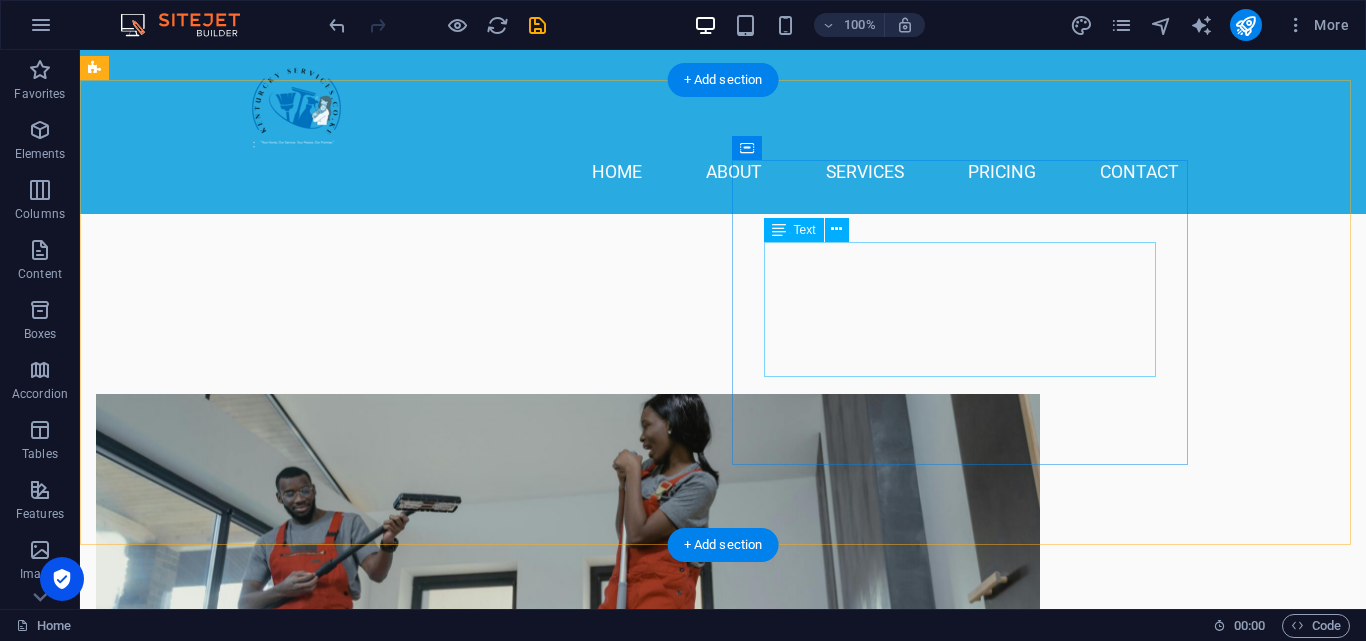 scroll, scrollTop: 529, scrollLeft: 0, axis: vertical 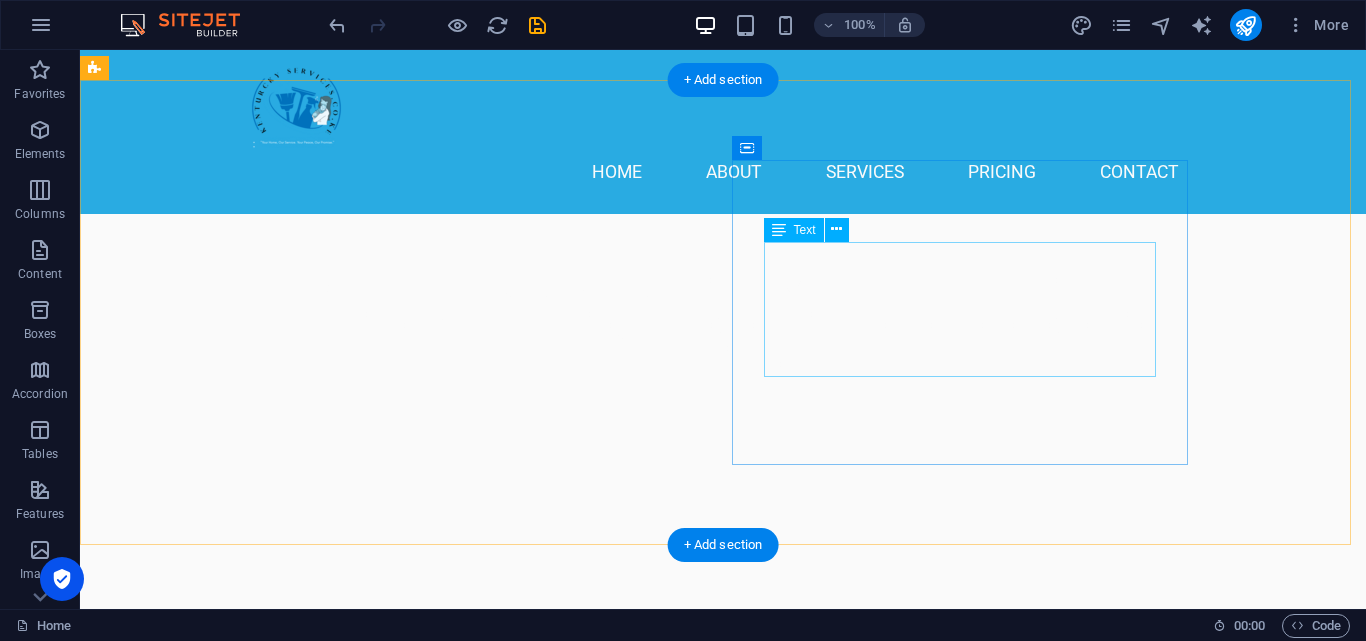 click on "Whether you’re looking for a trustworthy nanny, deep house cleaning, post-construction cleaning, or sanitary bin management, [US_STATE] is here to serve you with excellence. With trained personnel and a nationwide reach, we deliver reliable, safe, and affordable domestic solutions right to your doorstep." at bounding box center (568, 1200) 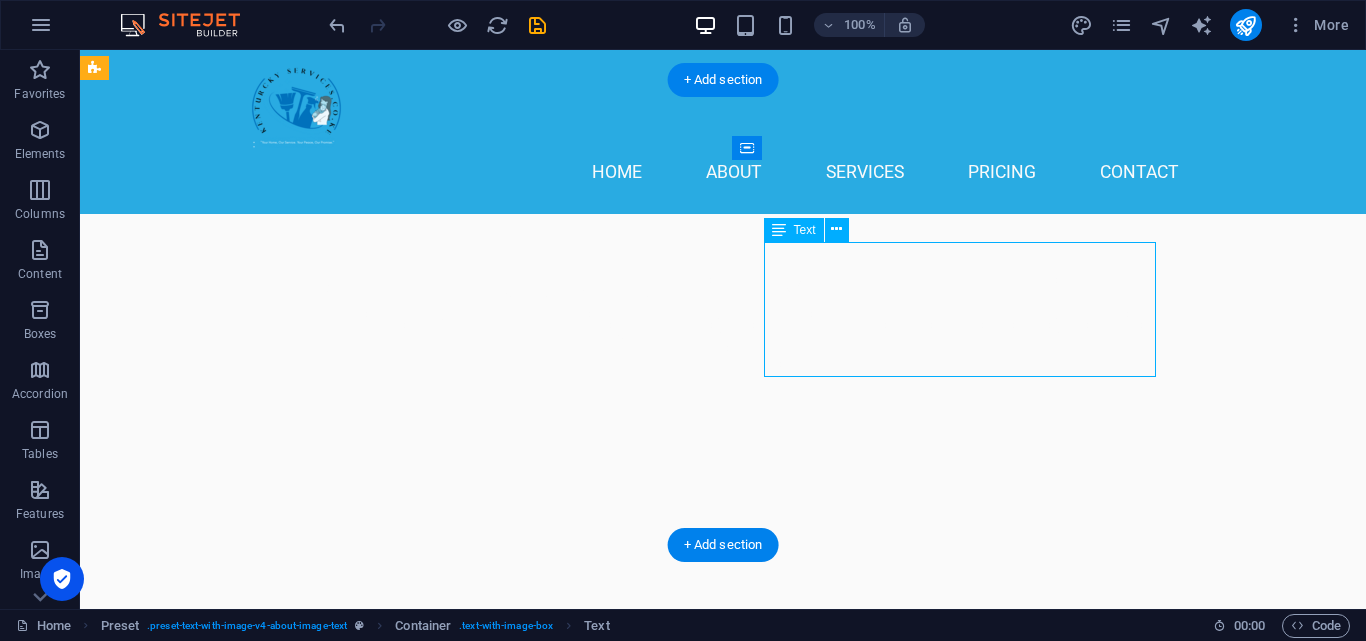 click on "Whether you’re looking for a trustworthy nanny, deep house cleaning, post-construction cleaning, or sanitary bin management, [US_STATE] is here to serve you with excellence. With trained personnel and a nationwide reach, we deliver reliable, safe, and affordable domestic solutions right to your doorstep." at bounding box center (568, 1200) 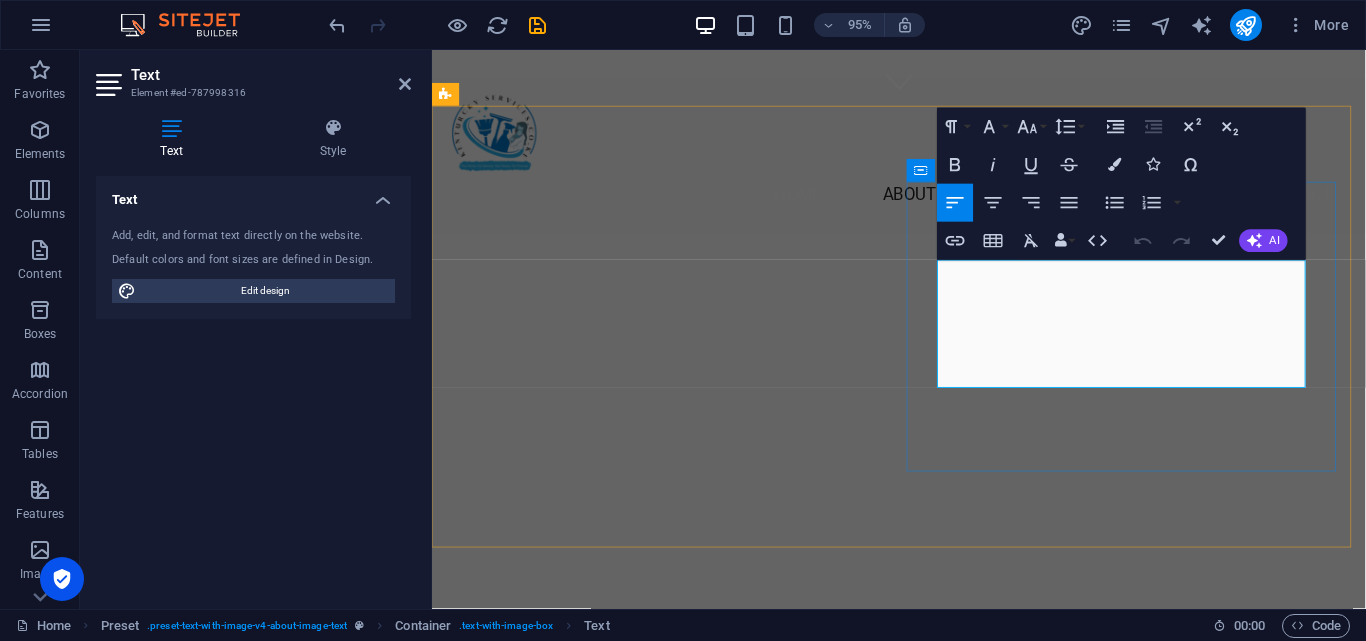 click on "Whether you’re looking for a trustworthy nanny, deep house cleaning, post-construction cleaning, or sanitary bin management, [US_STATE] is here to serve you with excellence. With trained personnel and a nationwide reach, we deliver reliable, safe, and affordable domestic solutions right to your doorstep." at bounding box center [920, 1250] 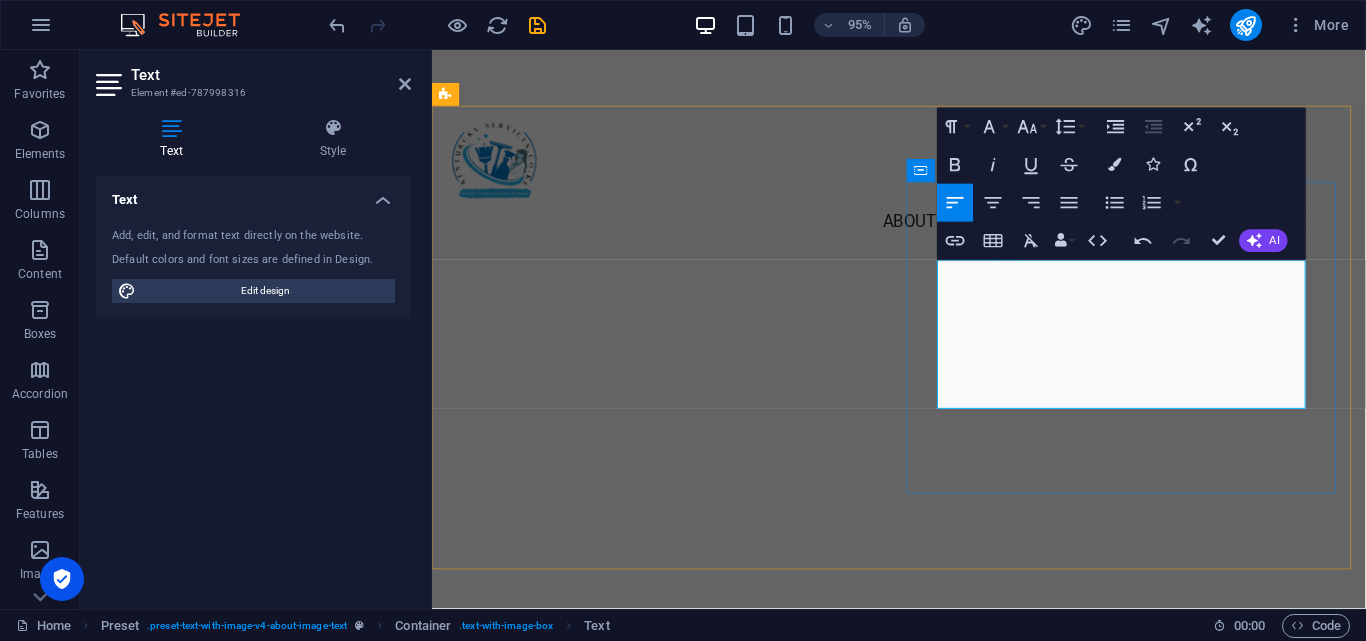 click at bounding box center [920, 1279] 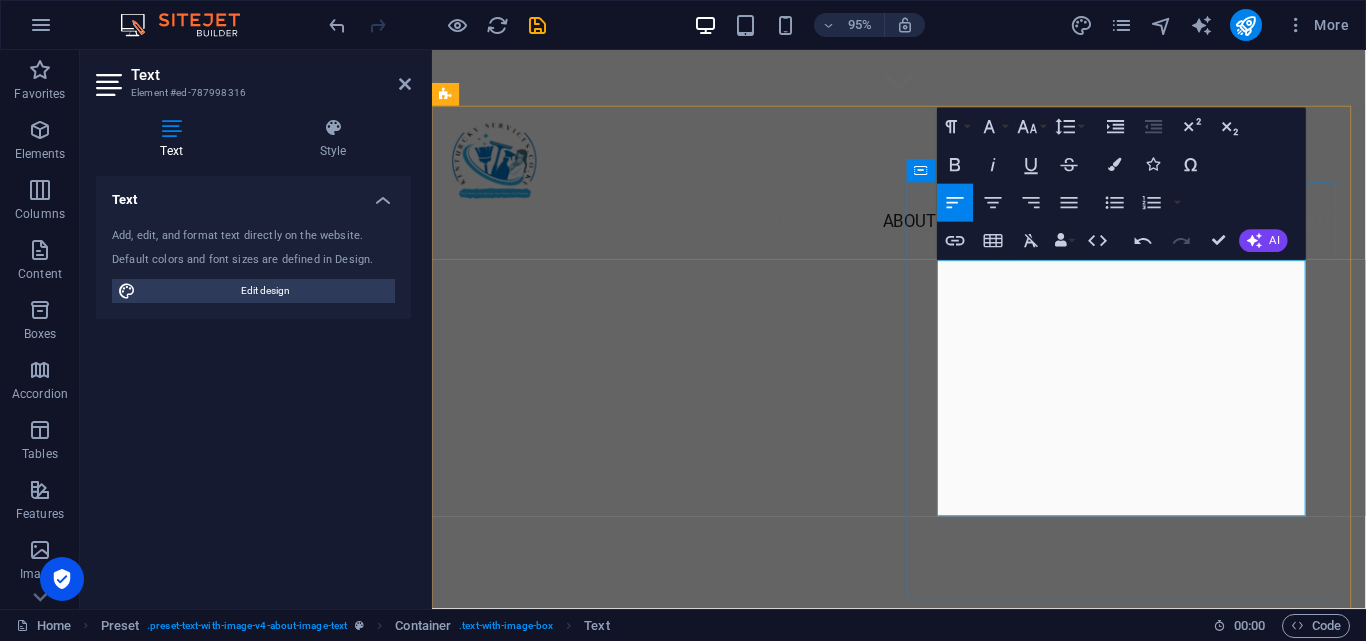 drag, startPoint x: 1184, startPoint y: 520, endPoint x: 1105, endPoint y: 489, distance: 84.8646 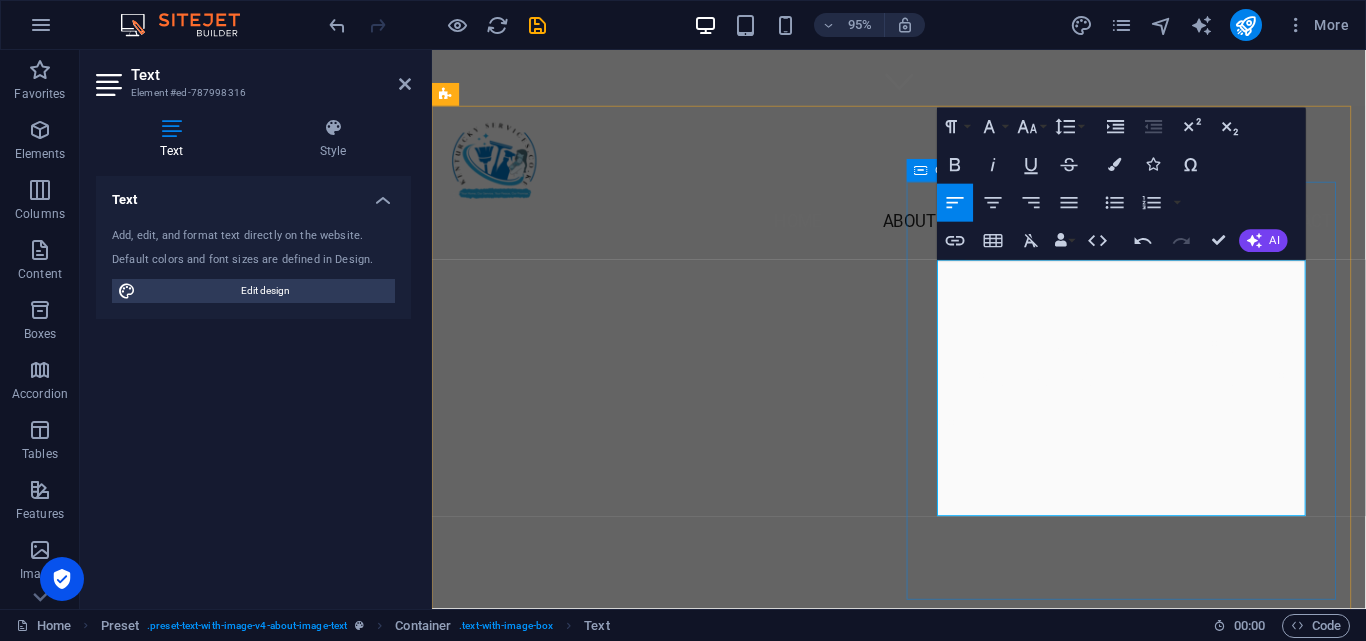 drag, startPoint x: 1197, startPoint y: 526, endPoint x: 1147, endPoint y: 327, distance: 205.18529 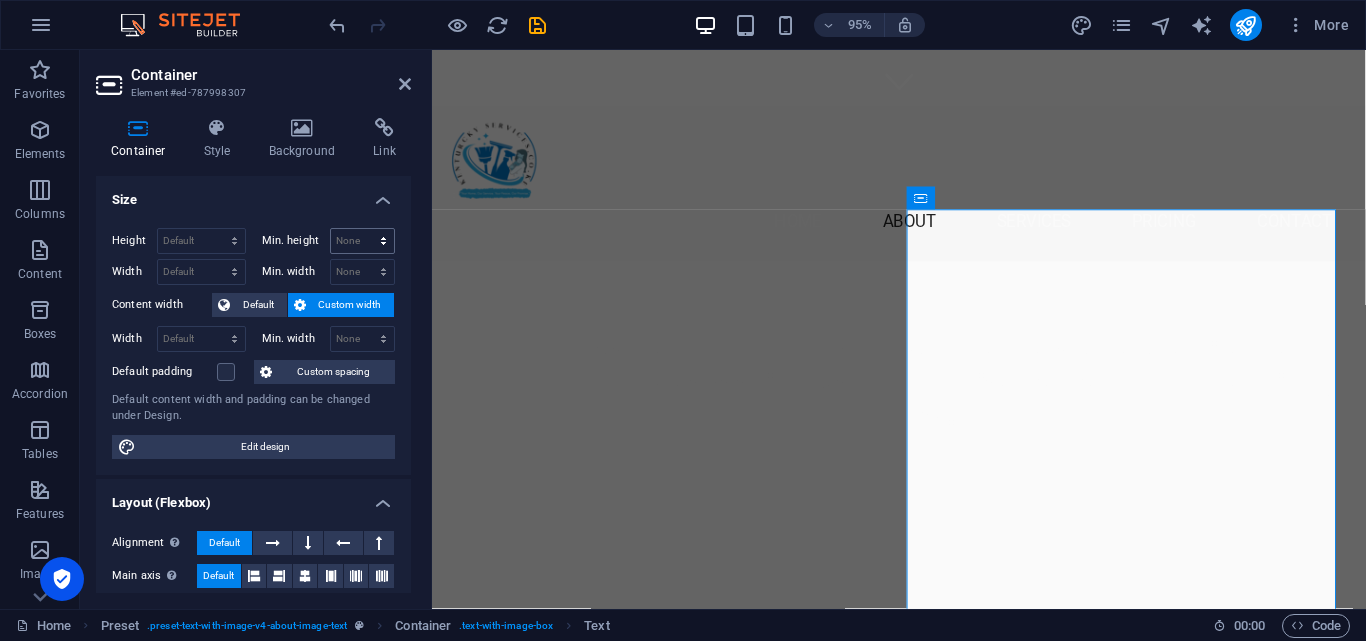scroll, scrollTop: 500, scrollLeft: 0, axis: vertical 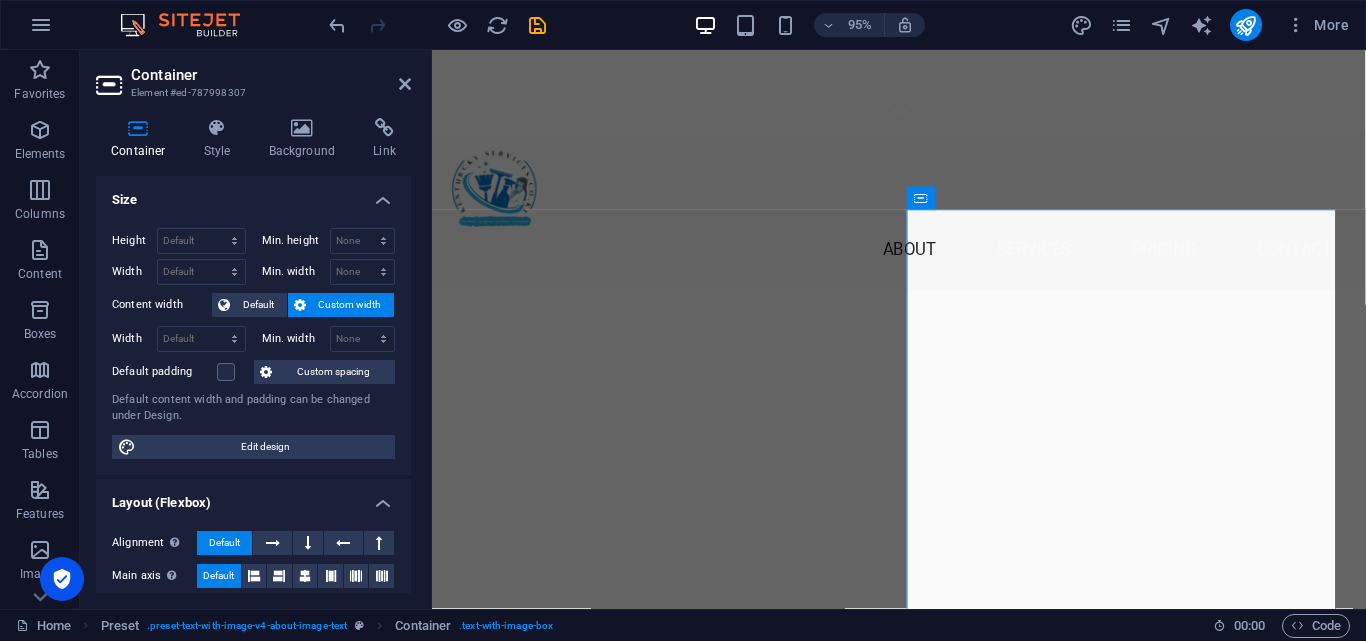 click on "Container Element #ed-787998307" at bounding box center (253, 76) 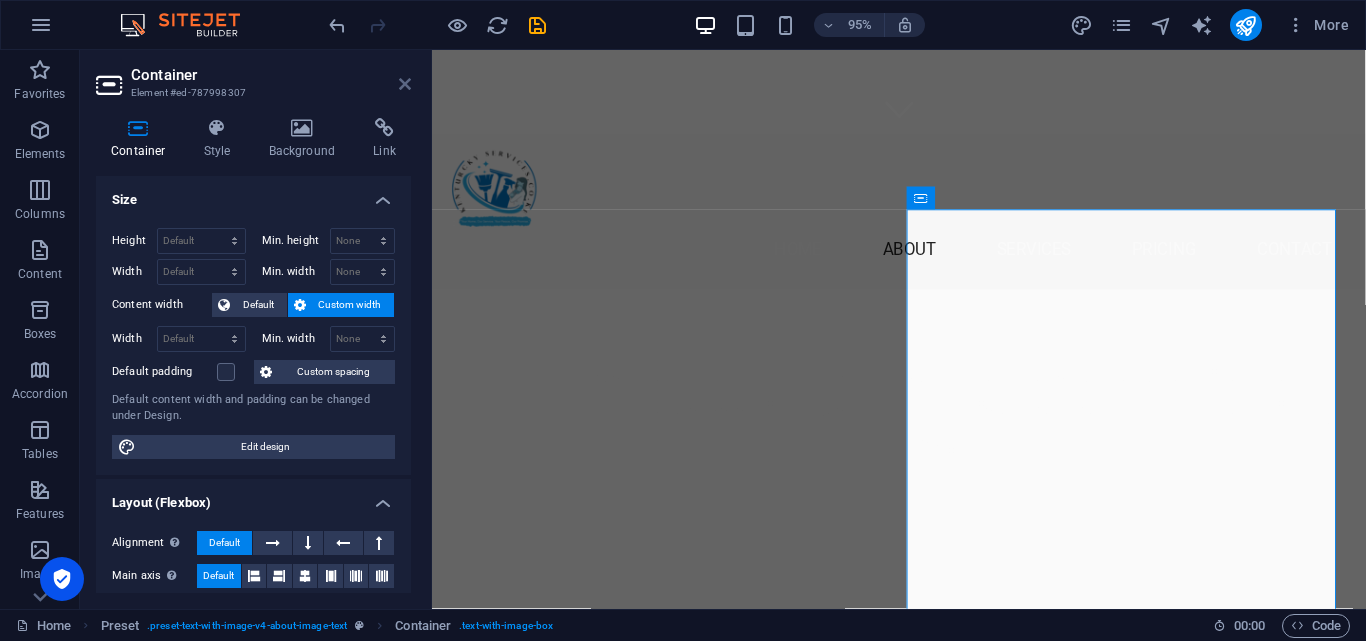 click at bounding box center [405, 84] 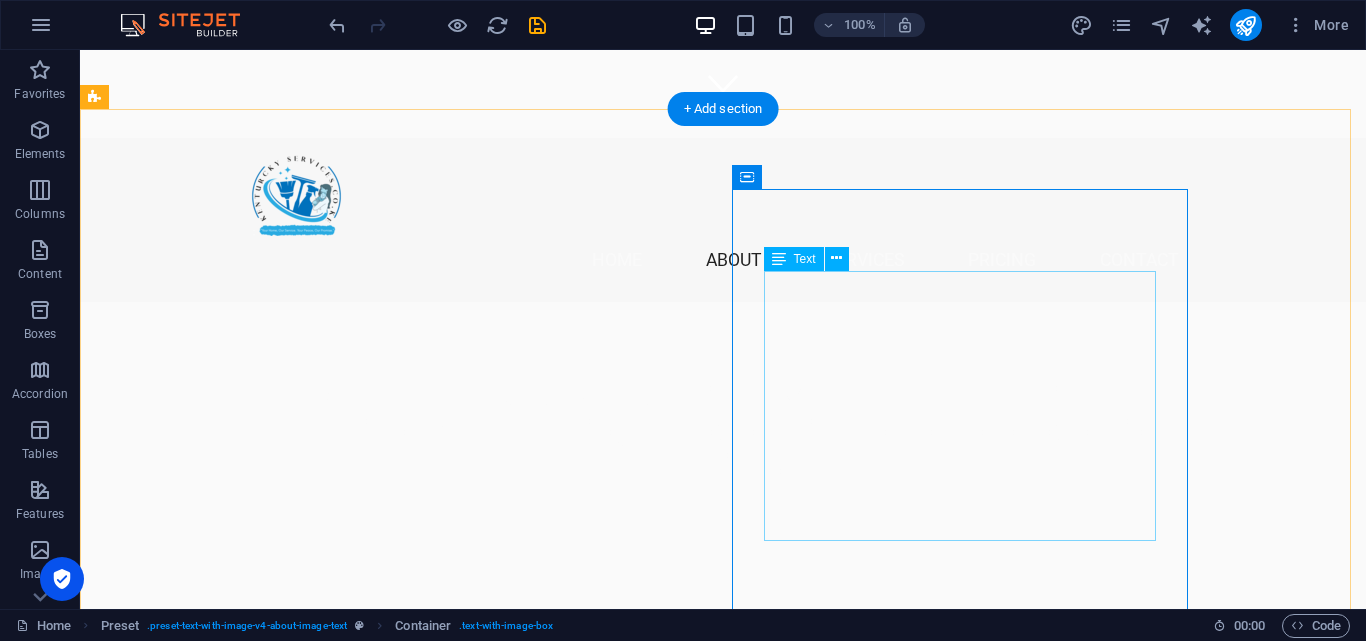 click on "Kentucky is a proudly Kenyan domestic services company committed to raising the bar in household and office support services. With years of industry experience, we provide skilled, vetted, and trained staff ready to deliver high-quality results — from home cleaning and nanny placement to sanitary solutions and fumigation. Whether you’re looking for a trustworthy nanny, deep house cleaning, post-construction cleaning, or sanitary bin management, Kentucky is here to serve you with excellence. With trained personnel and a nationwide reach, we deliver reliable, safe, and affordable domestic solutions right to your doorstep." at bounding box center (568, 1476) 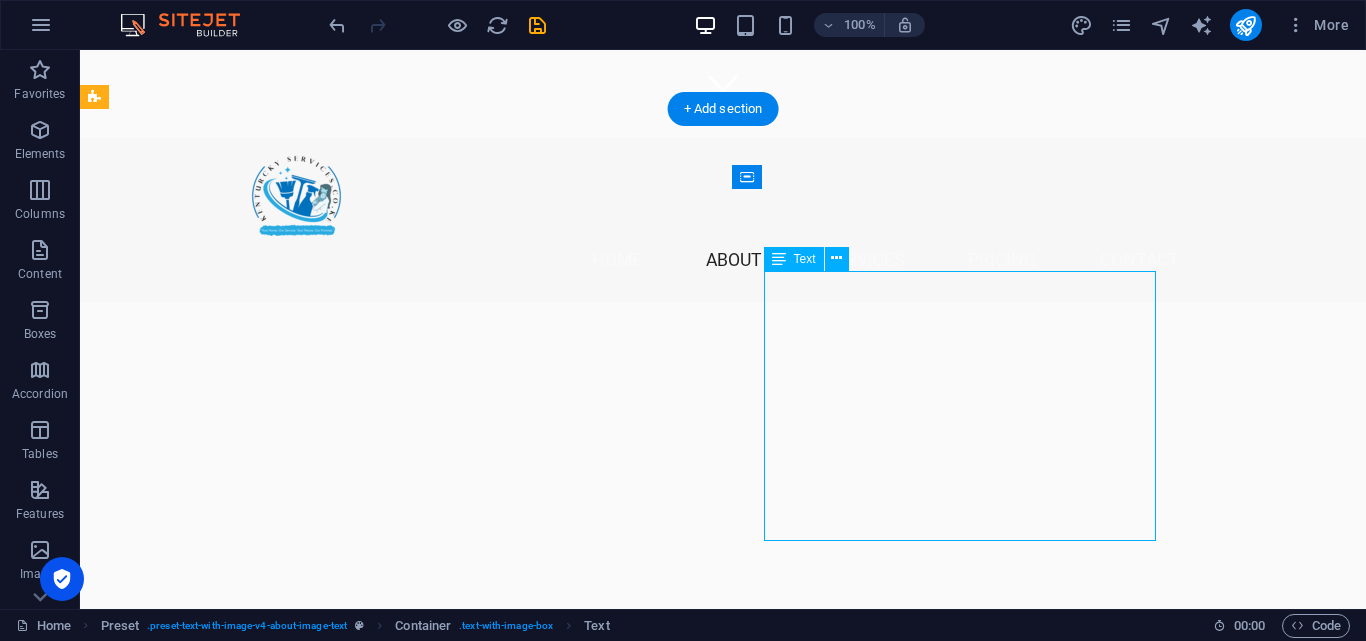 click on "Kentucky is a proudly Kenyan domestic services company committed to raising the bar in household and office support services. With years of industry experience, we provide skilled, vetted, and trained staff ready to deliver high-quality results — from home cleaning and nanny placement to sanitary solutions and fumigation. Whether you’re looking for a trustworthy nanny, deep house cleaning, post-construction cleaning, or sanitary bin management, Kentucky is here to serve you with excellence. With trained personnel and a nationwide reach, we deliver reliable, safe, and affordable domestic solutions right to your doorstep." at bounding box center (568, 1476) 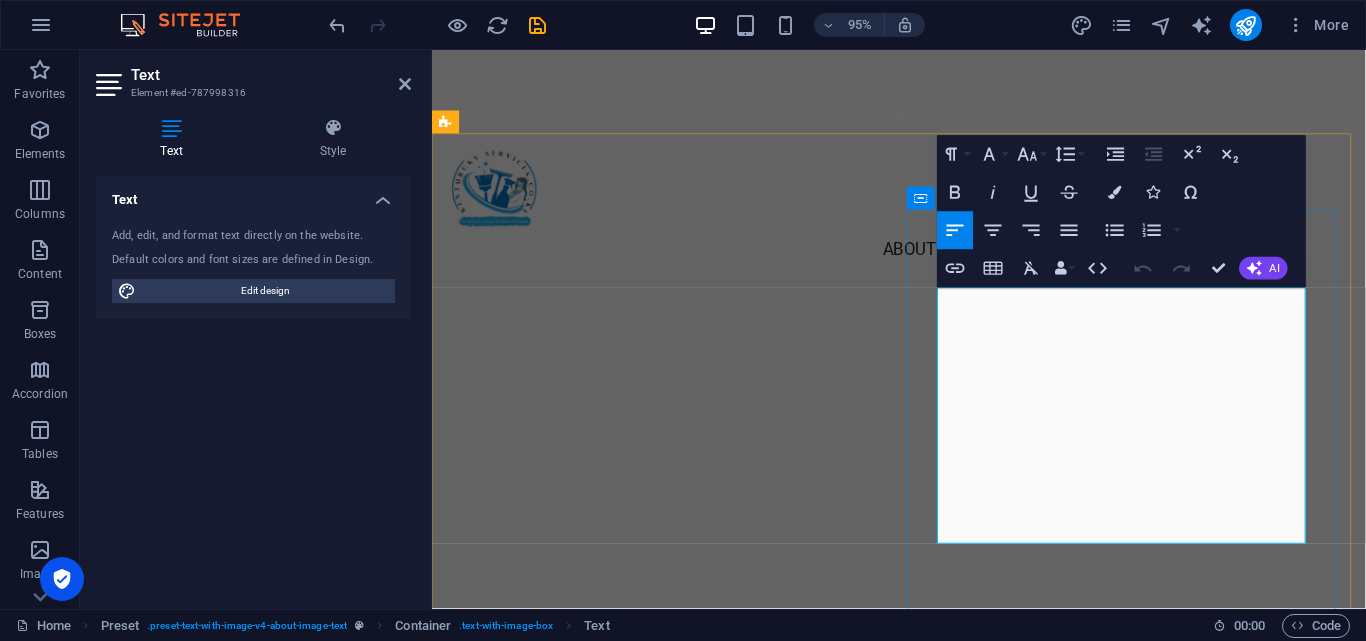 drag, startPoint x: 1193, startPoint y: 563, endPoint x: 967, endPoint y: 302, distance: 345.24918 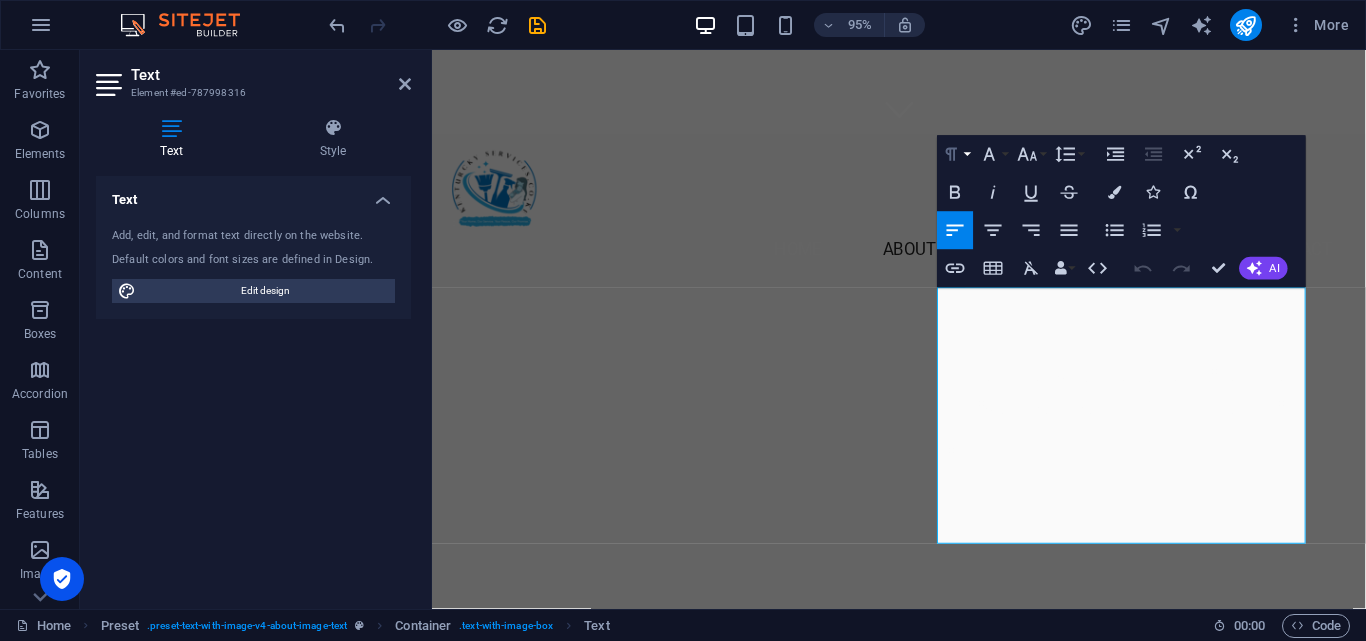 click 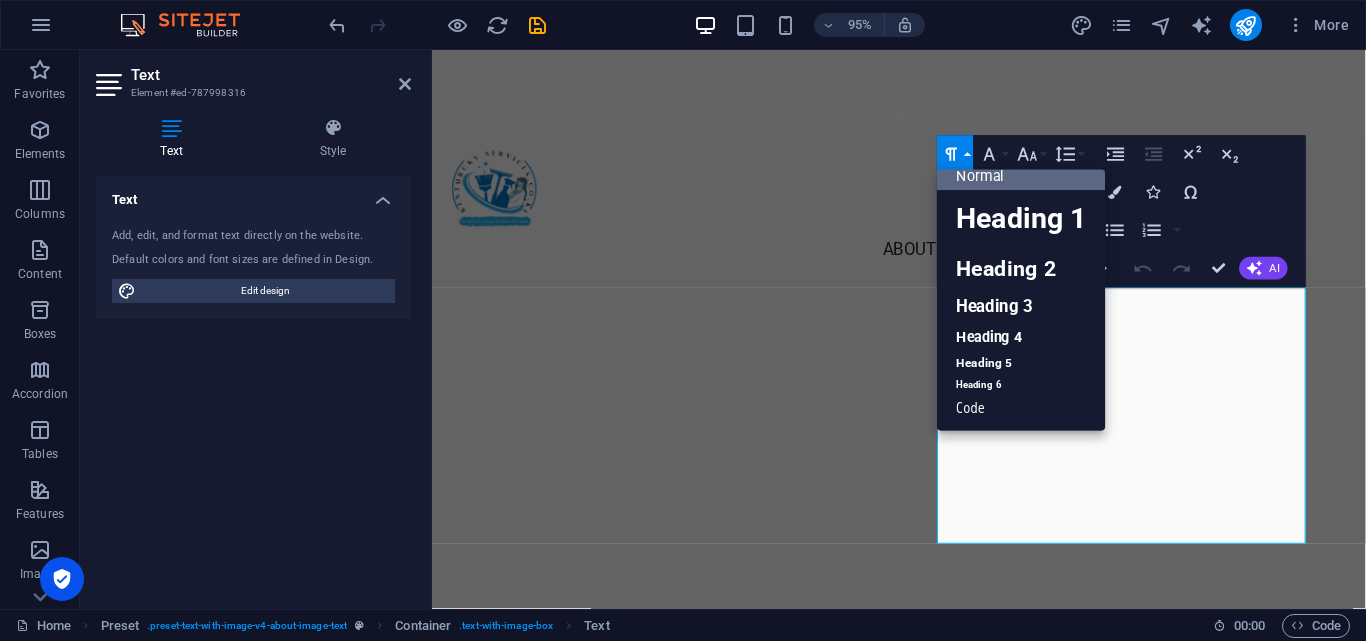 scroll, scrollTop: 16, scrollLeft: 0, axis: vertical 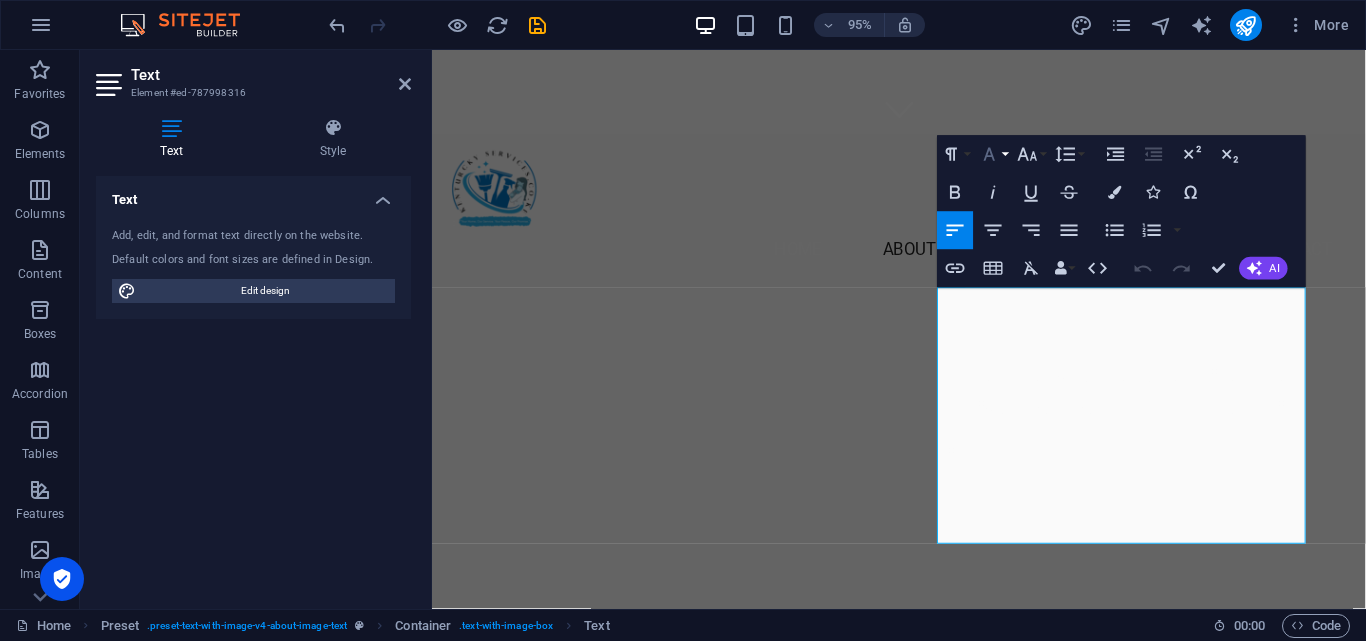 click 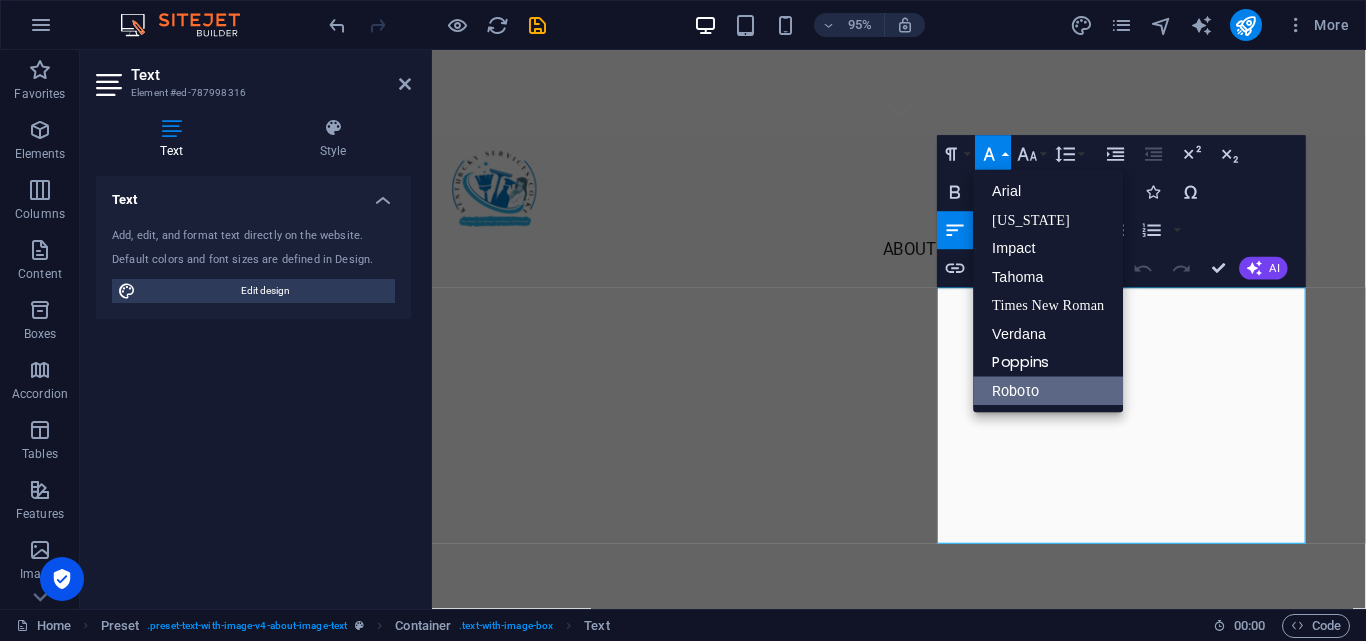 scroll, scrollTop: 0, scrollLeft: 0, axis: both 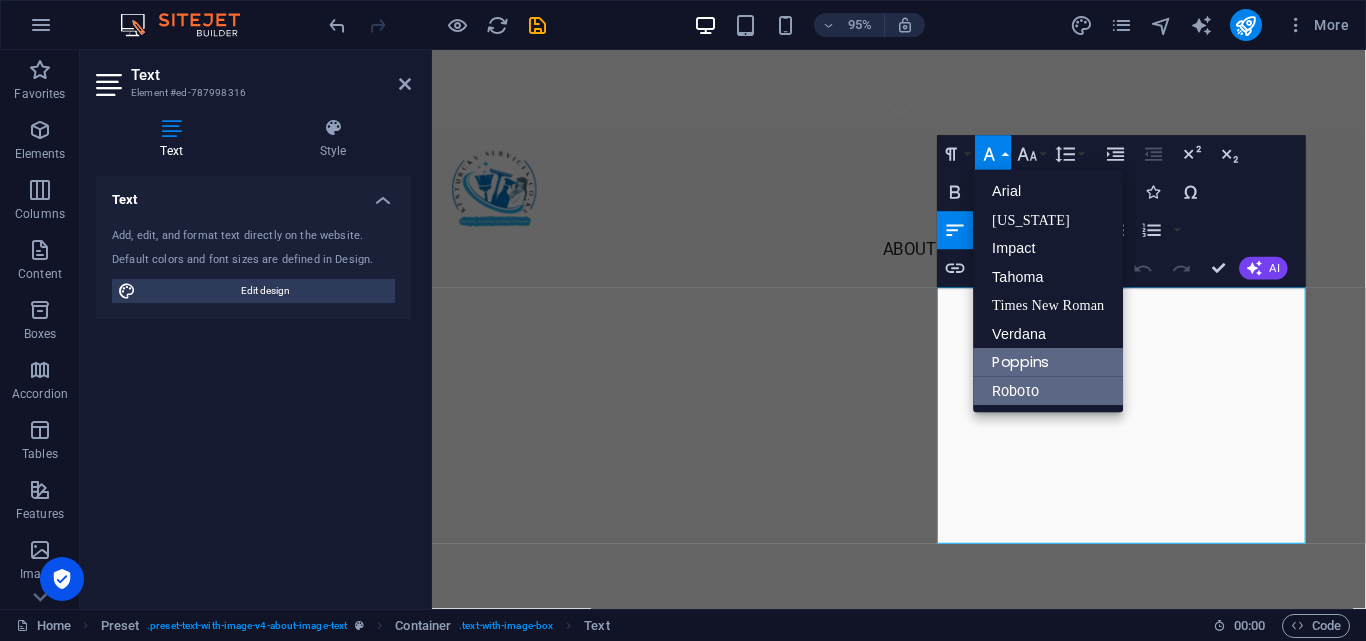 click on "Poppins" at bounding box center [1049, 362] 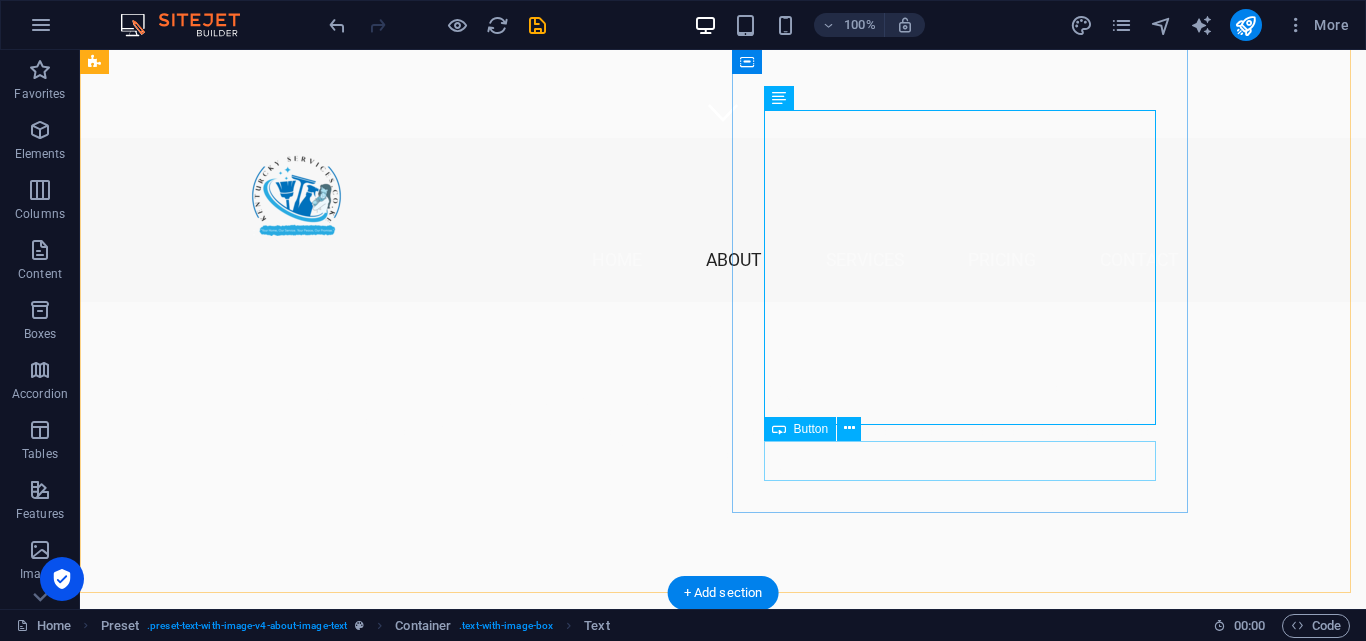 scroll, scrollTop: 661, scrollLeft: 0, axis: vertical 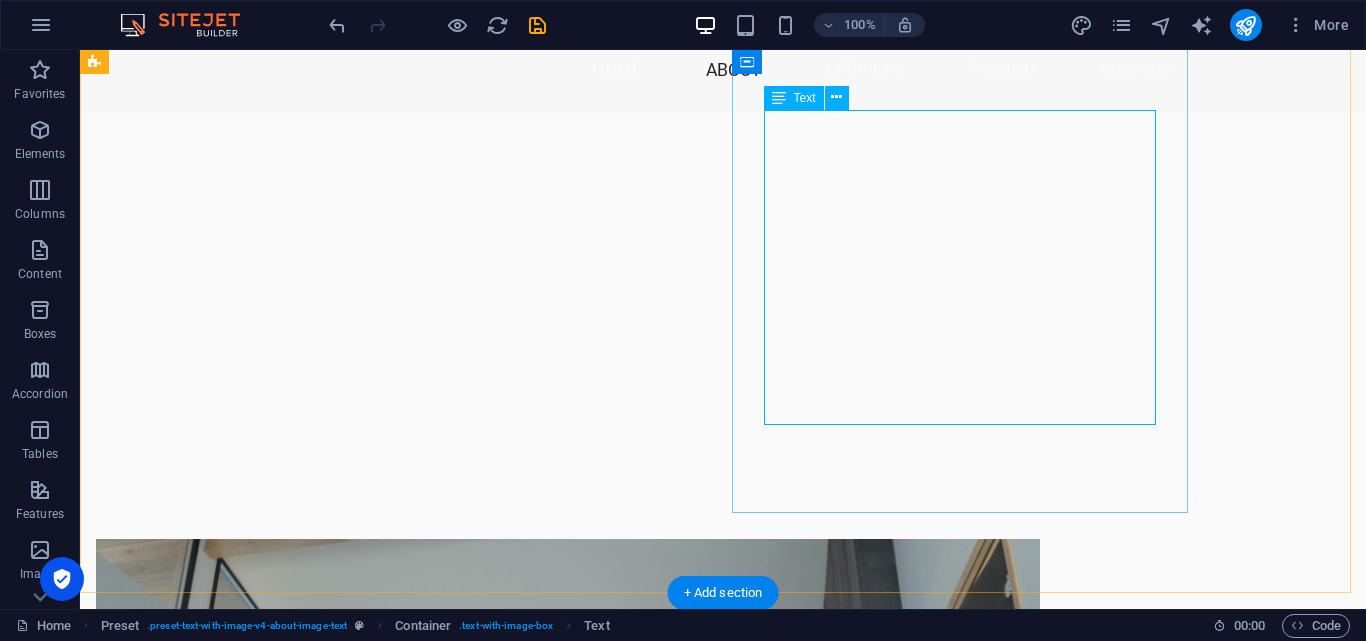click on "Kentucky is a proudly Kenyan domestic services company committed to raising the bar in household and office support services. With years of industry experience, we provide skilled, vetted, and trained staff ready to deliver high-quality results — from home cleaning and nanny placement to sanitary solutions and fumigation. Whether you’re looking for a trustworthy nanny, deep house cleaning, post-construction cleaning, or sanitary bin management, Kentucky is here to serve you with excellence. With trained personnel and a nationwide reach, we deliver reliable, safe, and affordable domestic solutions right to your doorstep." at bounding box center (568, 1331) 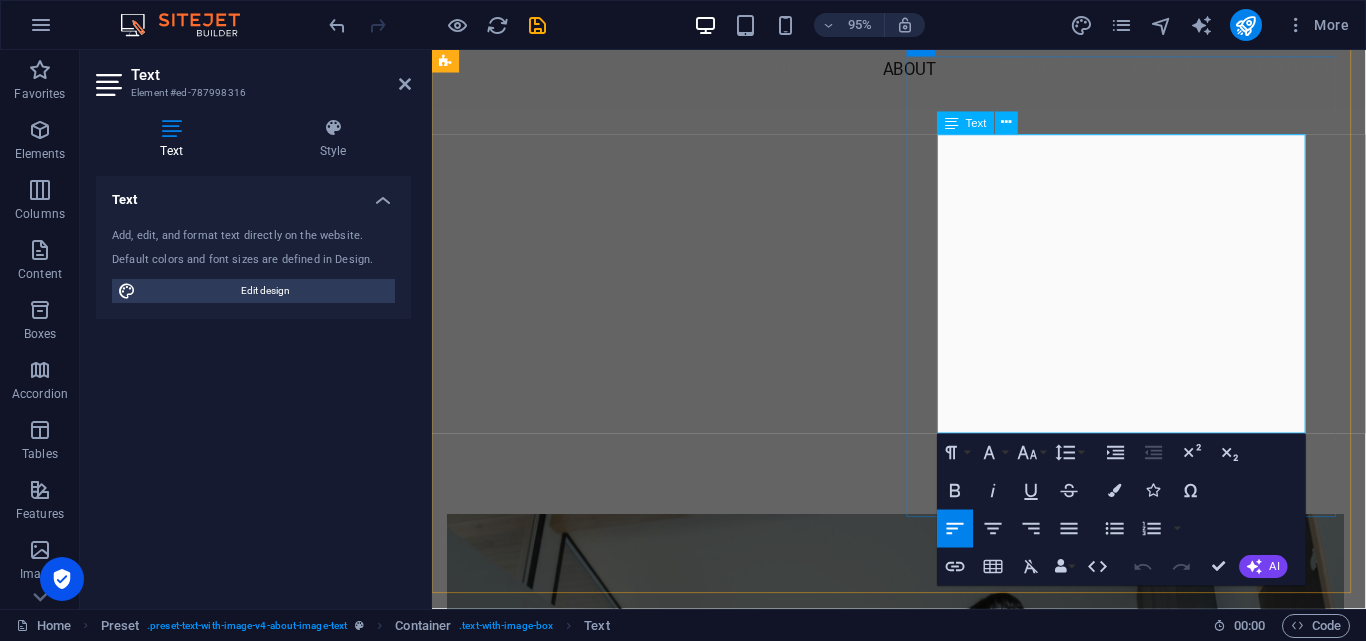 drag, startPoint x: 984, startPoint y: 322, endPoint x: 1001, endPoint y: 331, distance: 19.235384 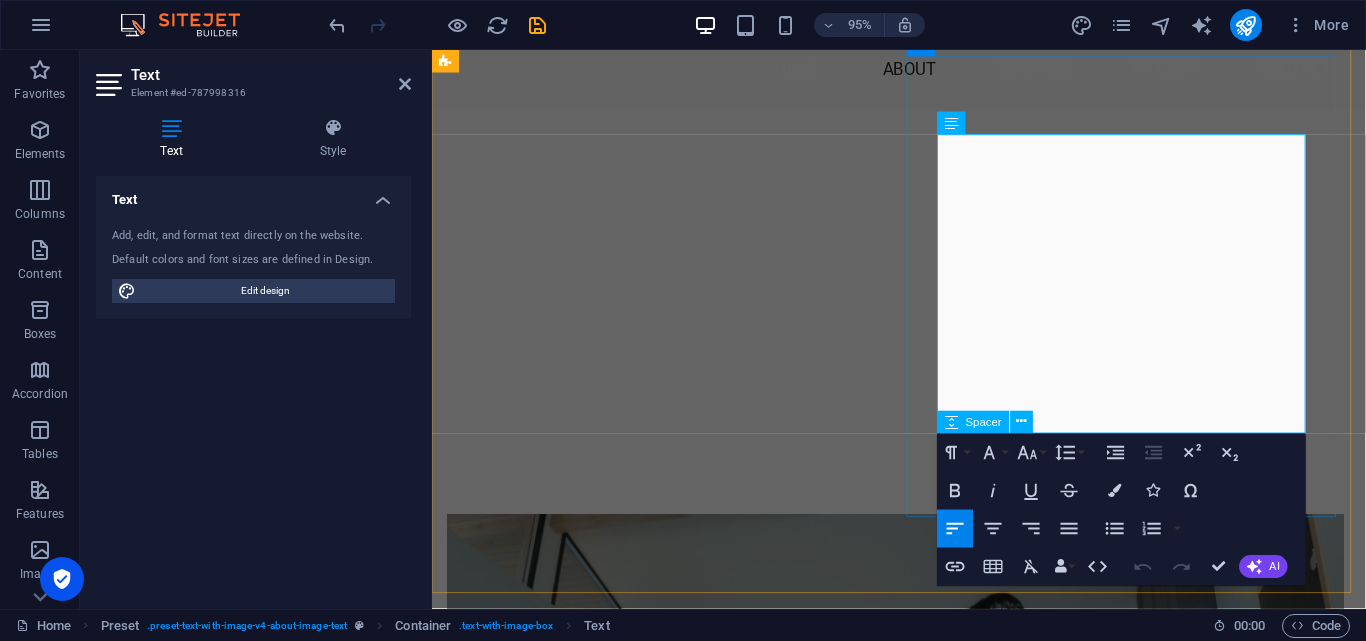 drag, startPoint x: 964, startPoint y: 305, endPoint x: 1159, endPoint y: 459, distance: 248.47736 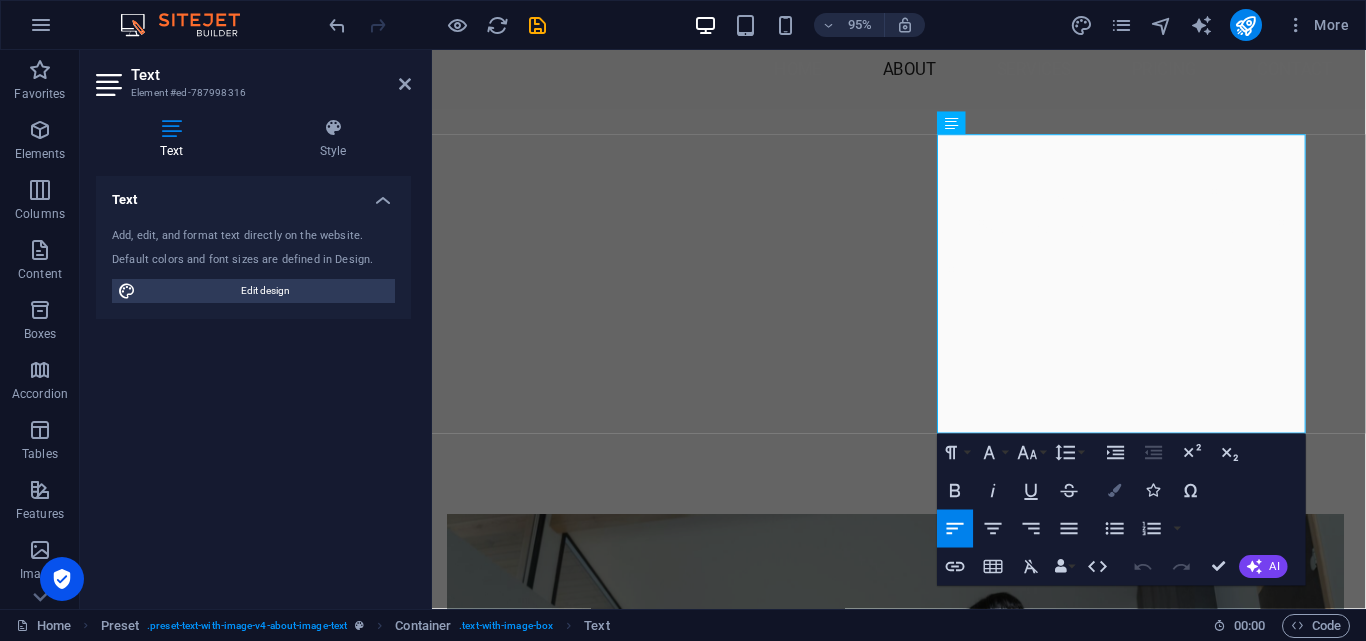 click on "Colors" at bounding box center [1115, 491] 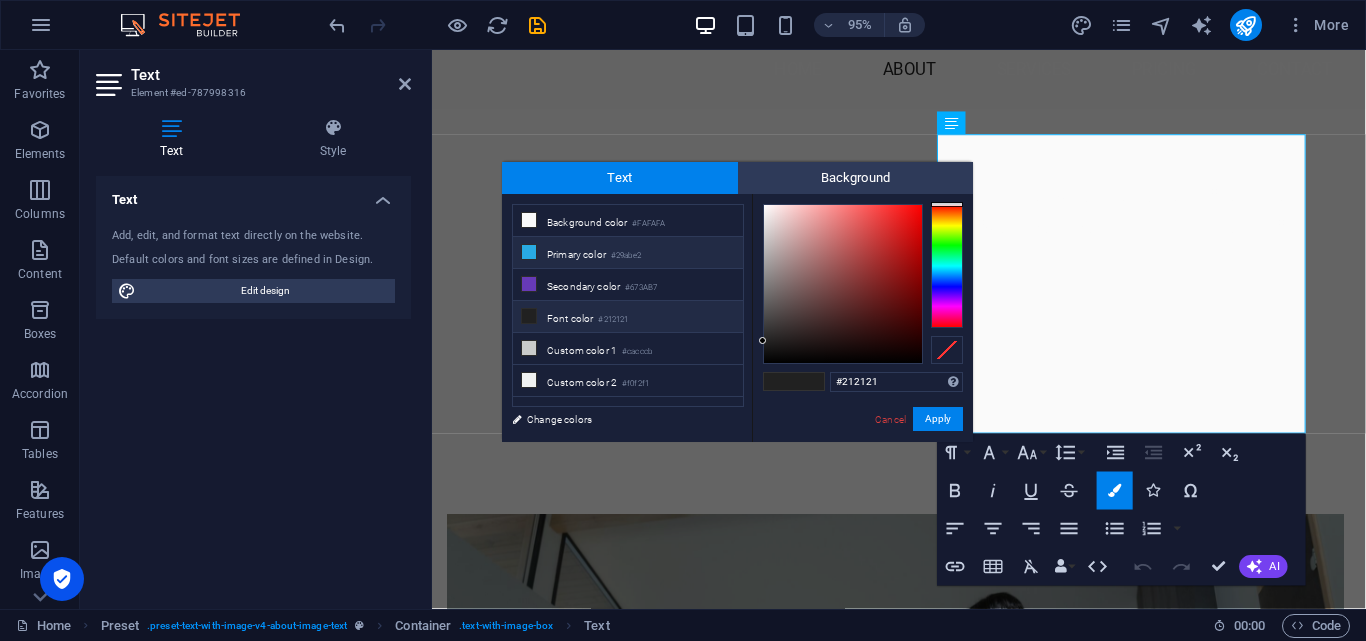 click on "Primary color
#29abe2" at bounding box center [628, 253] 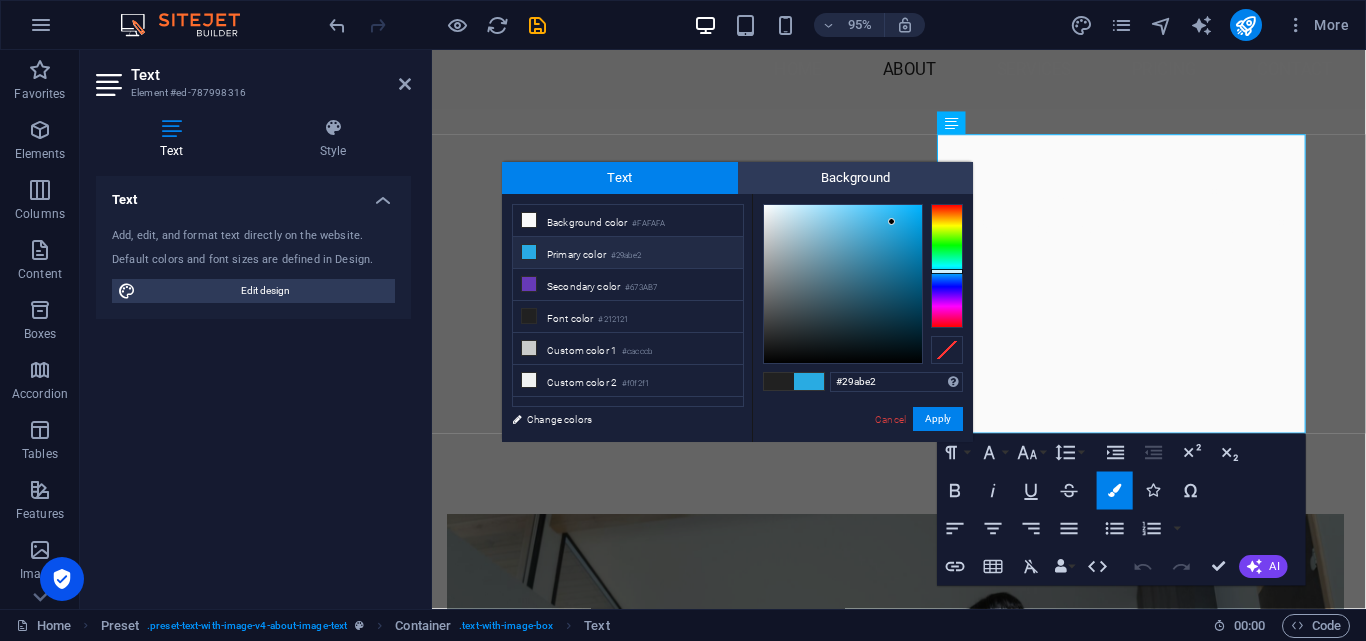 click on "#29abe2 Supported formats #0852ed rgb(8, 82, 237) rgba(8, 82, 237, 90%) hsv(221,97,93) hsl(221, 93%, 48%) Cancel Apply" at bounding box center [862, 463] 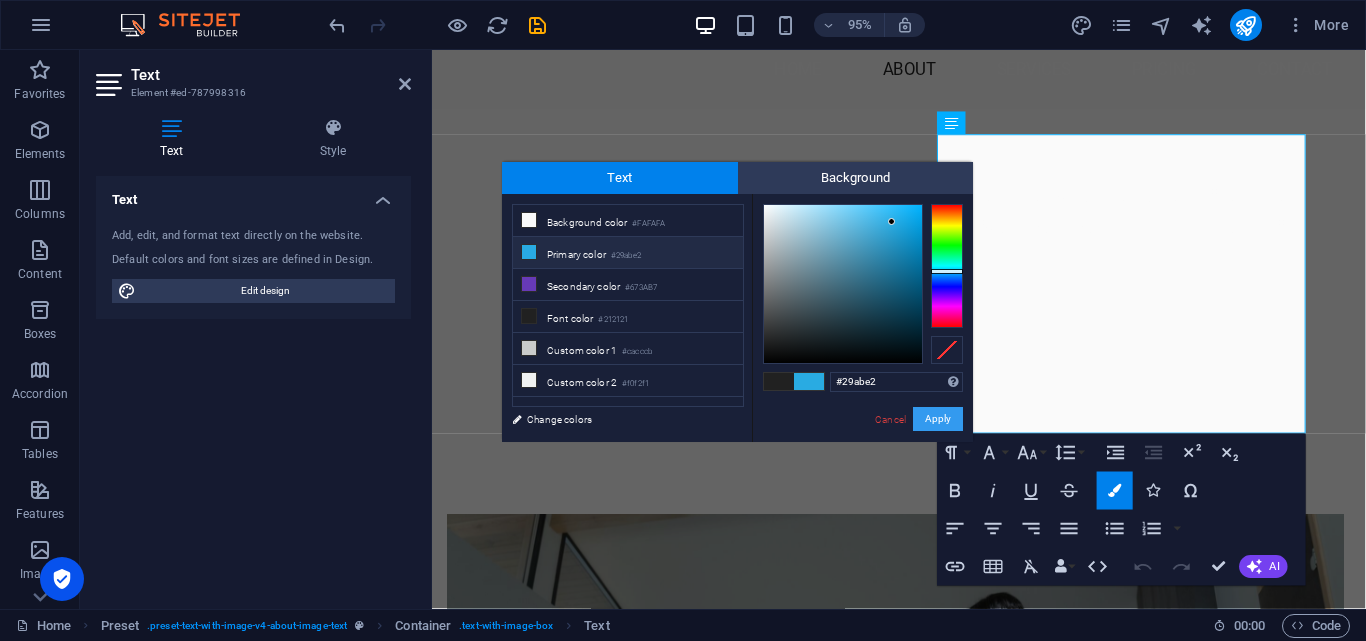 click on "Apply" at bounding box center [938, 419] 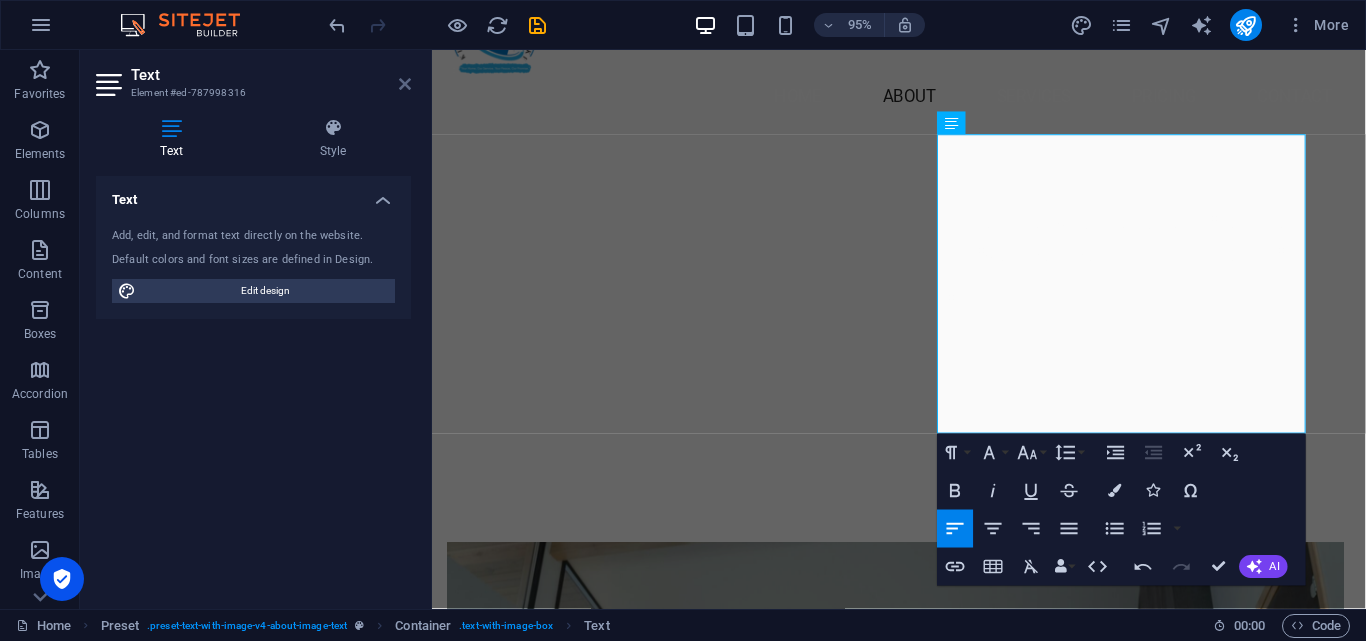 click at bounding box center (405, 84) 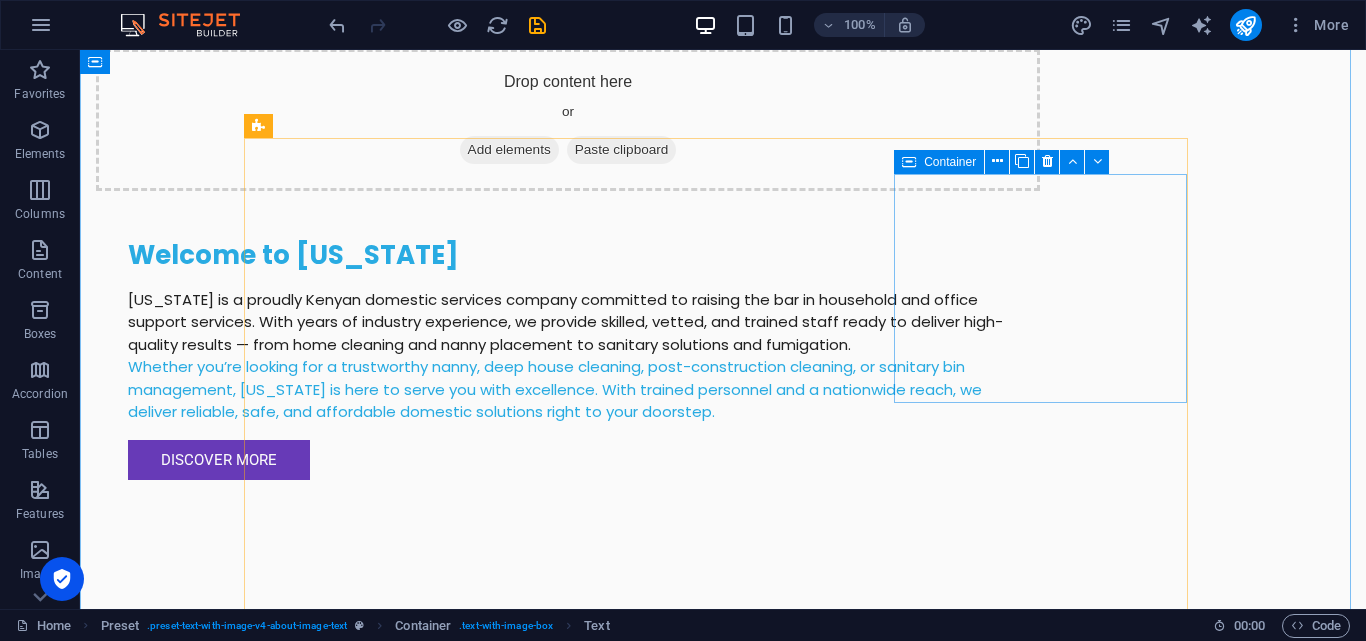scroll, scrollTop: 1652, scrollLeft: 0, axis: vertical 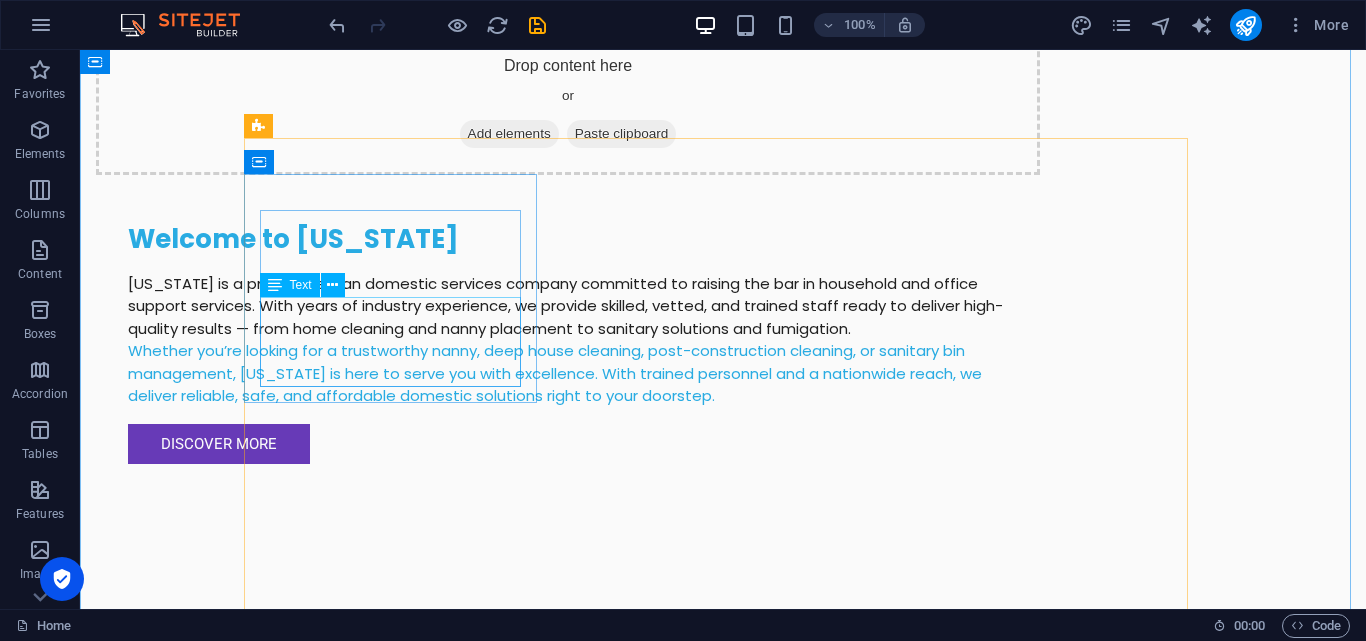click on "We offer comprehensive housekeeping services tailored to meet your needs with general cleaning starting at KES 1,800." at bounding box center (397, 1684) 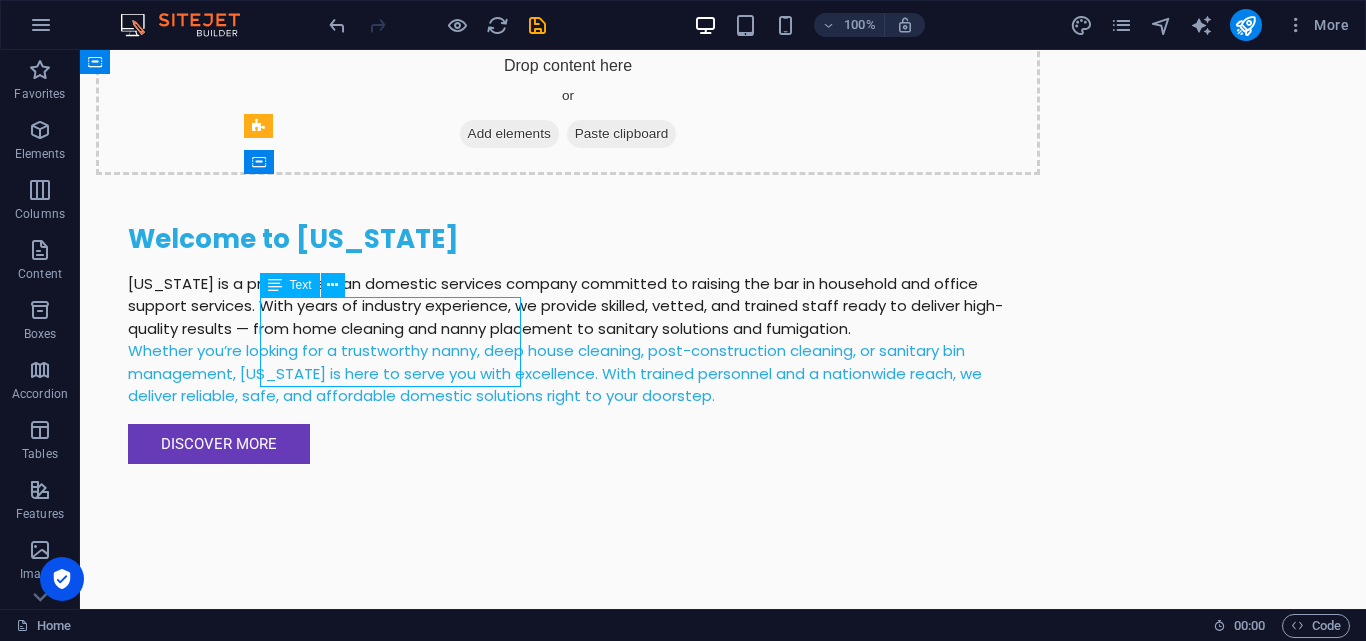 click on "We offer comprehensive housekeeping services tailored to meet your needs with general cleaning starting at KES 1,800." at bounding box center (397, 1684) 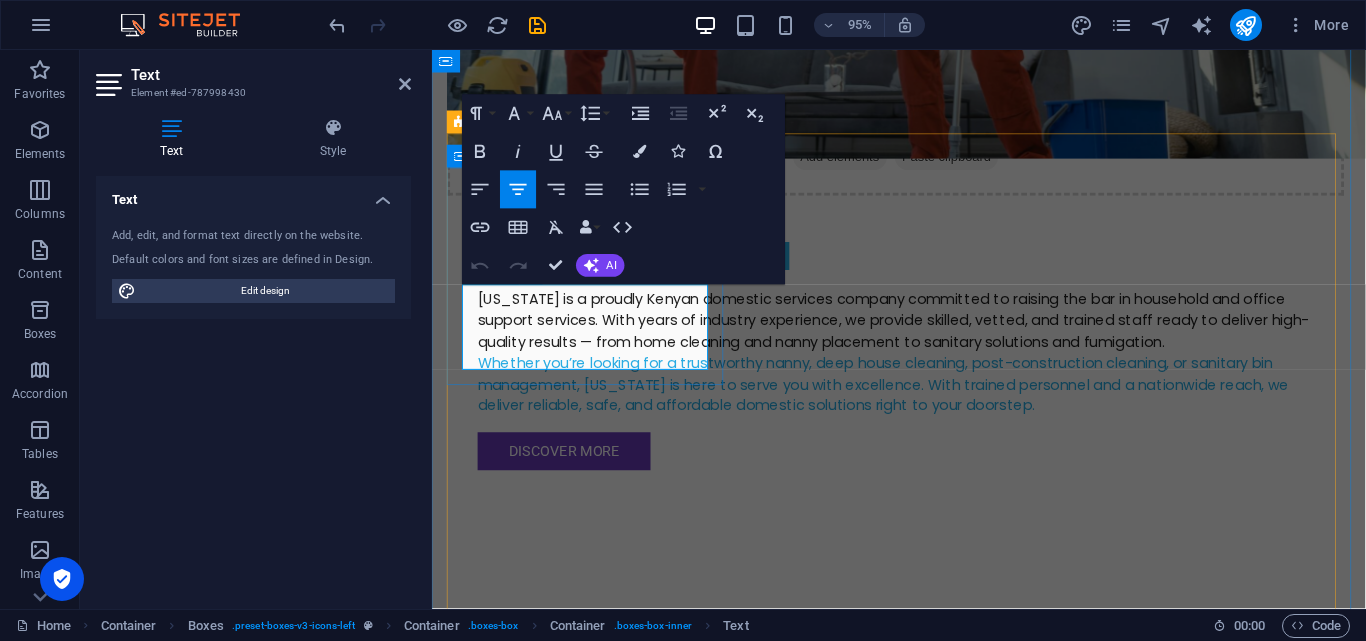 scroll, scrollTop: 1681, scrollLeft: 0, axis: vertical 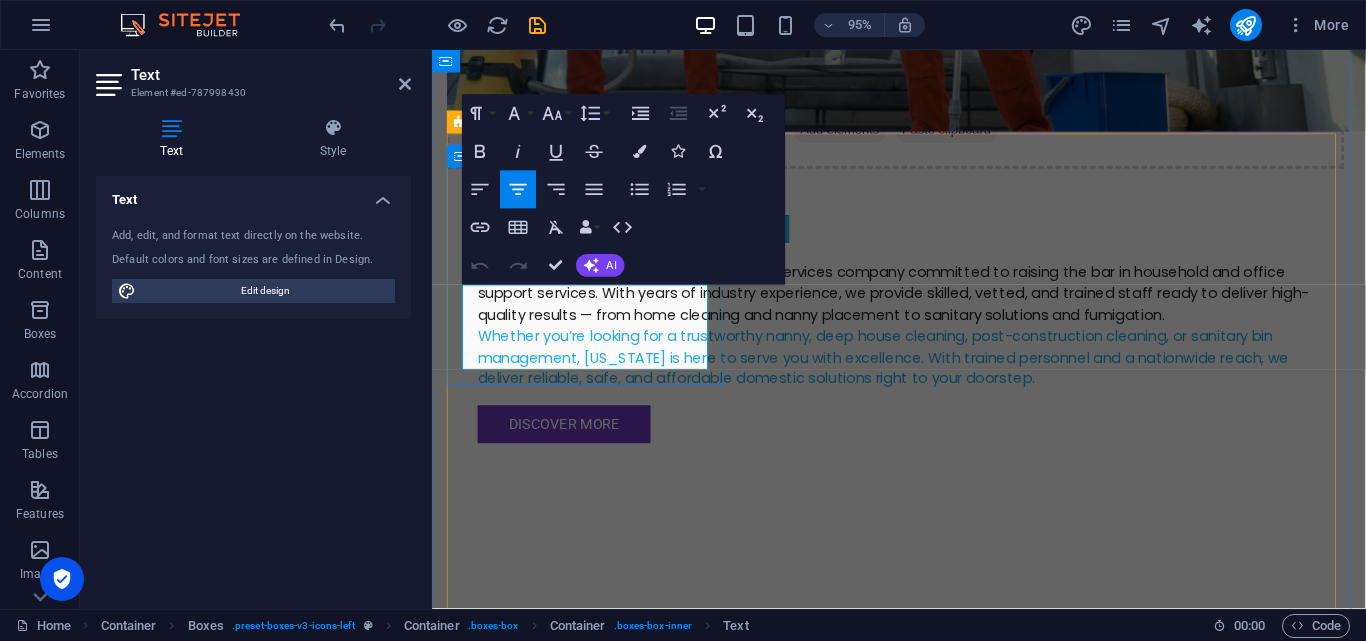 drag, startPoint x: 679, startPoint y: 304, endPoint x: 945, endPoint y: 333, distance: 267.57617 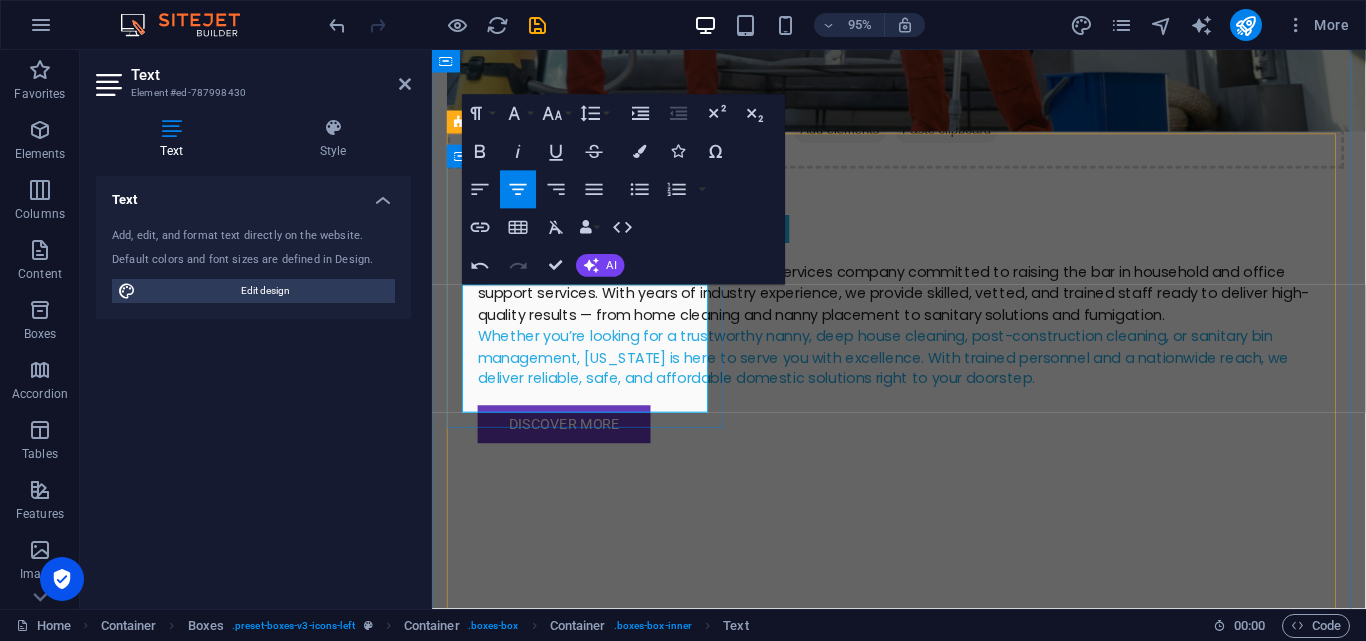 drag, startPoint x: 618, startPoint y: 349, endPoint x: 703, endPoint y: 434, distance: 120.20815 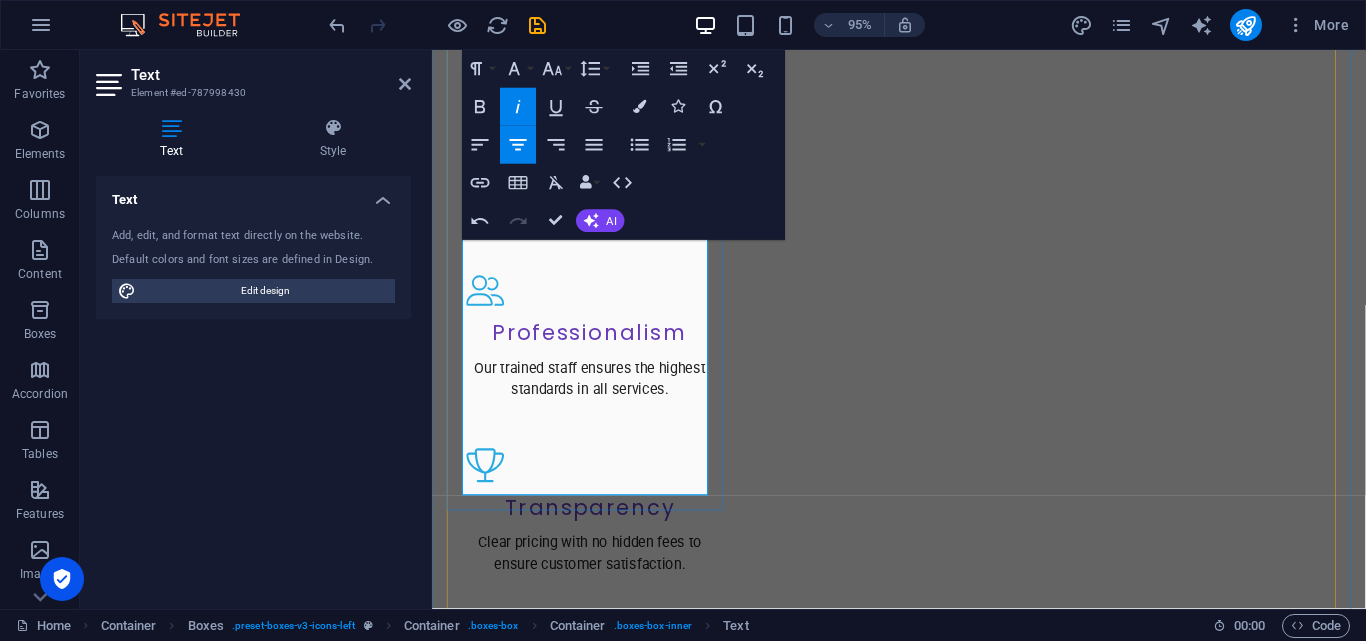 scroll, scrollTop: 2431, scrollLeft: 0, axis: vertical 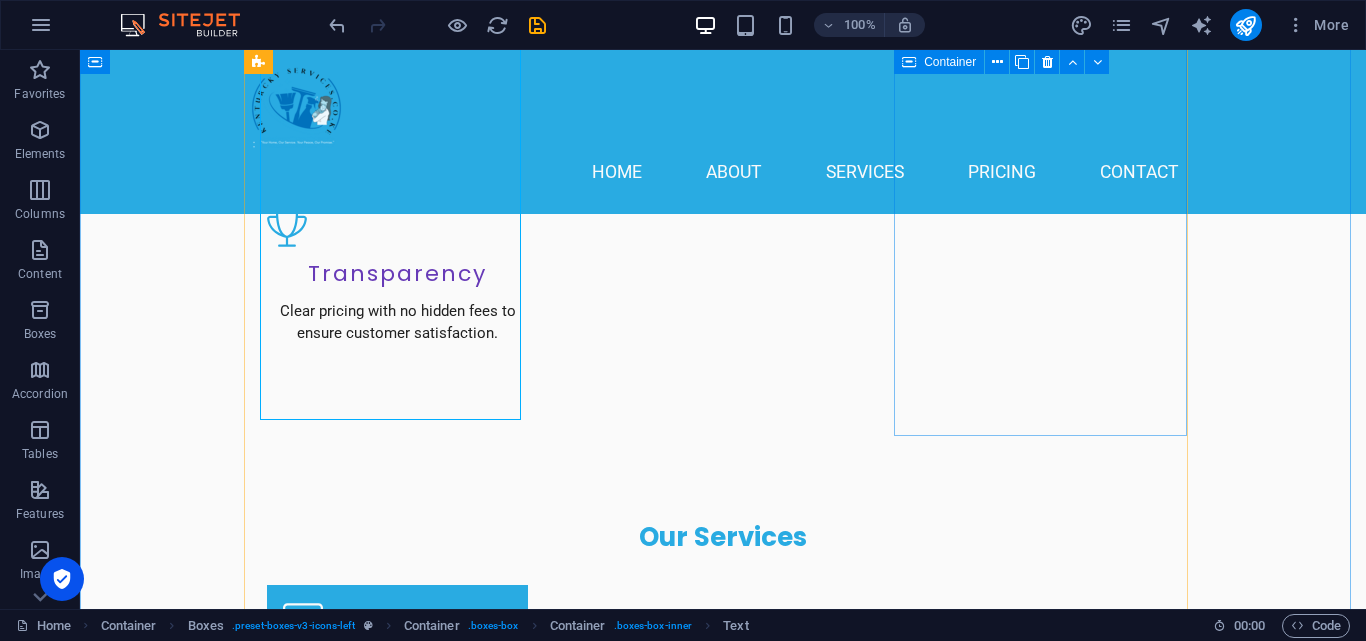 click on "Mama Fua Services Affordable laundry and cleaning services with prices starting from KES 1,800 per basket." at bounding box center (397, 2119) 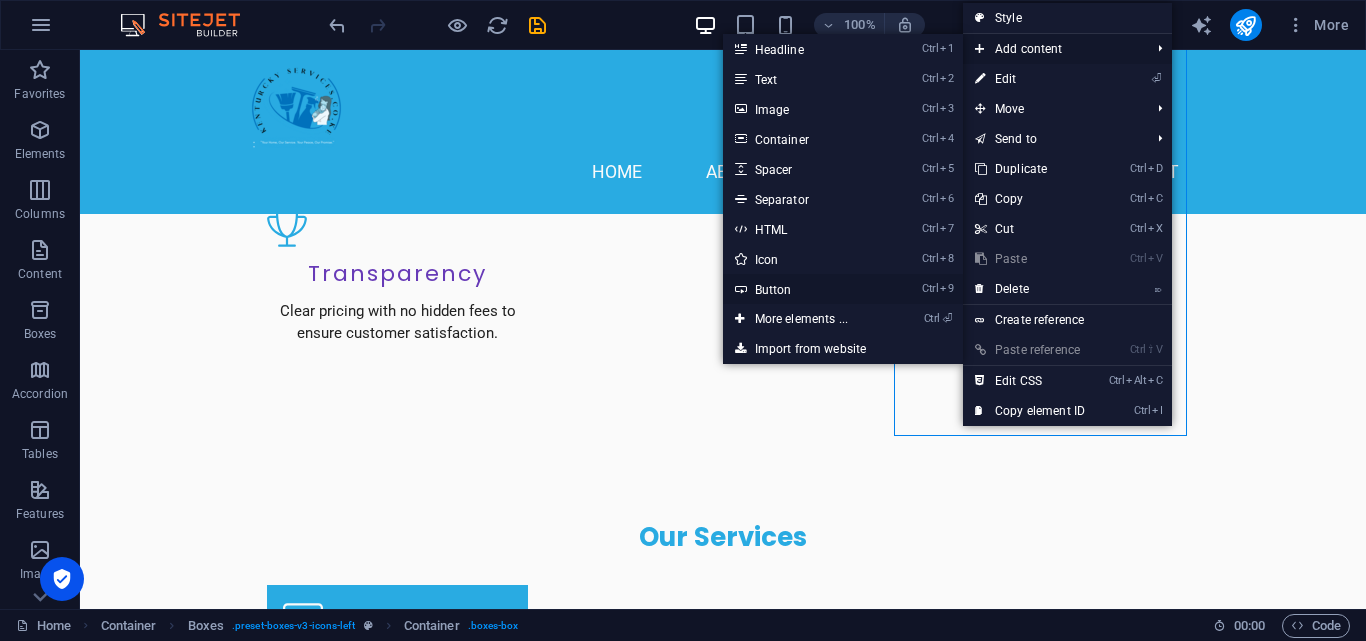 click on "Ctrl 9  Button" at bounding box center [805, 289] 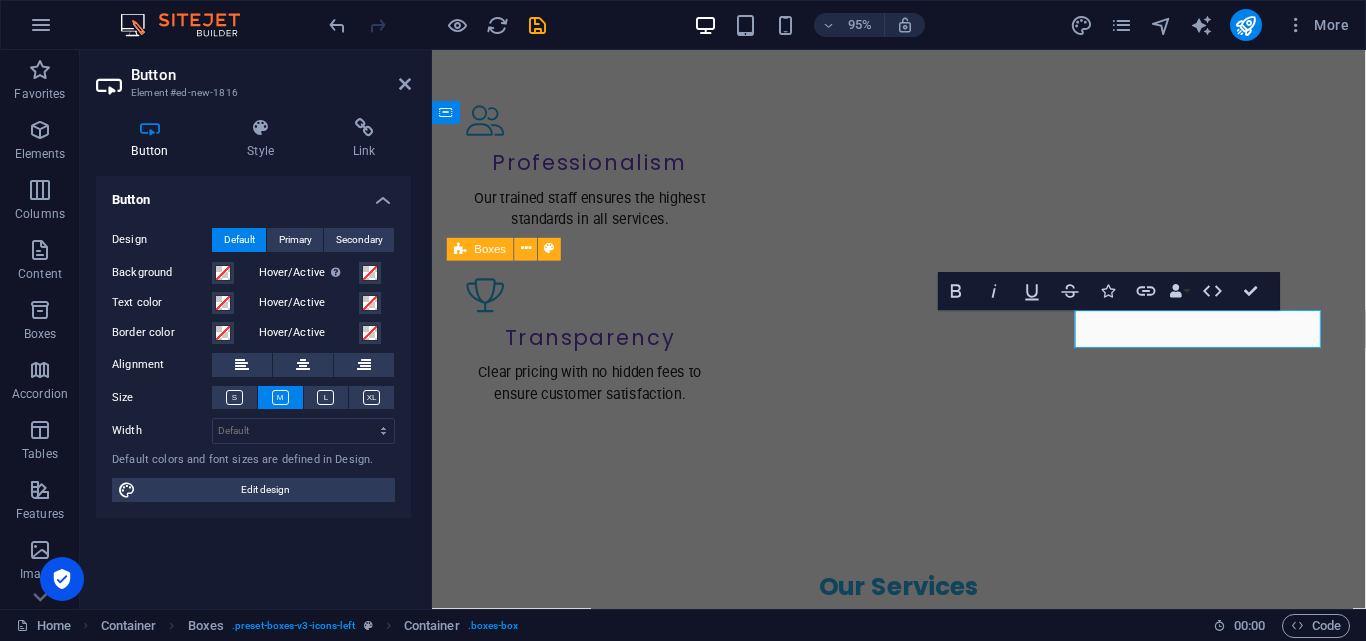 scroll, scrollTop: 1547, scrollLeft: 0, axis: vertical 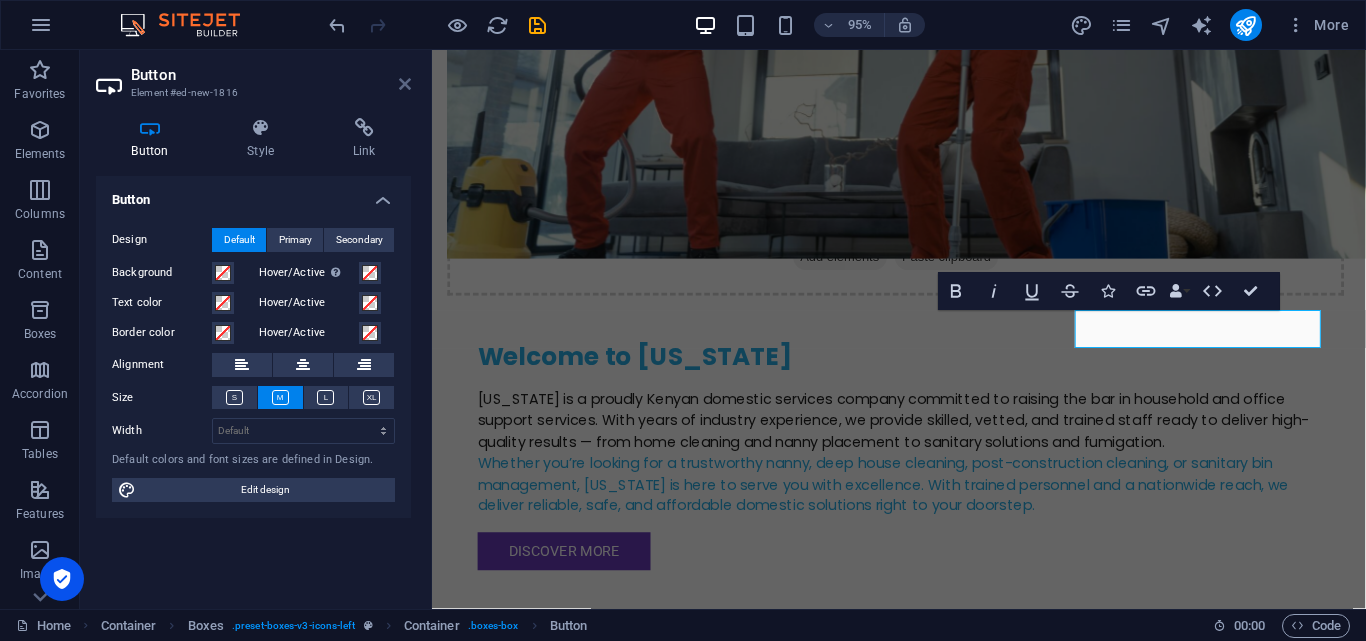 click on "Button Element #ed-new-1816" at bounding box center [253, 76] 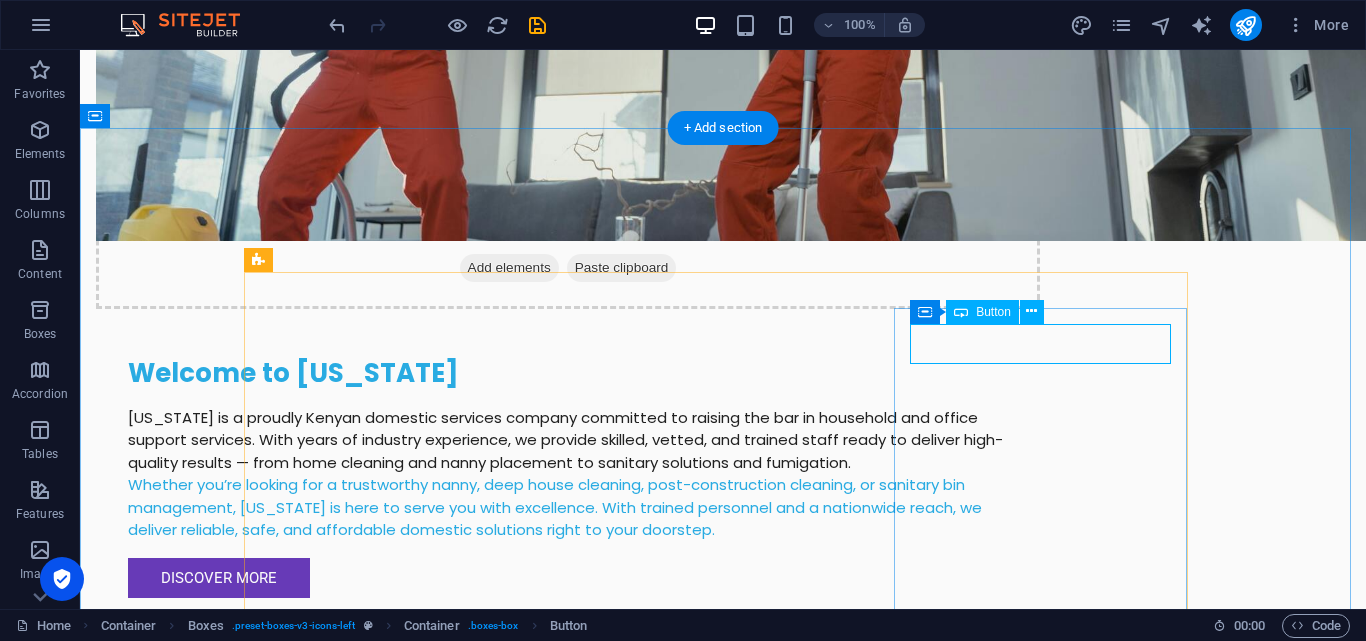 click on "Button label" at bounding box center (397, 3095) 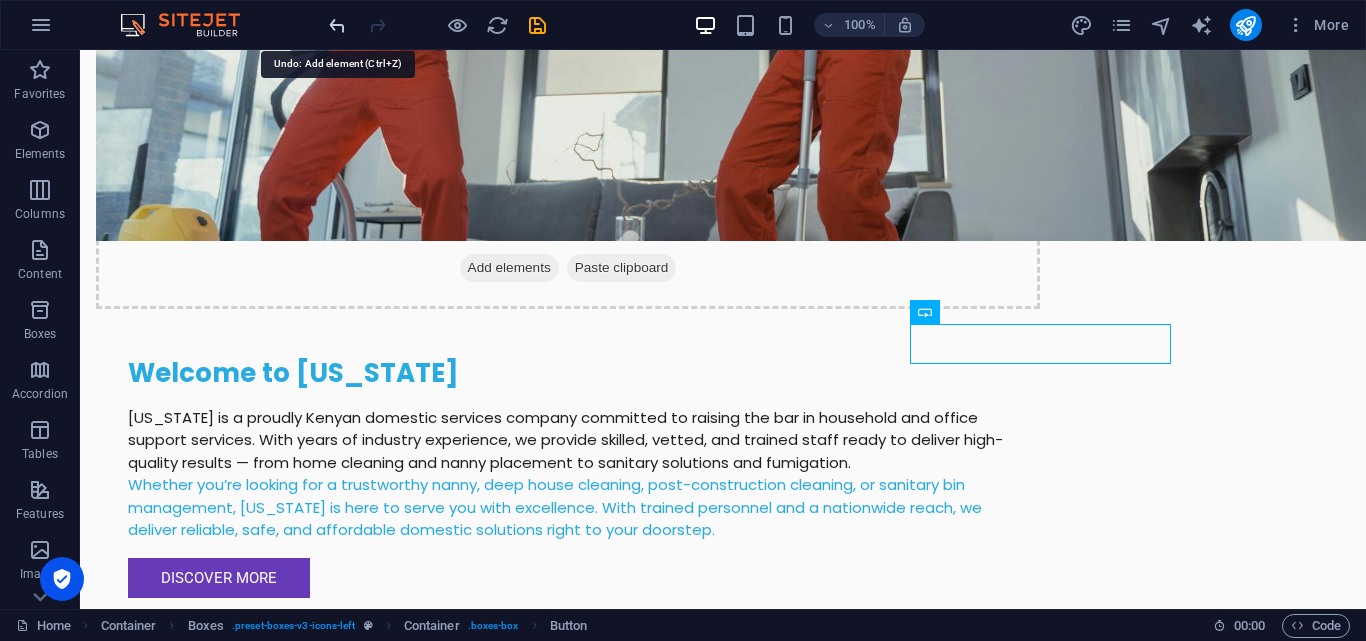 click at bounding box center [337, 25] 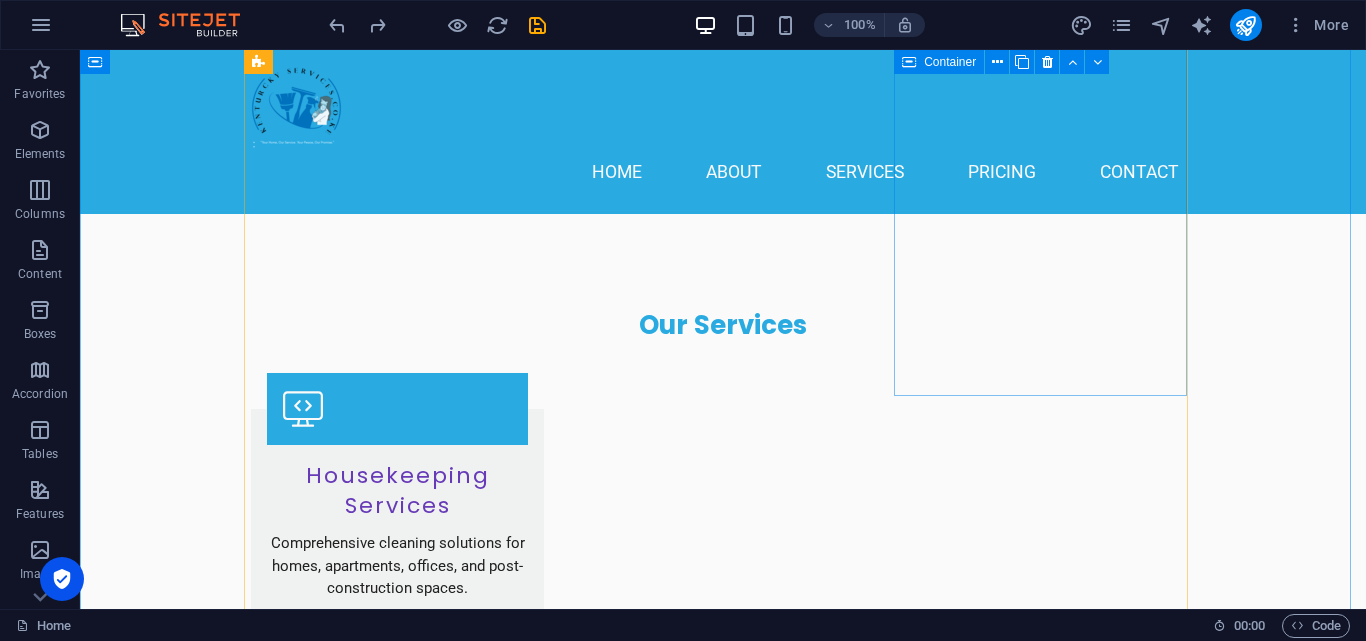 scroll, scrollTop: 2537, scrollLeft: 0, axis: vertical 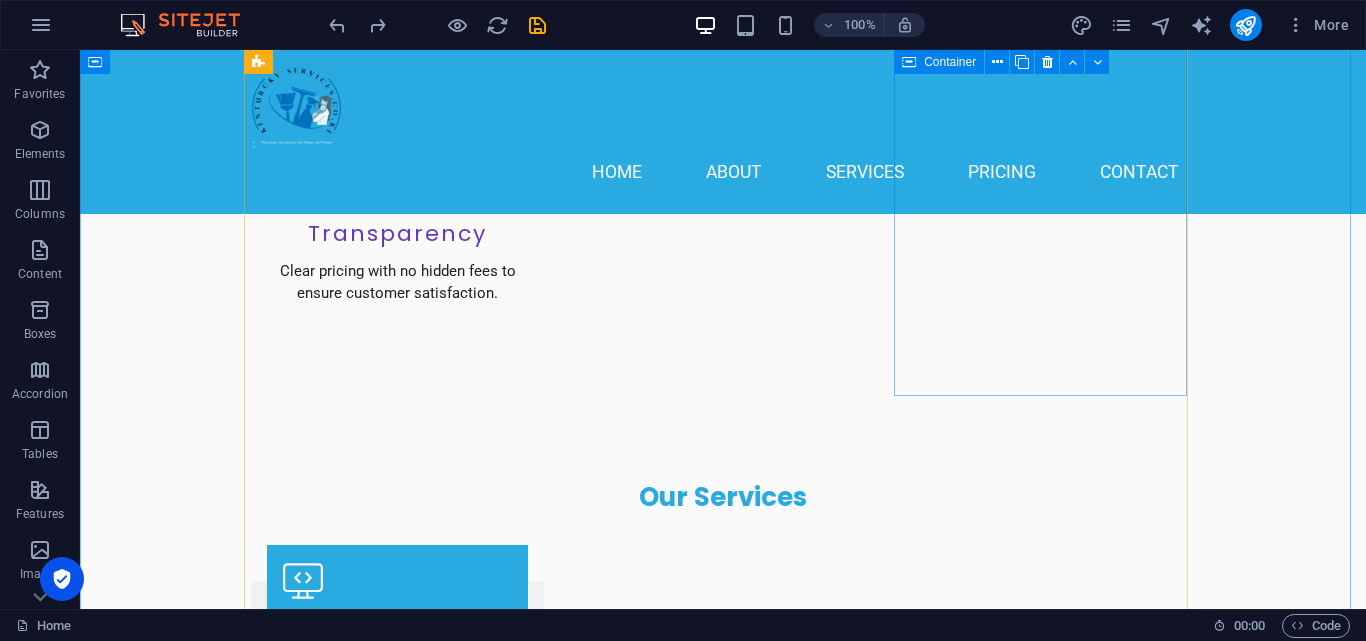 click on "Mama Fua Services Affordable laundry and cleaning services with prices starting from KES 1,800 per basket." at bounding box center [397, 2079] 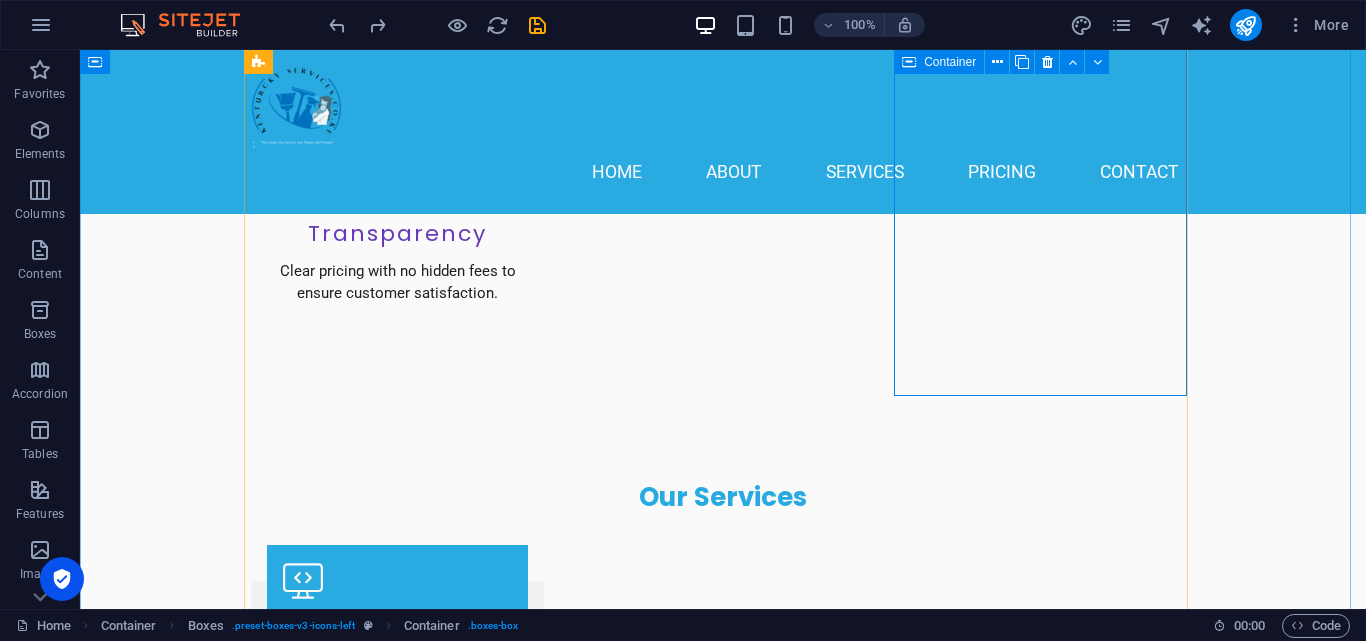 click on "Mama Fua Services Affordable laundry and cleaning services with prices starting from KES 1,800 per basket." at bounding box center (397, 2079) 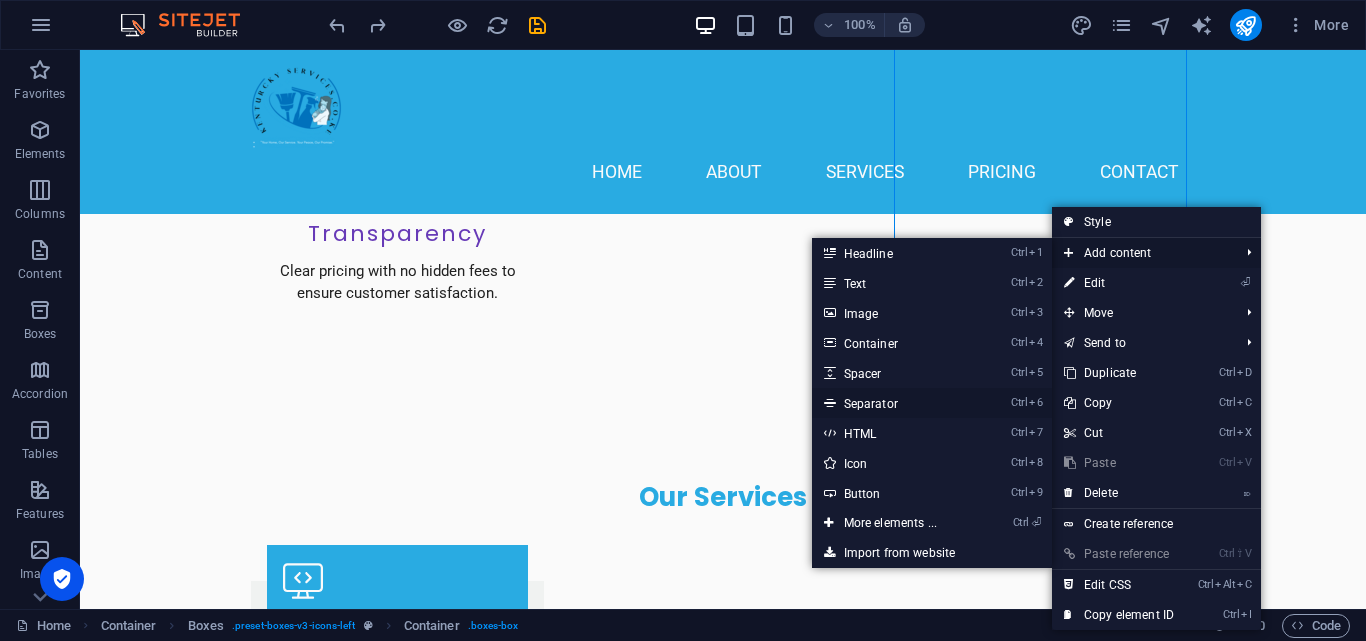 click on "Ctrl 6  Separator" at bounding box center [894, 403] 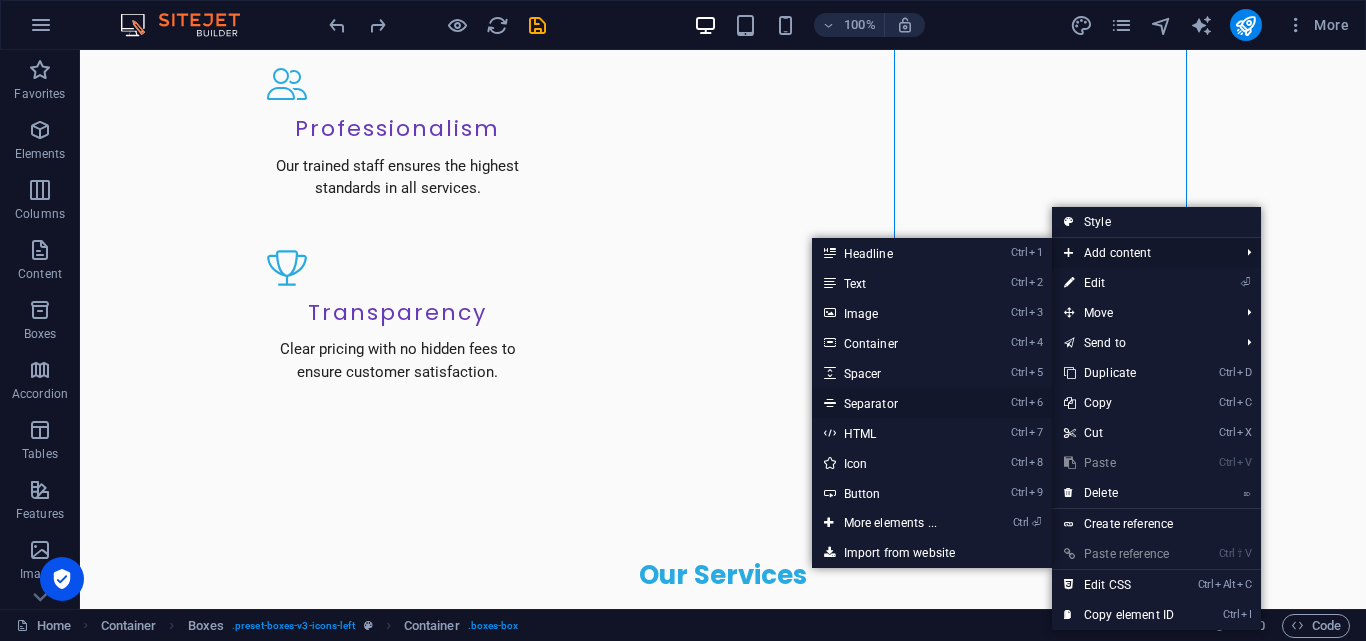 select on "%" 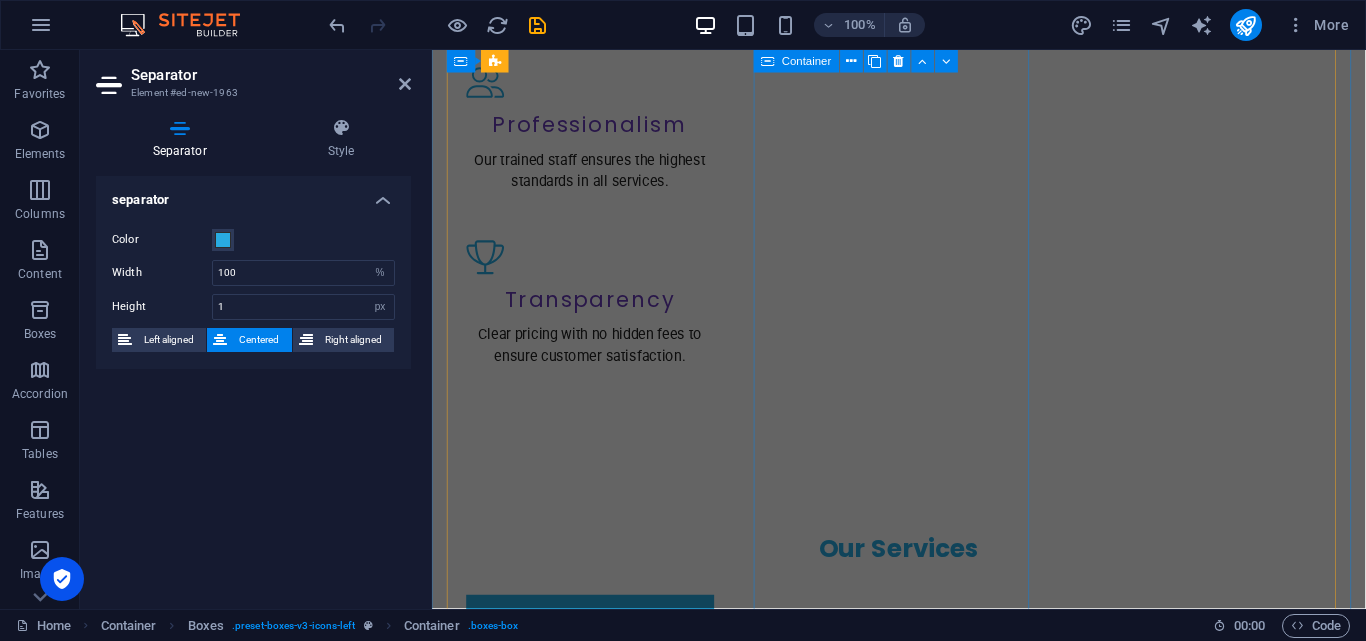 scroll, scrollTop: 1535, scrollLeft: 0, axis: vertical 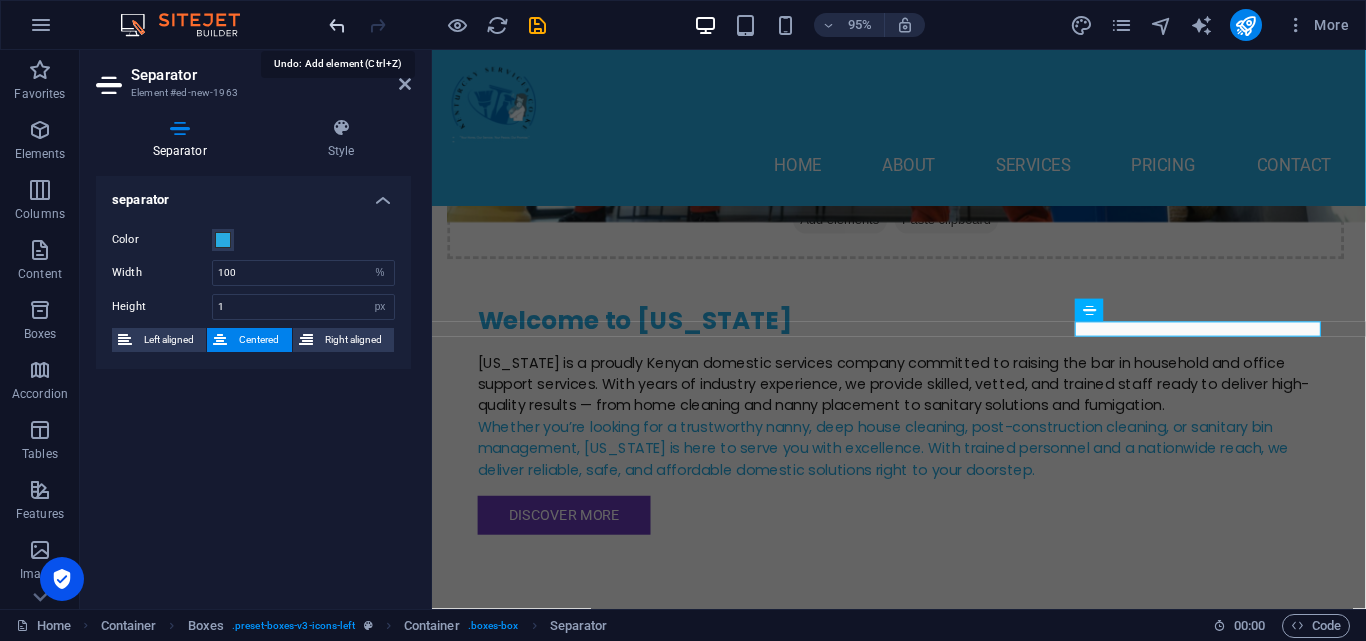 click at bounding box center [337, 25] 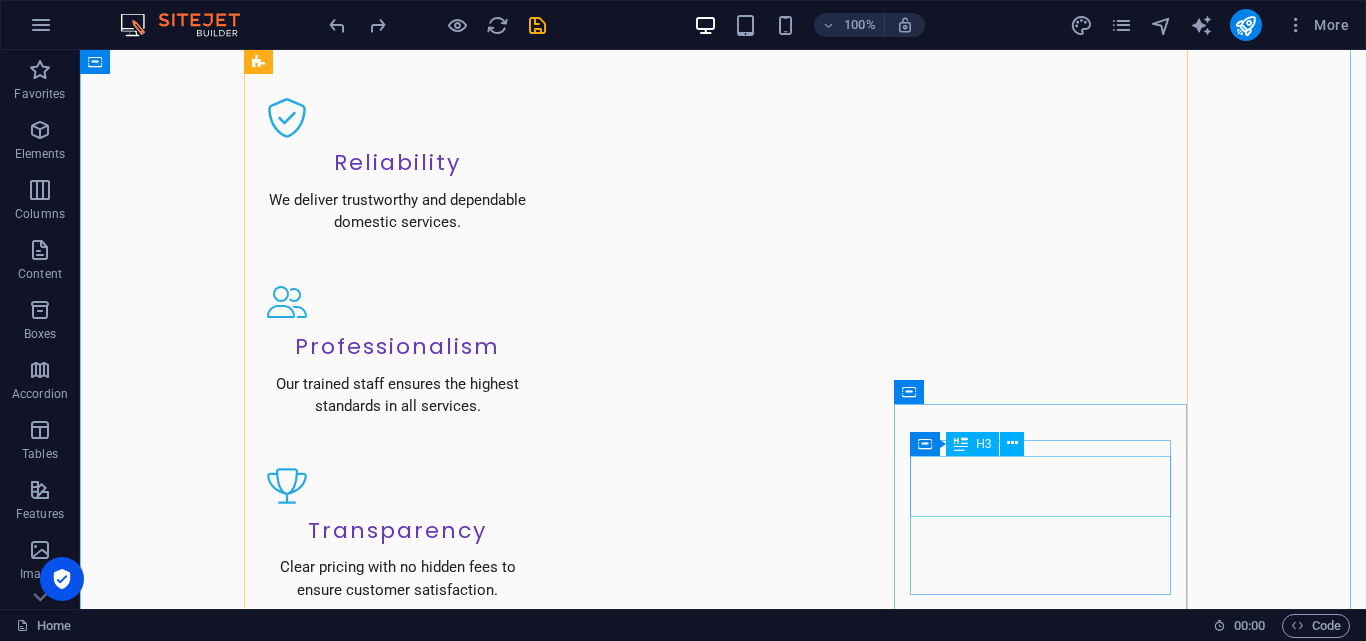 scroll, scrollTop: 2597, scrollLeft: 0, axis: vertical 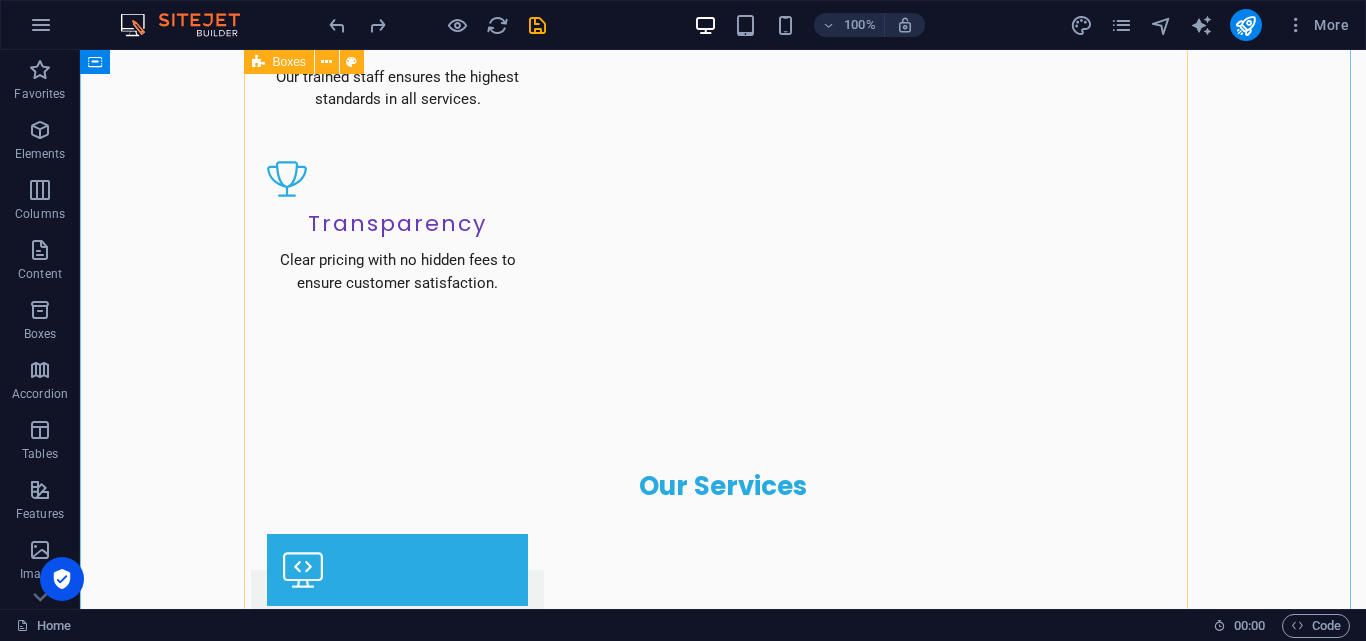 click on "Housekeeping Services Comprehensive cleaning solutions for homes, apartments, offices, and post-construction spaces.  Post-Construction Cleaning Bedsitter: From KES 11,000 1 Bedroom: From KES 18,000 2 Bedroom: From KES 20,000 3 Bedroom: From KES 22,000 5 Bedroom and above: From KES 25,000 *Special quotations for wooden/tiled floors may apply. General House Cleaning:  From KES 1,800 Deep Cleaning:  From KES 10,000 Sofa Set Cleaning 3-Seater: From KES 3,000 4/5-Seater: From KES 4,500 7-Seater: From KES 7,000 Mattress Cleaning:  From KES 3,000 Fumigation Services:  From KES 3,500 Follow-up recommended after 2 weeks at half the original cost for guaranteed results. Office & Commercial Housekeeping Contracts:  From KES 16,000/month Custom quotes available. Nanny Services Our professional nannies are trained, well-mannered, and background-checked. Office placement fee is 45% of the nanny’s salary. Mama Fua Services Affordable laundry and cleaning services with prices starting from KES 1,800 per basket." at bounding box center (723, 1733) 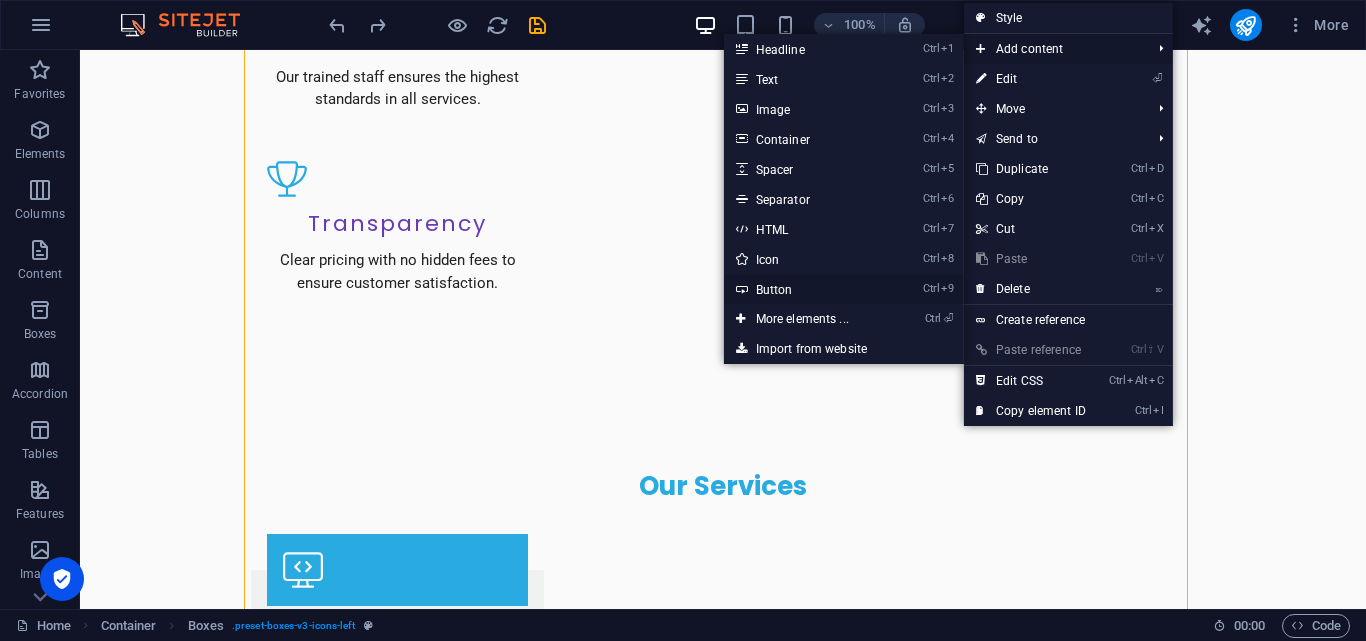 click on "Ctrl 9  Button" at bounding box center (806, 289) 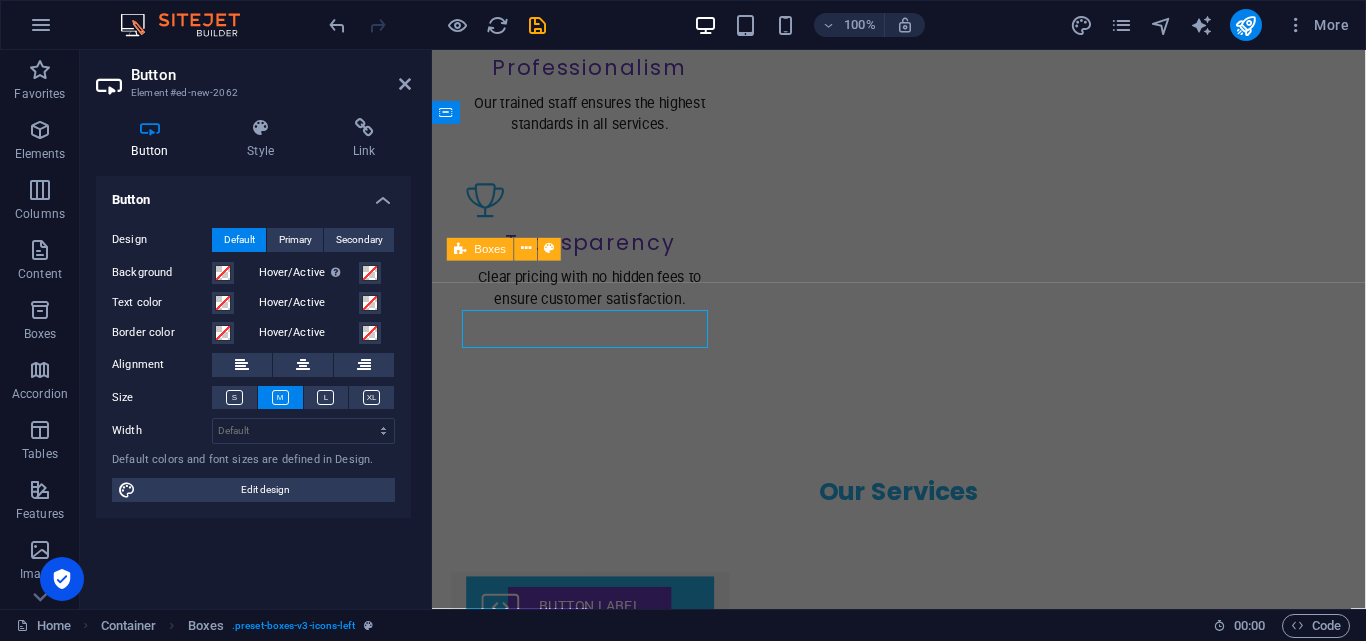scroll, scrollTop: 1547, scrollLeft: 0, axis: vertical 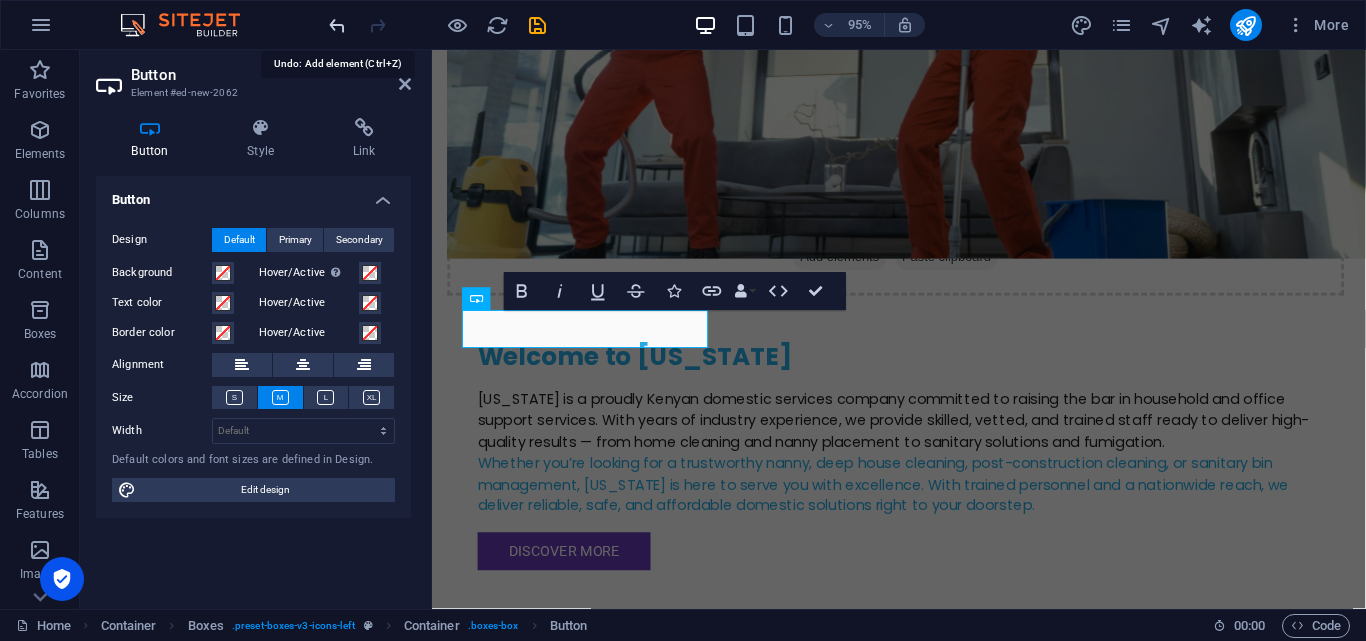 click at bounding box center [337, 25] 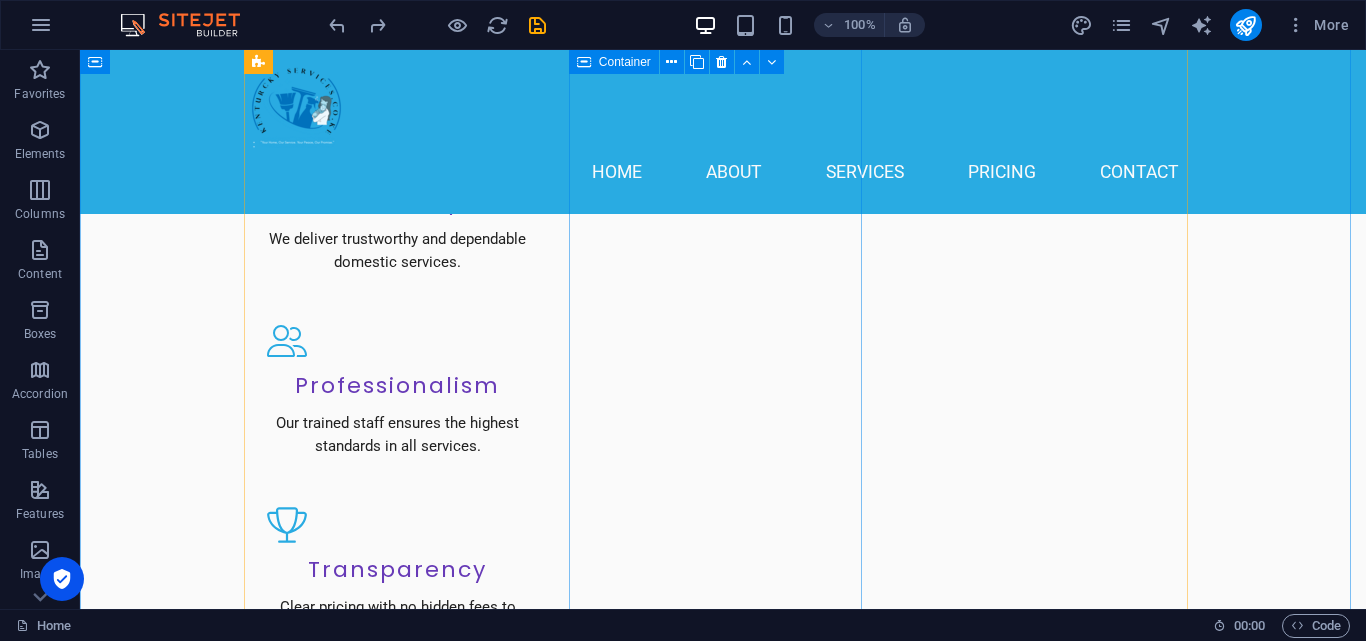 scroll, scrollTop: 2200, scrollLeft: 0, axis: vertical 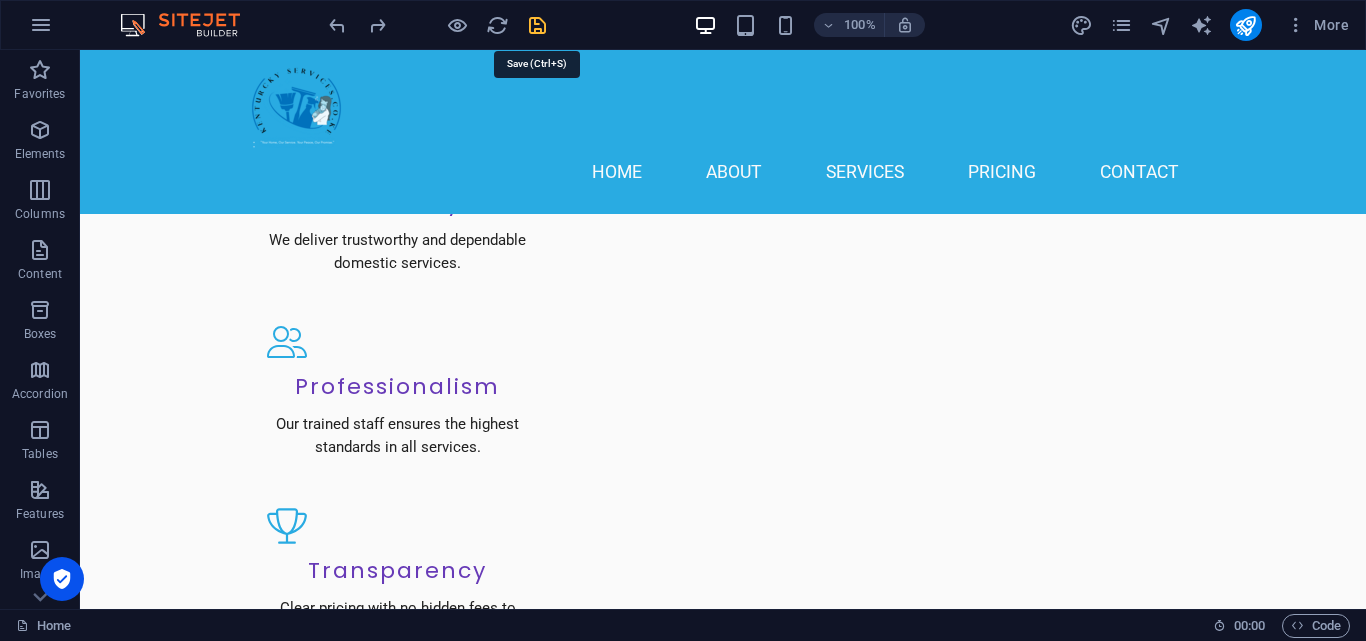 click at bounding box center (537, 25) 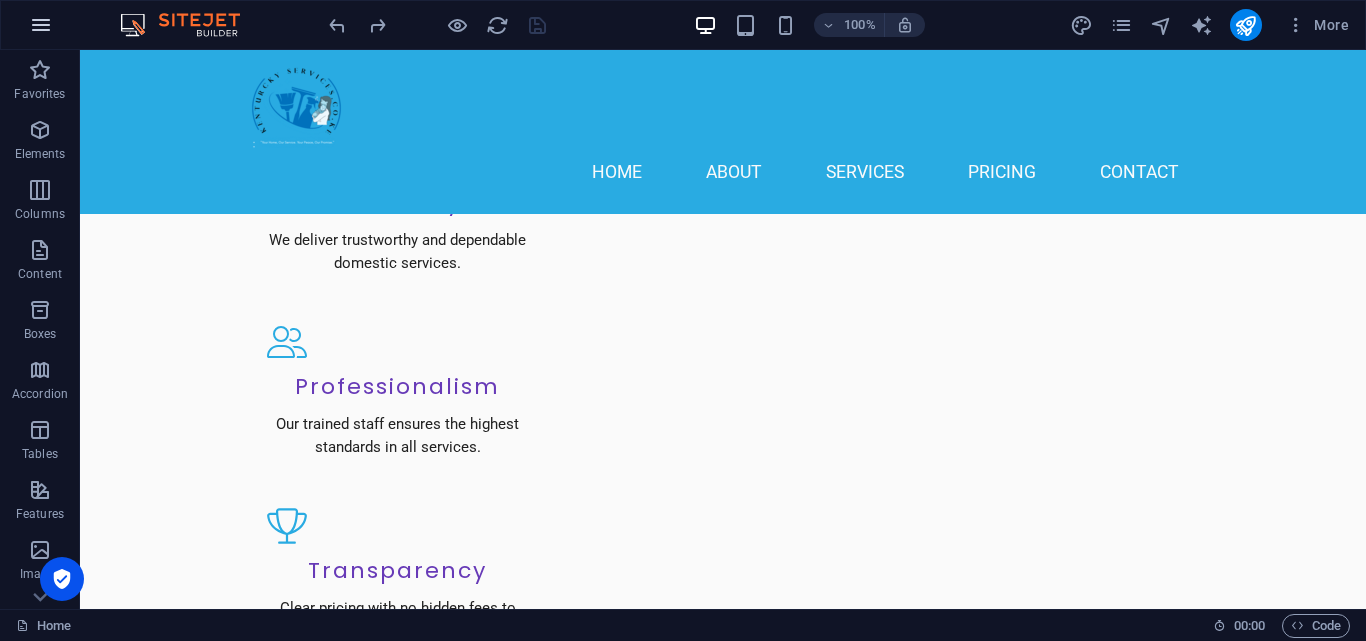 click at bounding box center [41, 25] 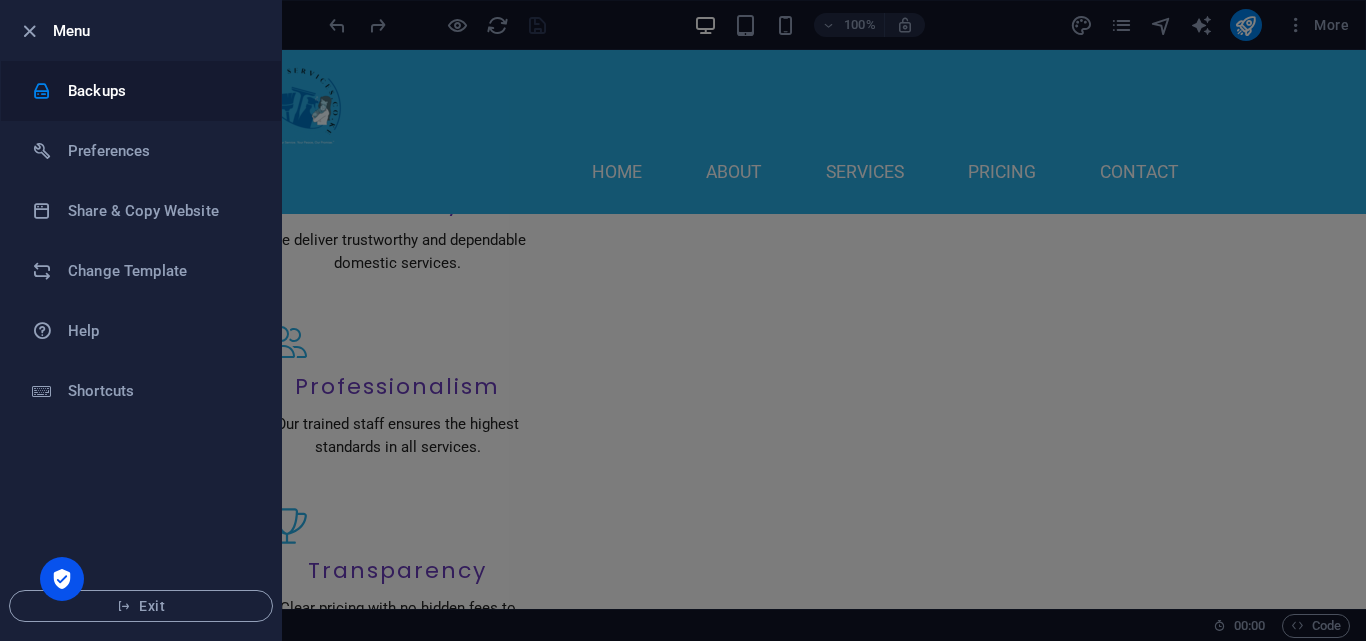 click on "Backups" at bounding box center (160, 91) 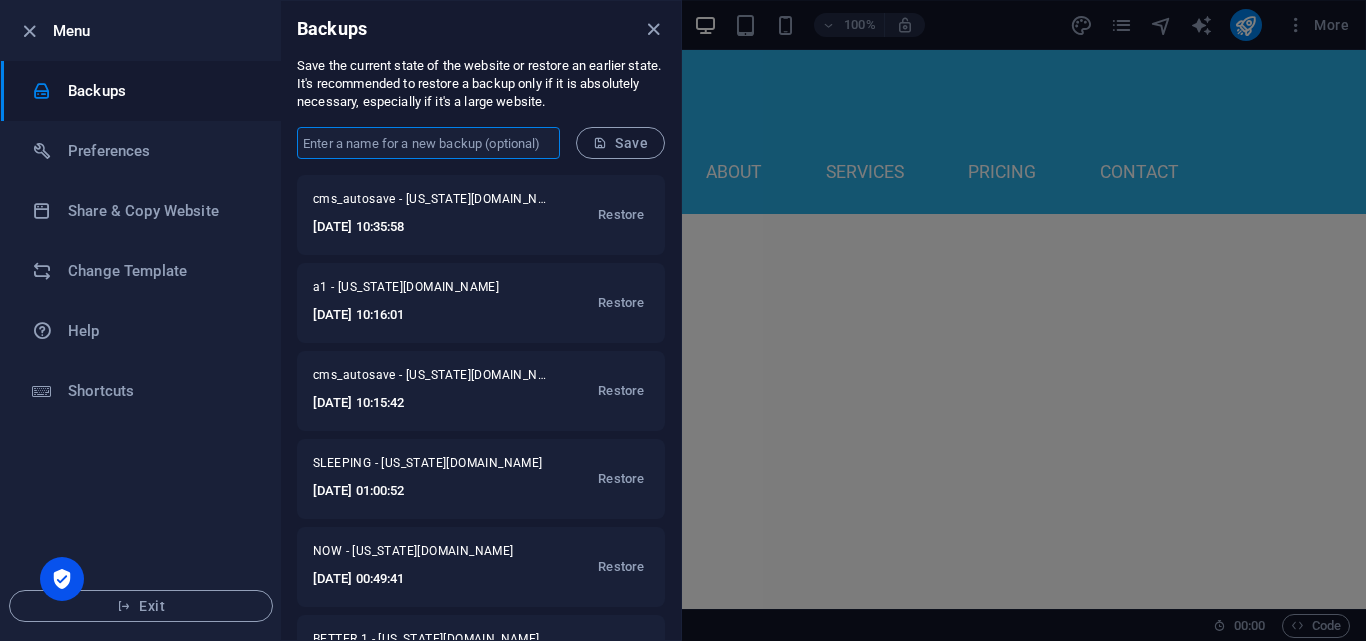 click at bounding box center (428, 143) 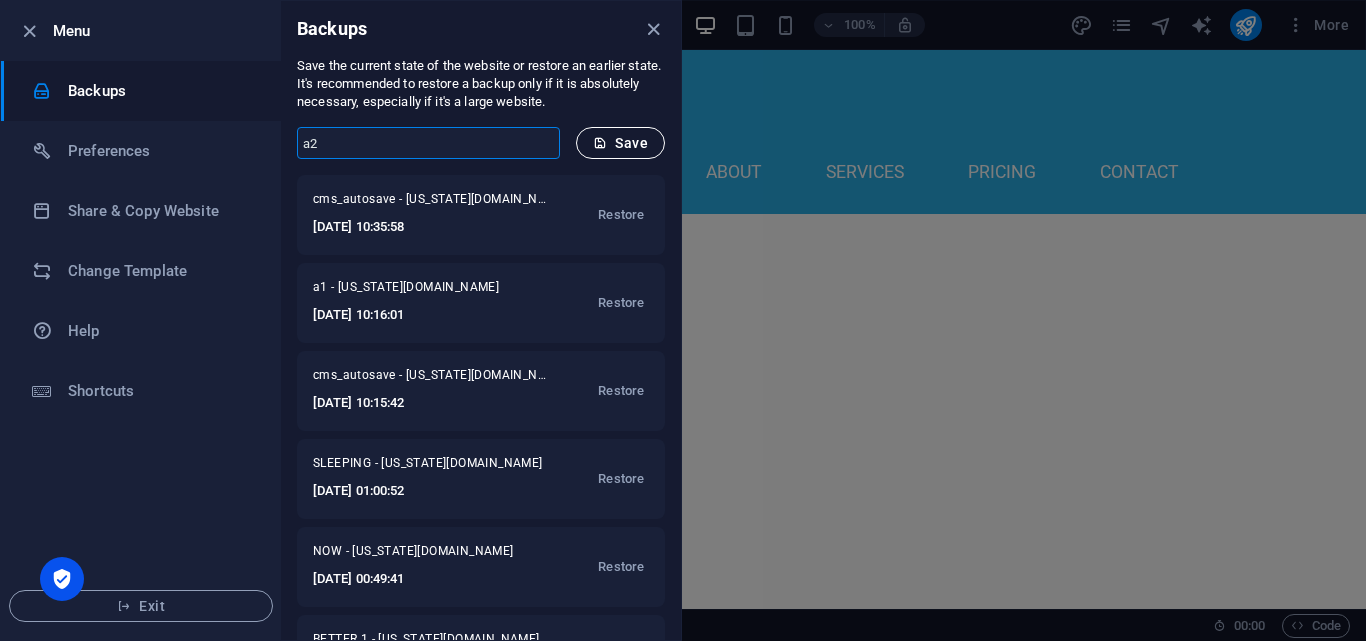 type on "a2" 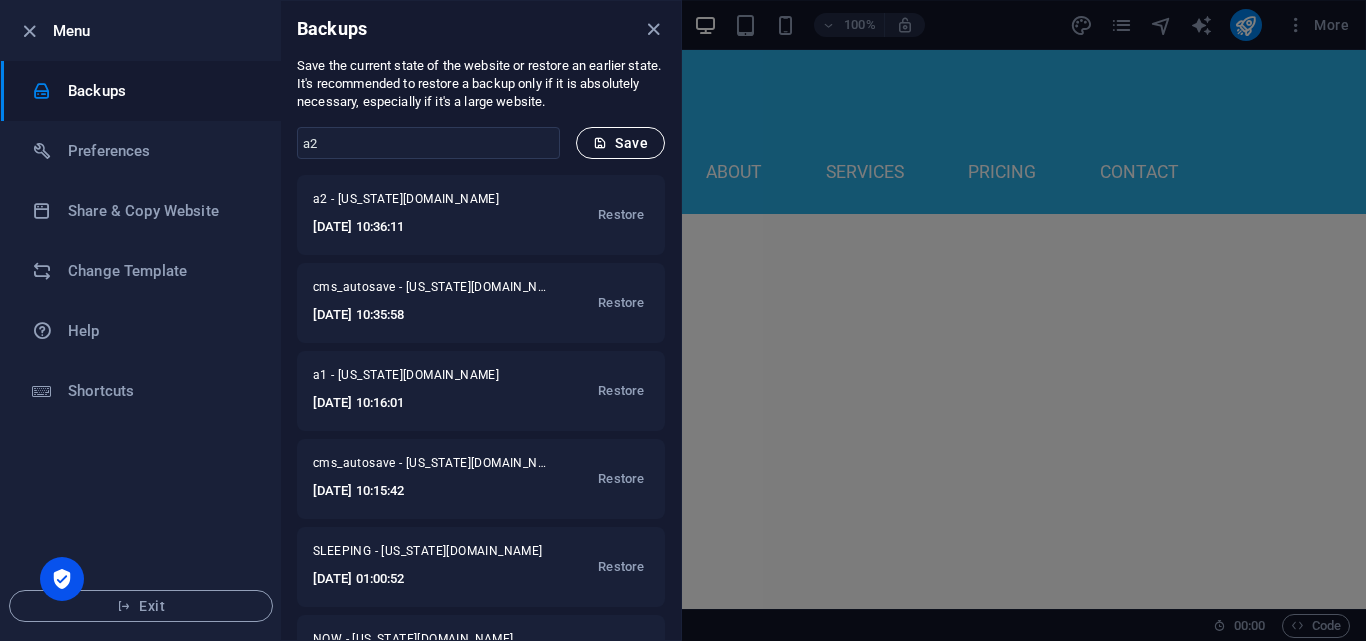 click on "Save" at bounding box center [620, 143] 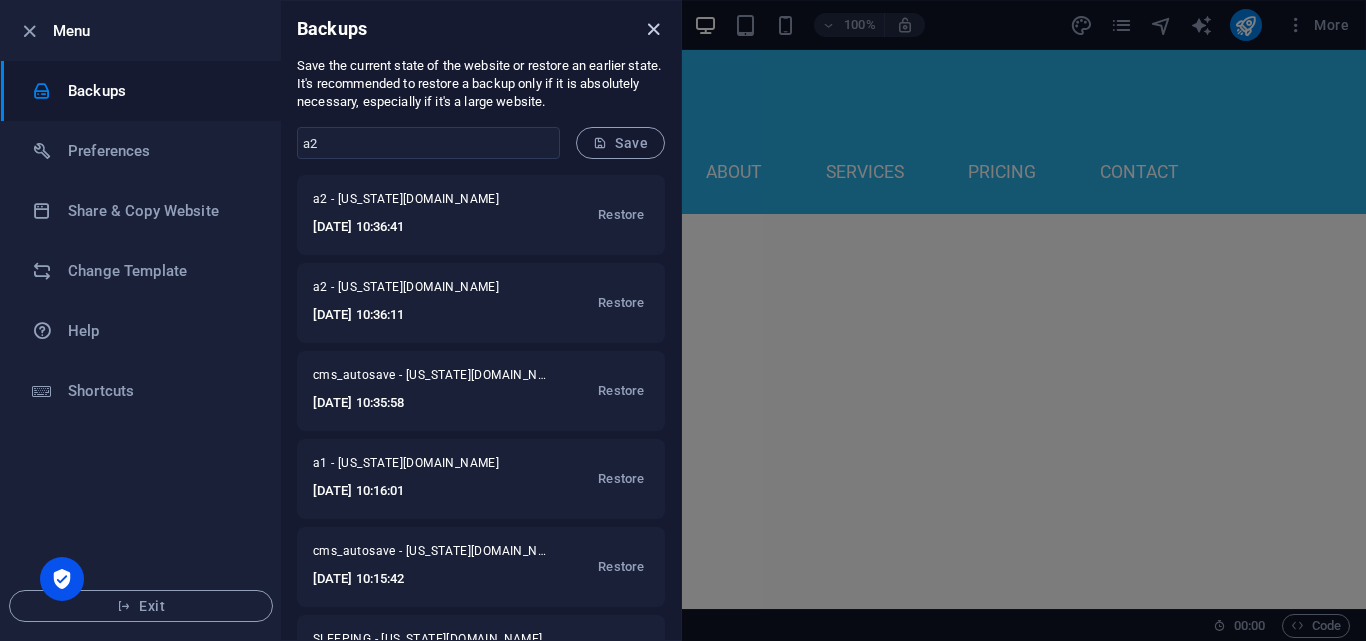 click at bounding box center (653, 29) 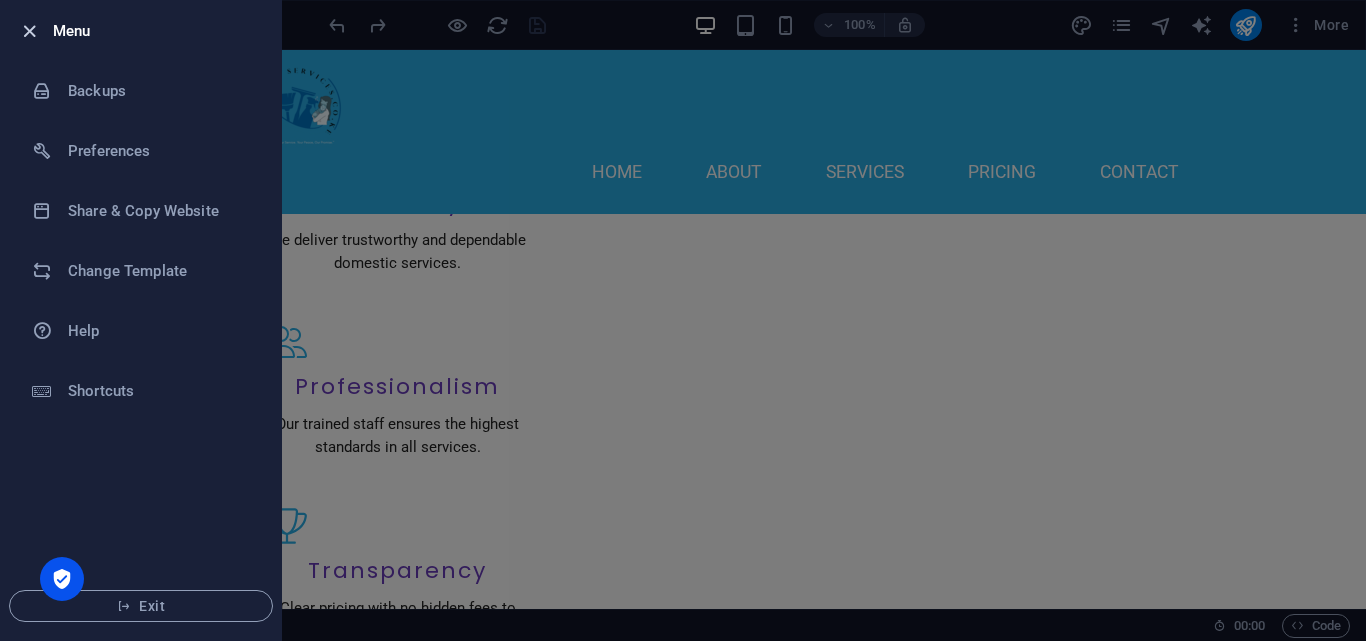 click at bounding box center [29, 31] 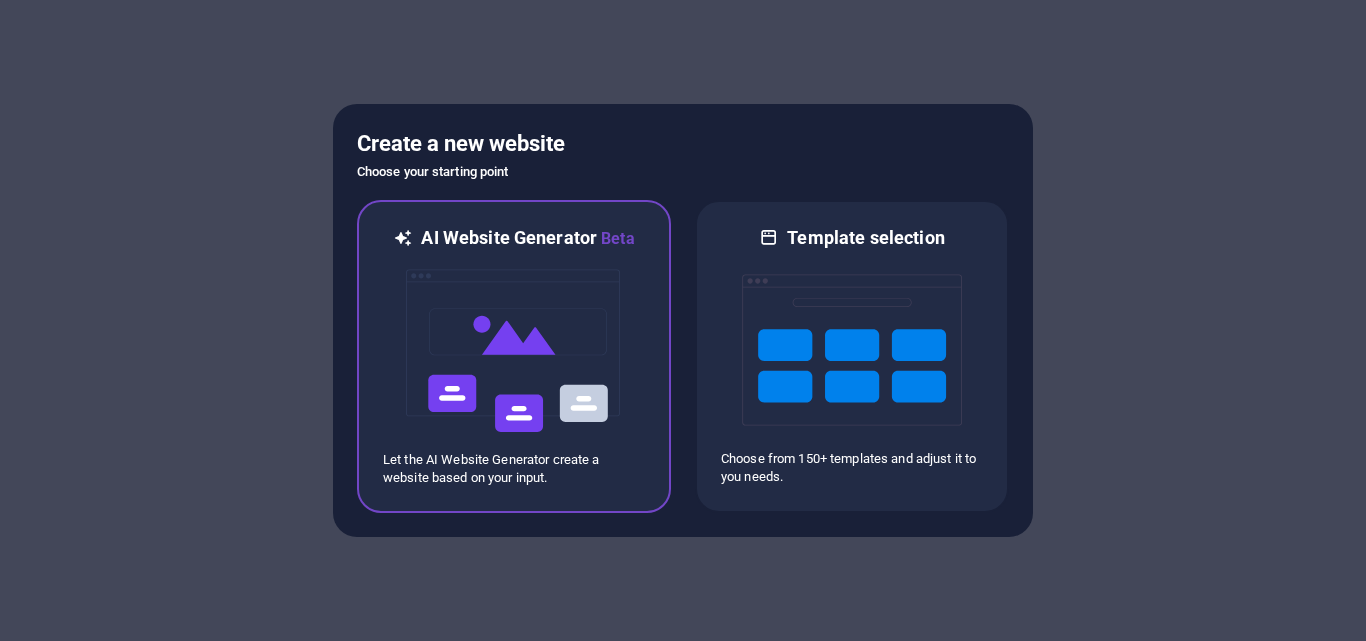 scroll, scrollTop: 0, scrollLeft: 0, axis: both 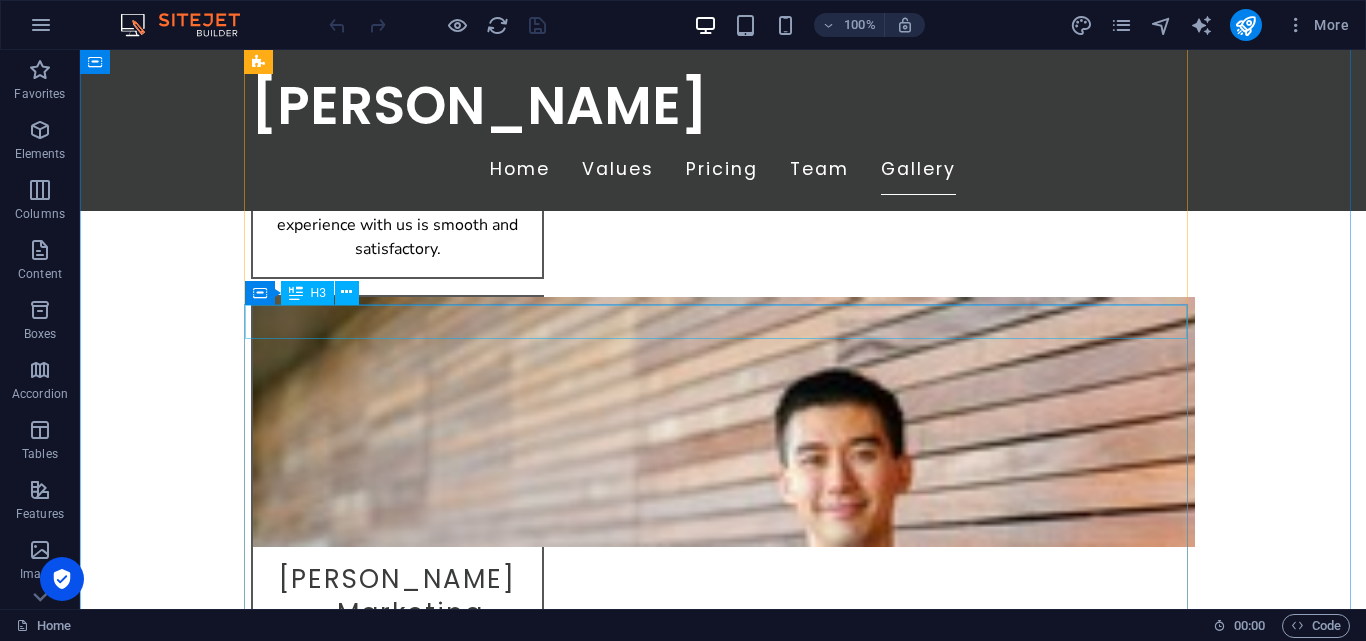 click on "Sofa & Mattress Cleaning" at bounding box center (723, 3294) 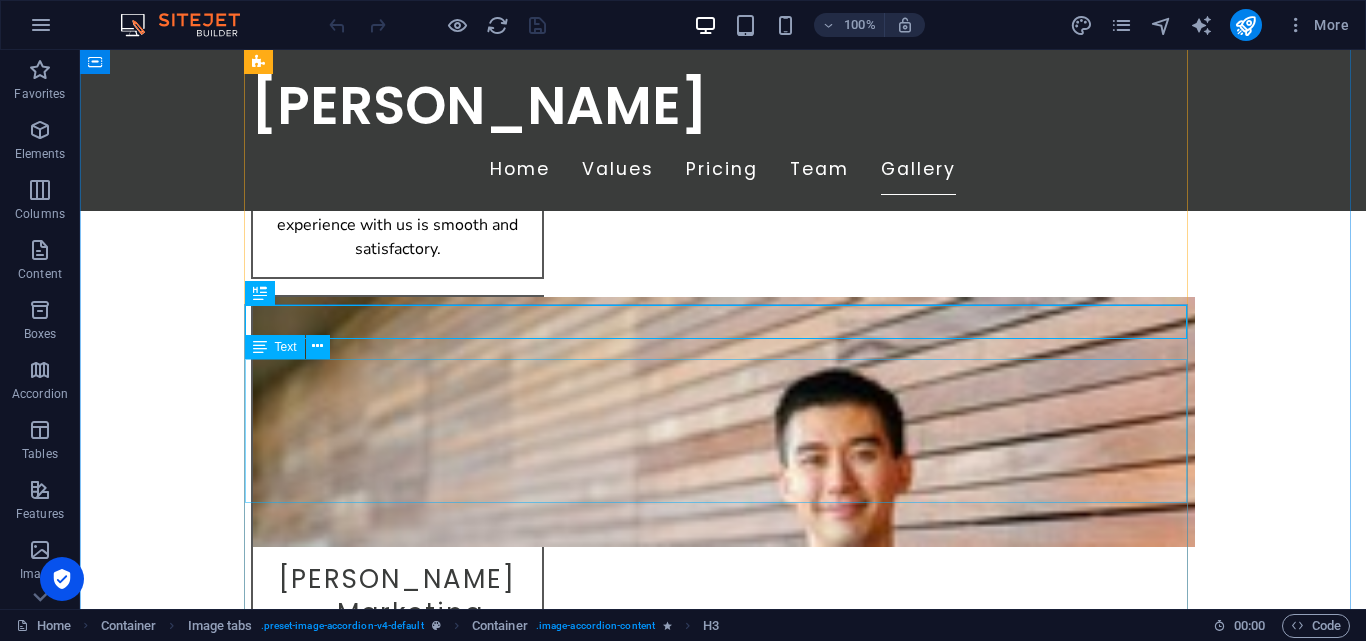 click on "Our specialized cleaning services guarantee a fresh and hygienic environment. We provide sofa cleaning starting at KES 3,000 for 3-seater sofas, KES 4,500 for 4–5-seaters, and KES 7,000 for 7-seaters. Mattress cleaning initiates at KES 3,000. We are committed to using effective techniques that eliminate dirt, allergens, and odors from your upholstery. Book our cleaning service [DATE] and enjoy a revitalized living space!
- 3-Seater: KES 3,000+
- 4-5-Seater: KES 4,500+
- 7-Seater: KES 7,000+
- Mattress cleaning: from KES 3,000
![image1](image1.jpg) ![image2](image2.jpg) ![image3](image3.jpg) ![image4](image4.jpg) ![image5](image5.jpg)" at bounding box center [723, 3403] 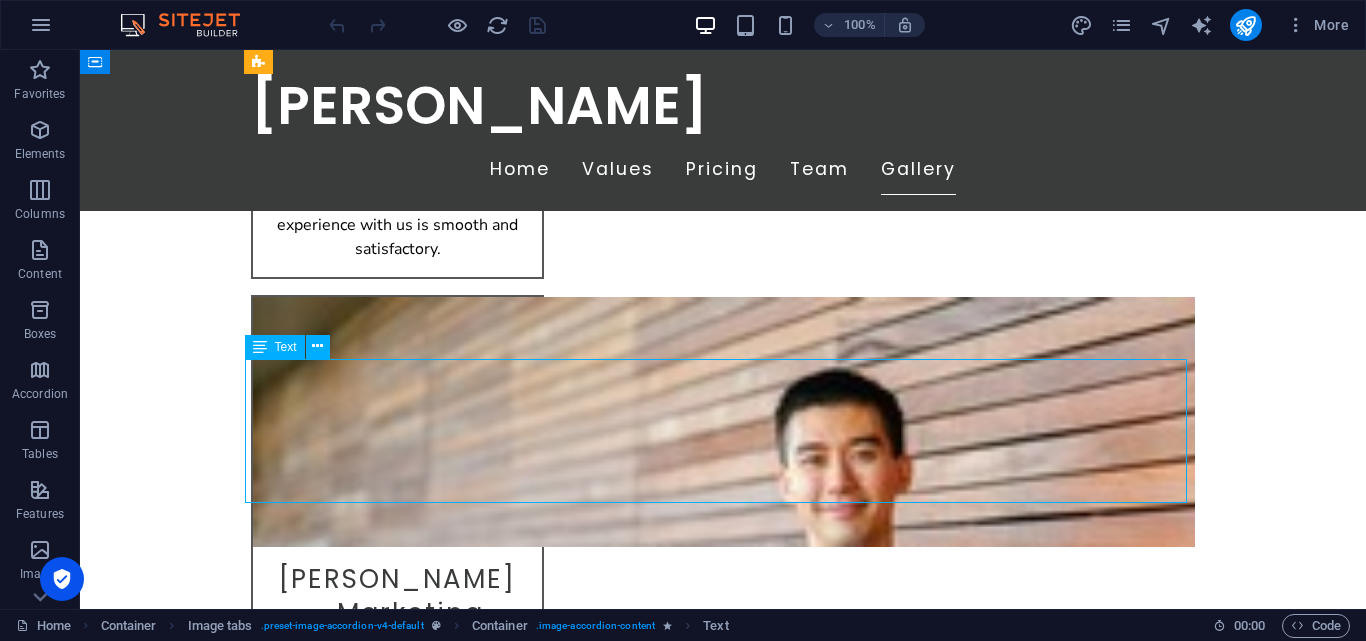 click on "Our specialized cleaning services guarantee a fresh and hygienic environment. We provide sofa cleaning starting at KES 3,000 for 3-seater sofas, KES 4,500 for 4–5-seaters, and KES 7,000 for 7-seaters. Mattress cleaning initiates at KES 3,000. We are committed to using effective techniques that eliminate dirt, allergens, and odors from your upholstery. Book our cleaning service [DATE] and enjoy a revitalized living space!
- 3-Seater: KES 3,000+
- 4-5-Seater: KES 4,500+
- 7-Seater: KES 7,000+
- Mattress cleaning: from KES 3,000
![image1](image1.jpg) ![image2](image2.jpg) ![image3](image3.jpg) ![image4](image4.jpg) ![image5](image5.jpg)" at bounding box center (723, 3403) 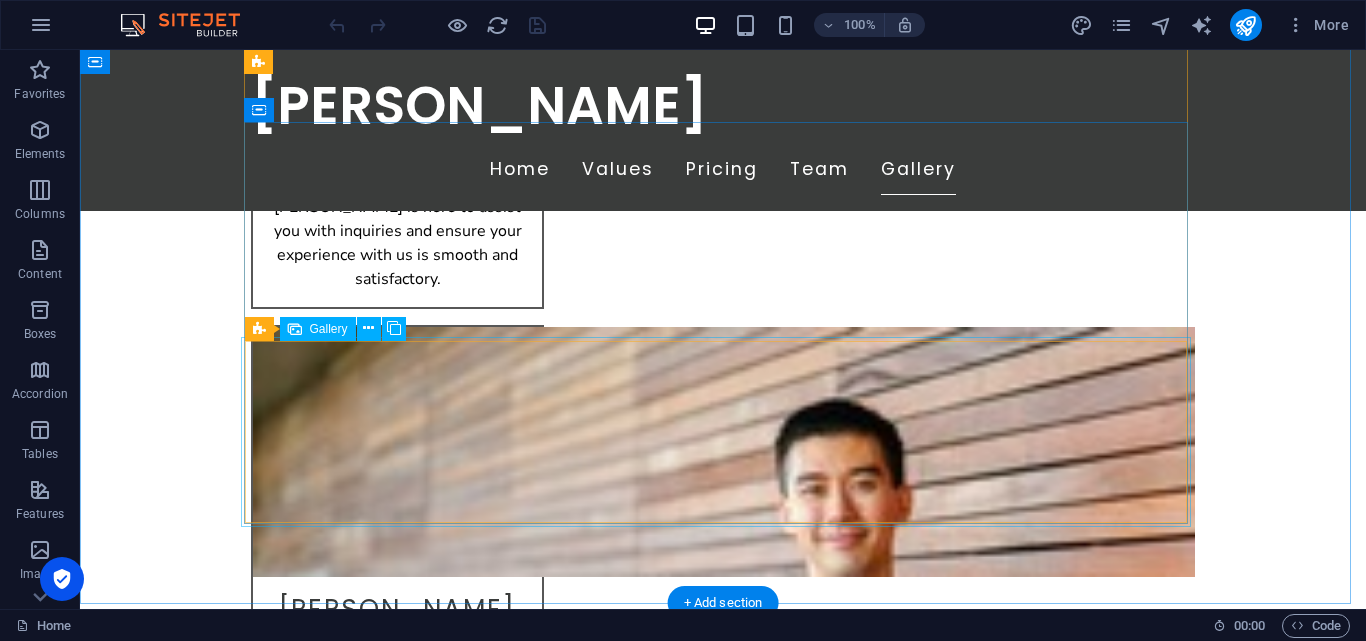 scroll, scrollTop: 4714, scrollLeft: 0, axis: vertical 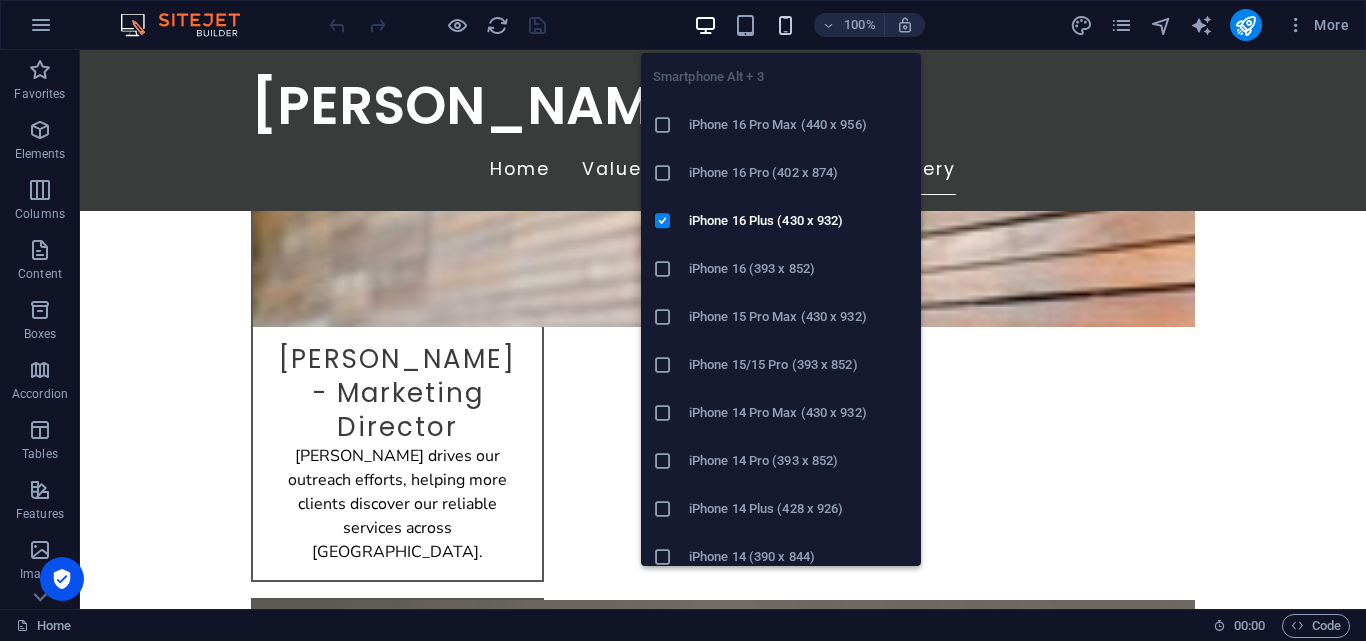 click at bounding box center (785, 25) 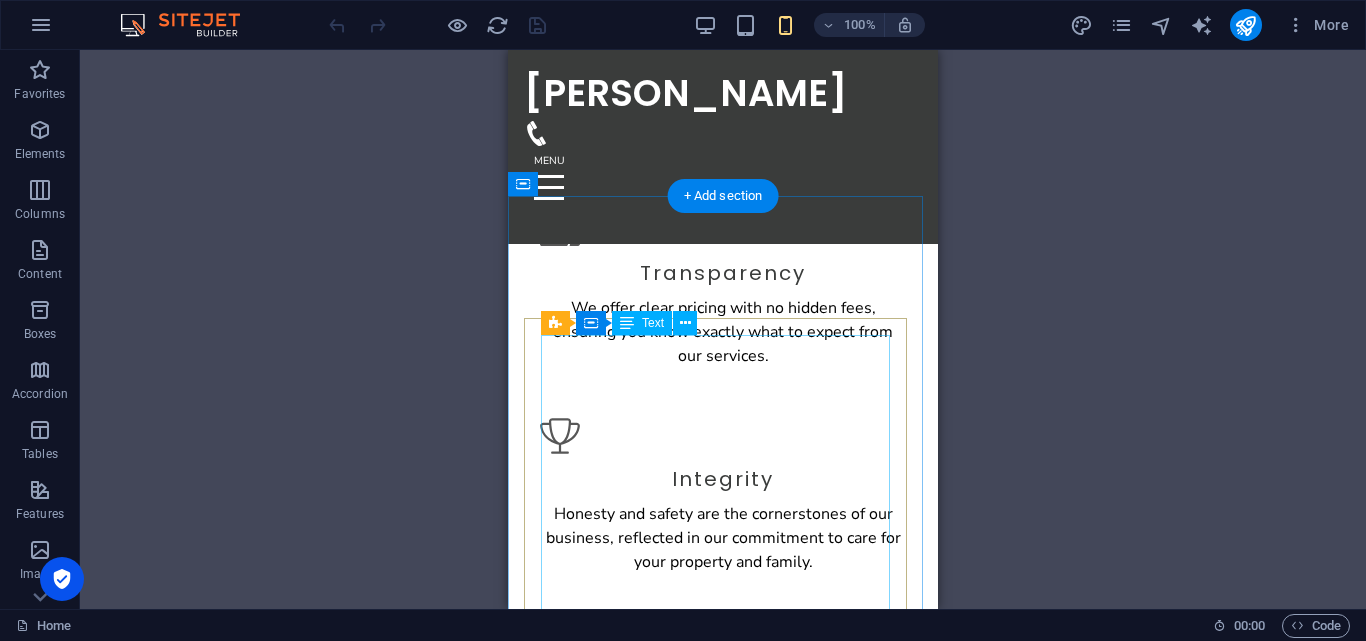 scroll, scrollTop: 1097, scrollLeft: 0, axis: vertical 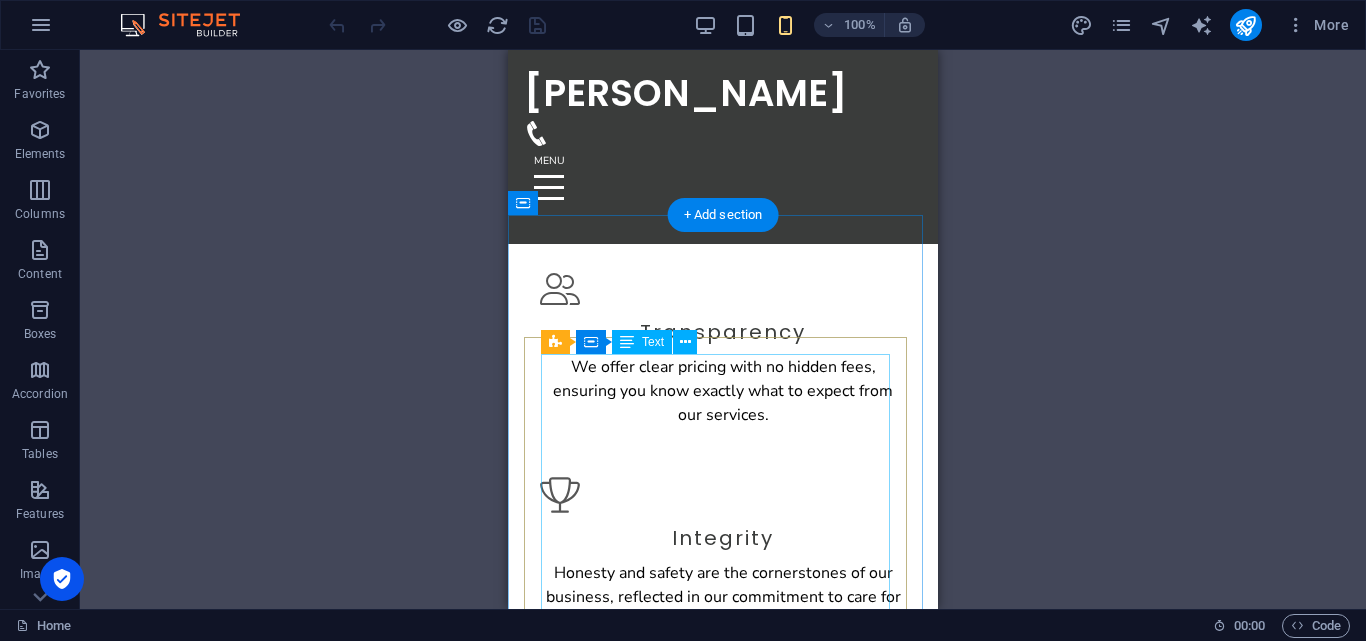 click on "General Cleaning Expert cleaning for your living space.
KES 1,800+
Vetted Nannies Professional nannies for your children.
45% of salary
Mama [PERSON_NAME] and house cleaning services.
KES 1,800 per basket
3-Seater Sofa Thorough cleaning for your sofa.
KES 3,000+
Mattress Deep Cleaning Clean your mattress for better health.
KES 3,000+
Post-Construction Cleanup Detailed cleaning after construction work.
From KES 11,000+" at bounding box center (723, 1142) 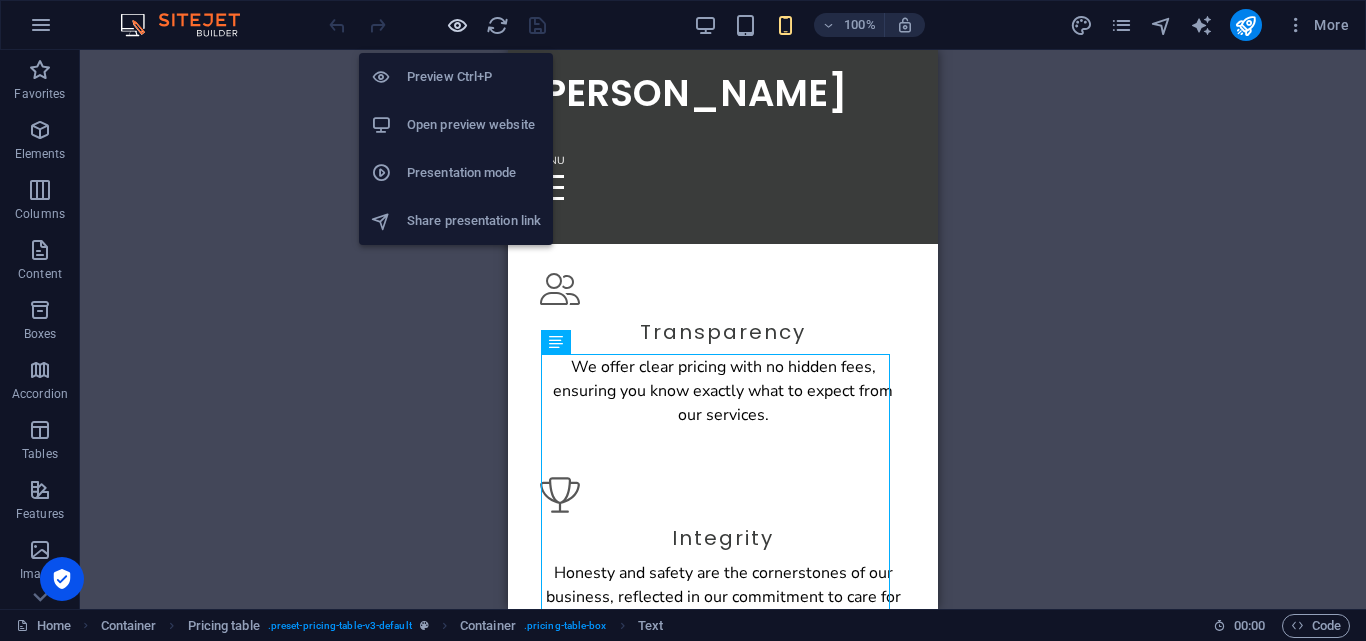 click at bounding box center (457, 25) 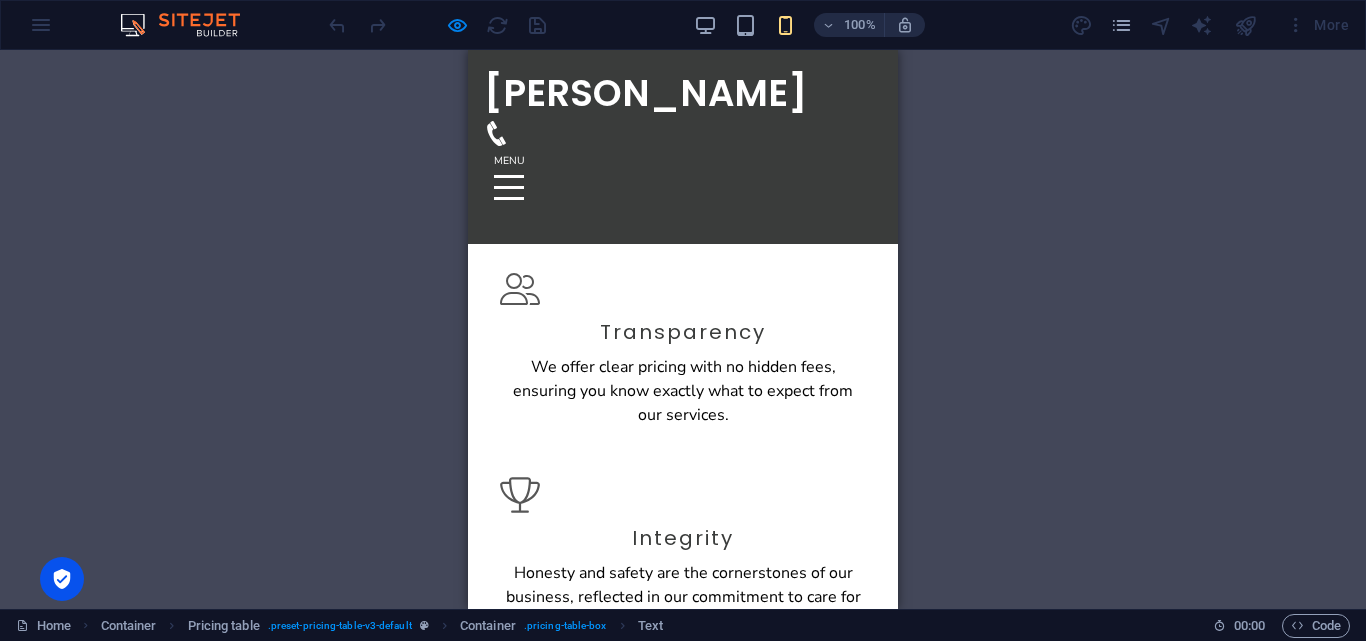click on "KES 1,800+" at bounding box center [778, 896] 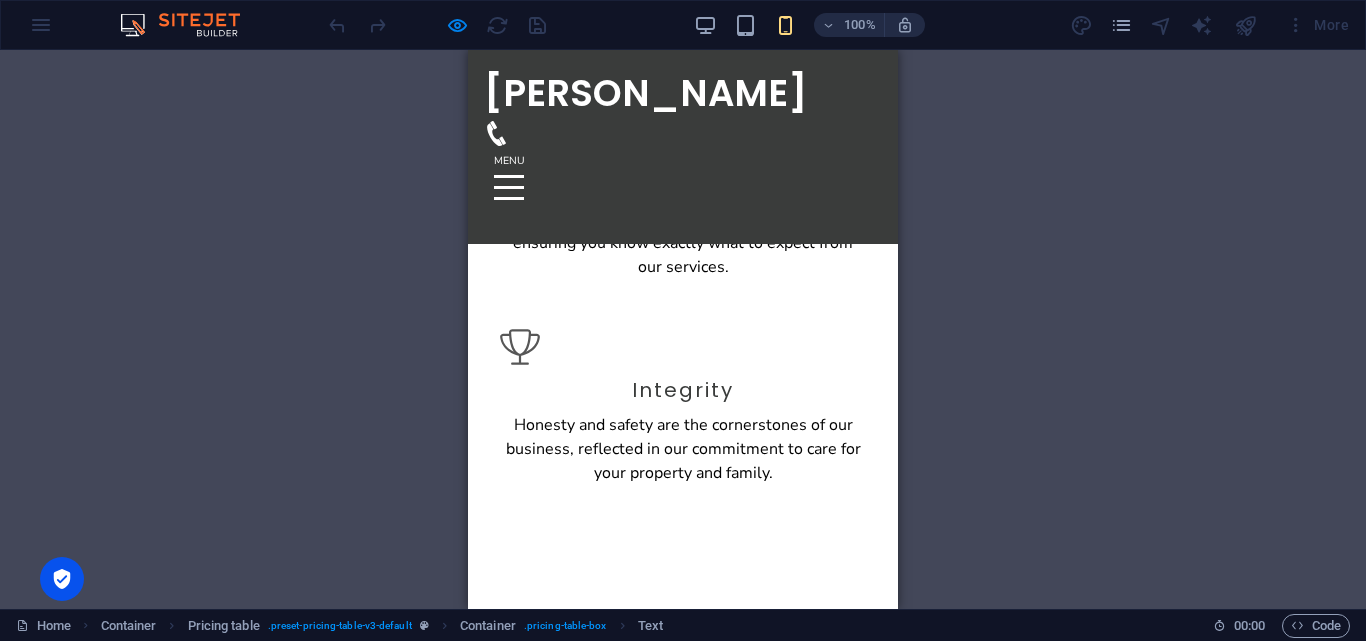 scroll, scrollTop: 1261, scrollLeft: 0, axis: vertical 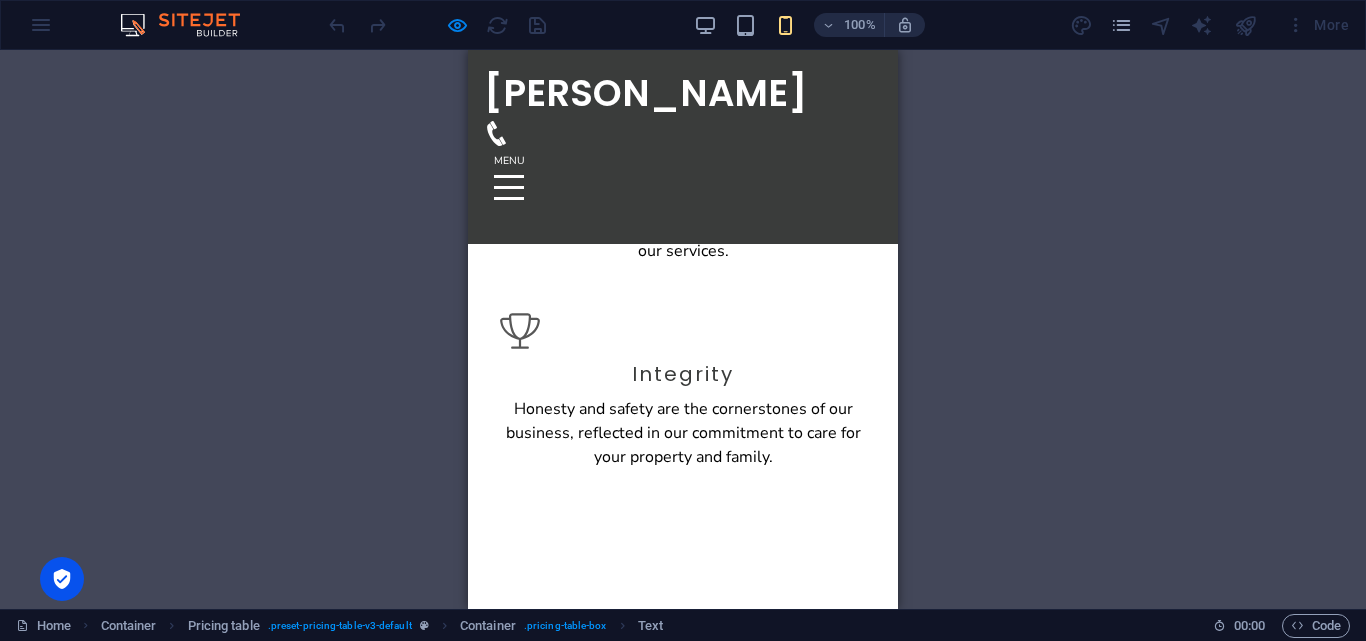 click on "45% of salary" at bounding box center (807, 821) 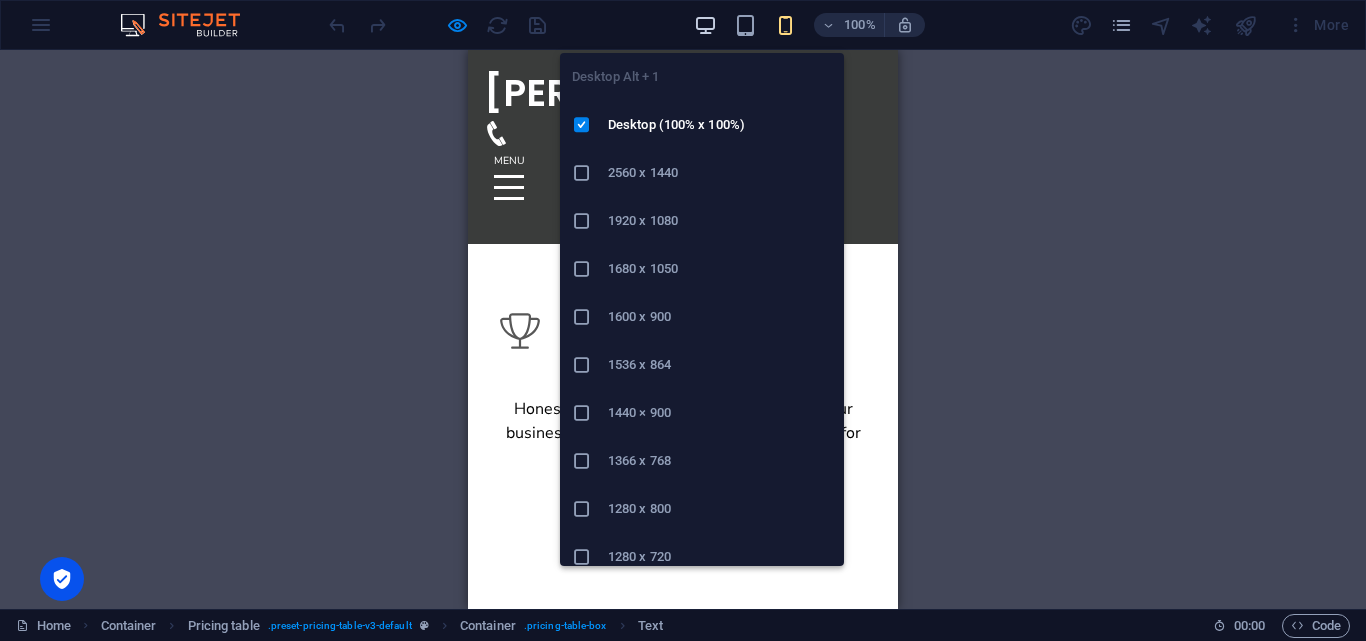click at bounding box center (705, 25) 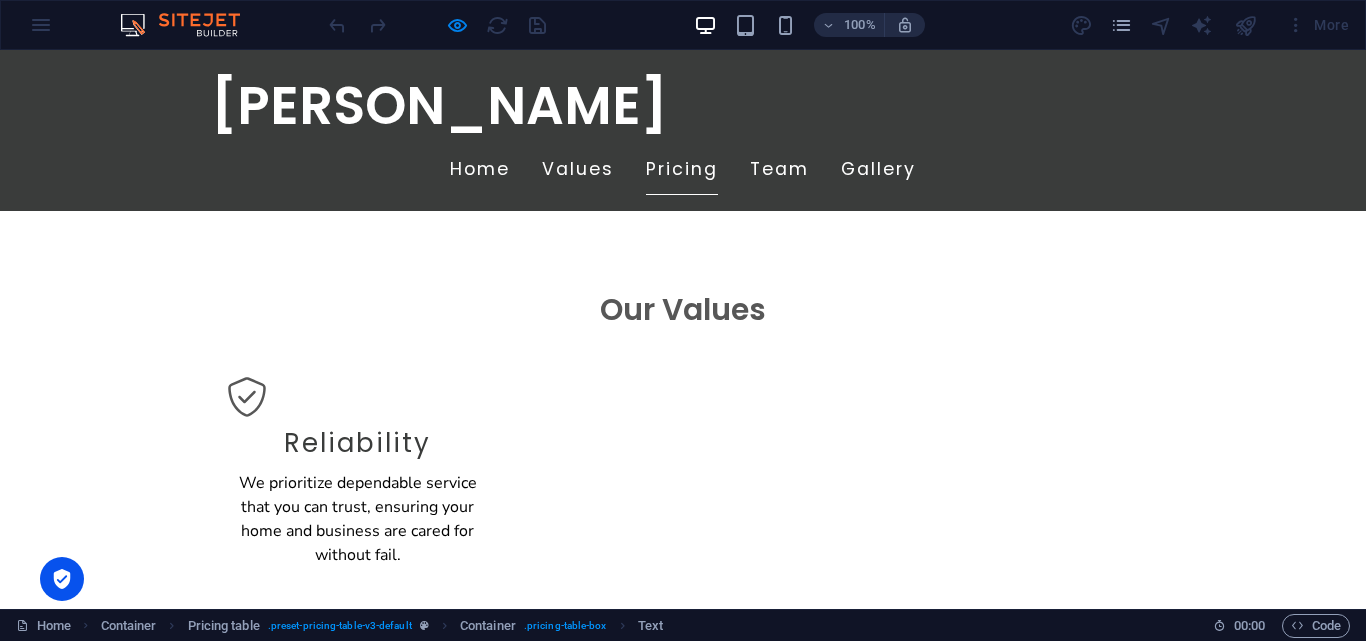 scroll, scrollTop: 844, scrollLeft: 0, axis: vertical 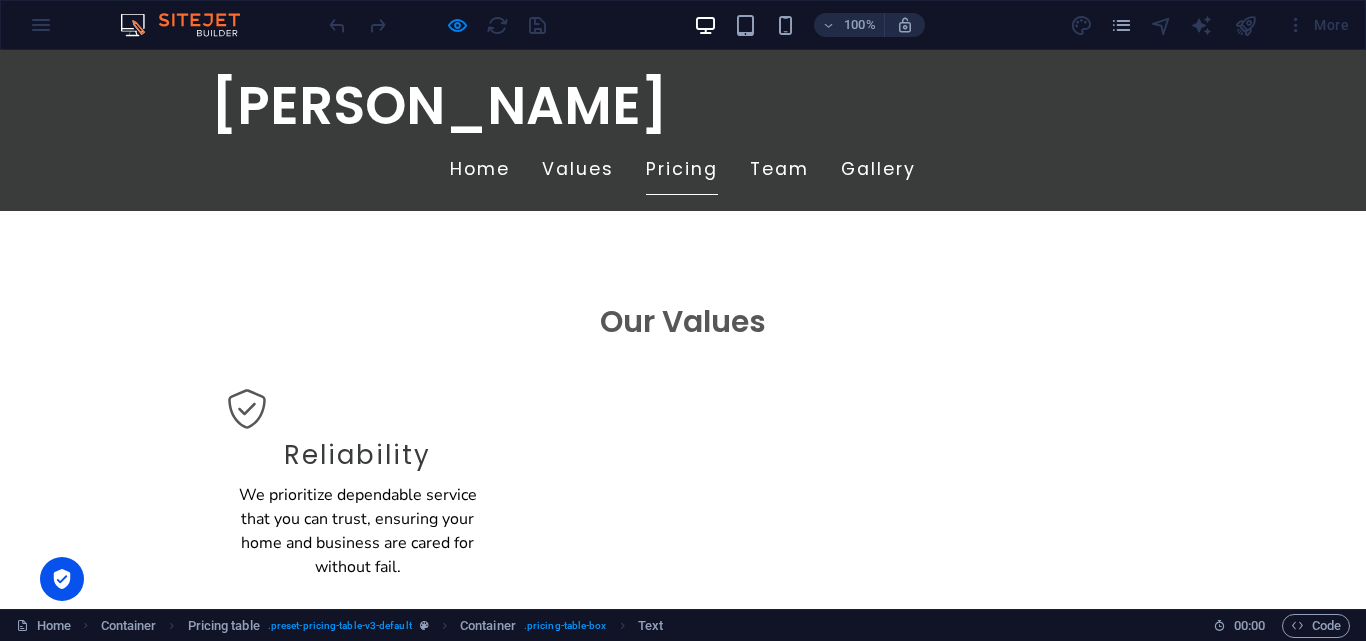 click on "KES 1,800+" at bounding box center (1086, 1351) 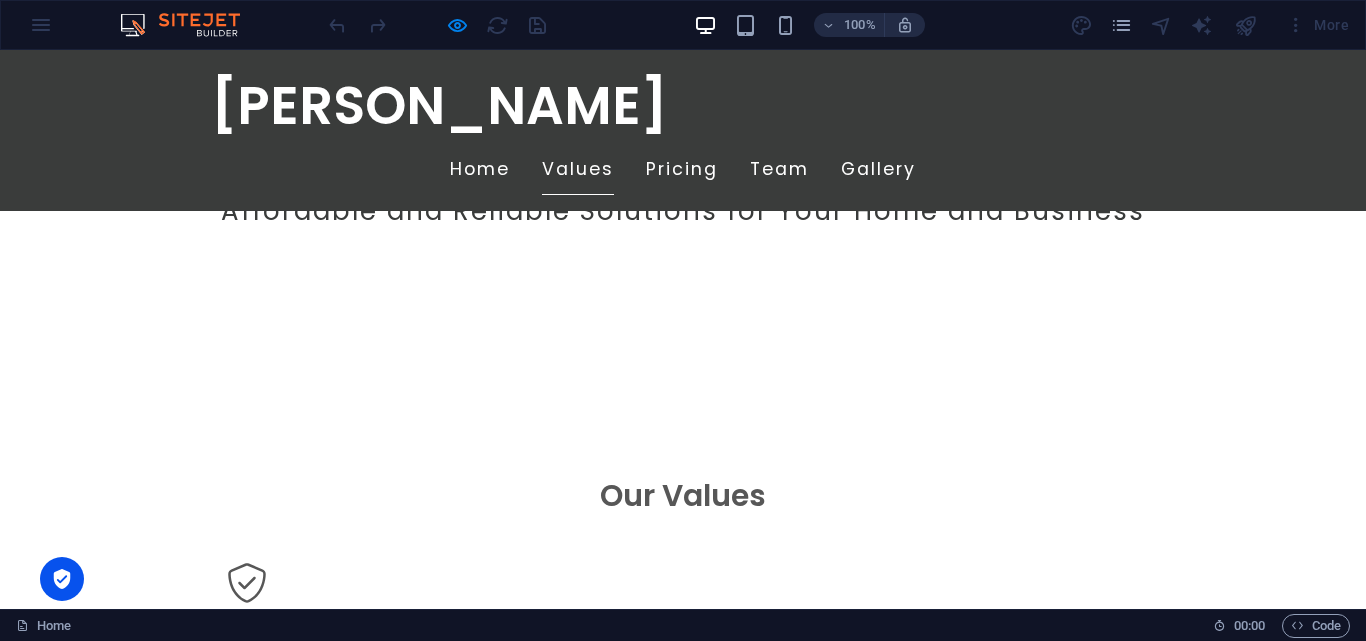 scroll, scrollTop: 1063, scrollLeft: 0, axis: vertical 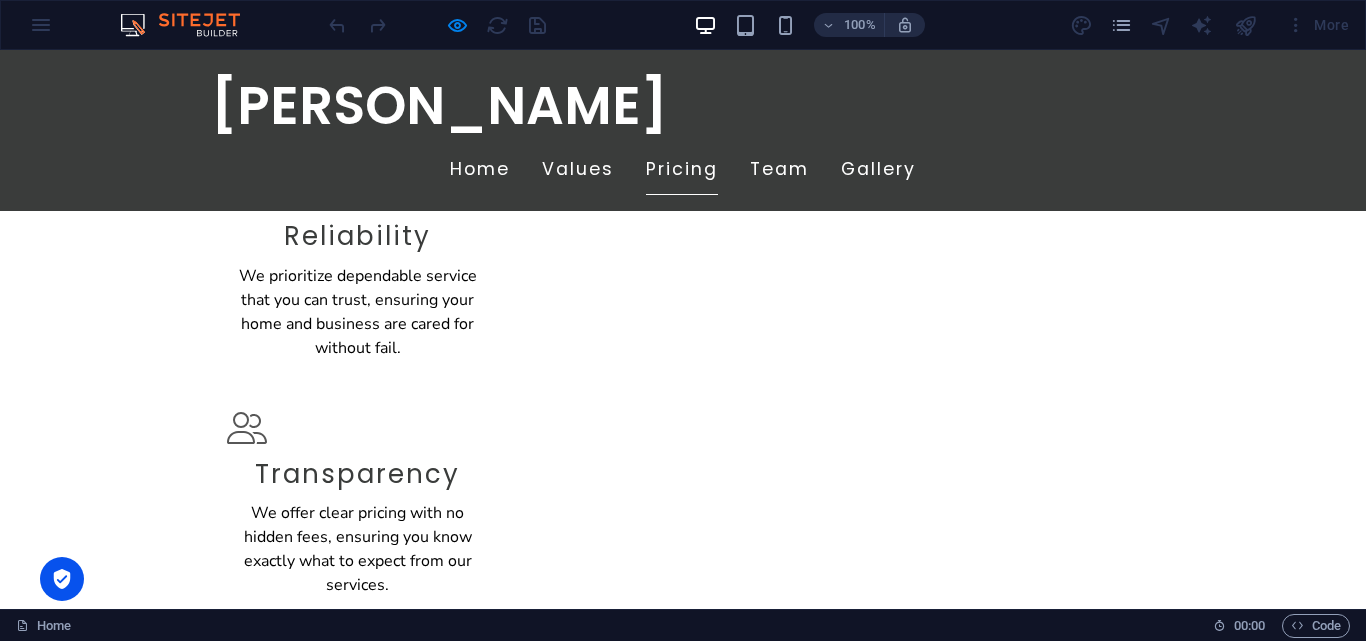 click on "From KES 11,000+" at bounding box center [1060, 1457] 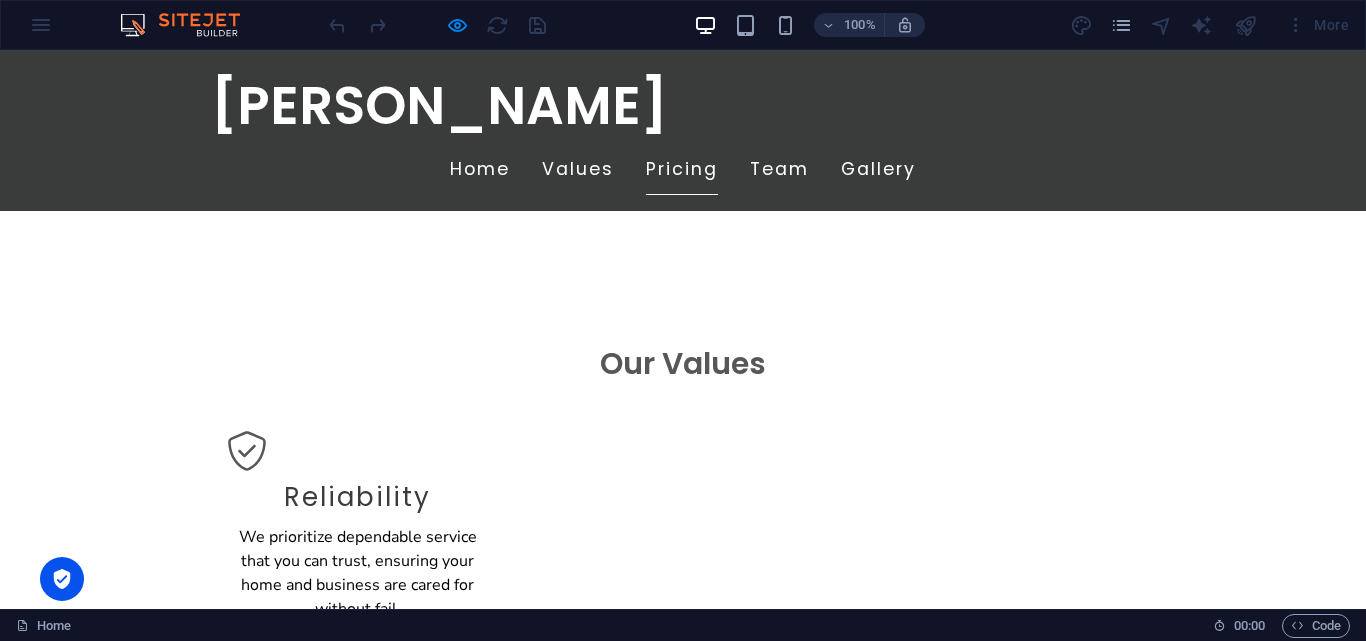 scroll, scrollTop: 788, scrollLeft: 0, axis: vertical 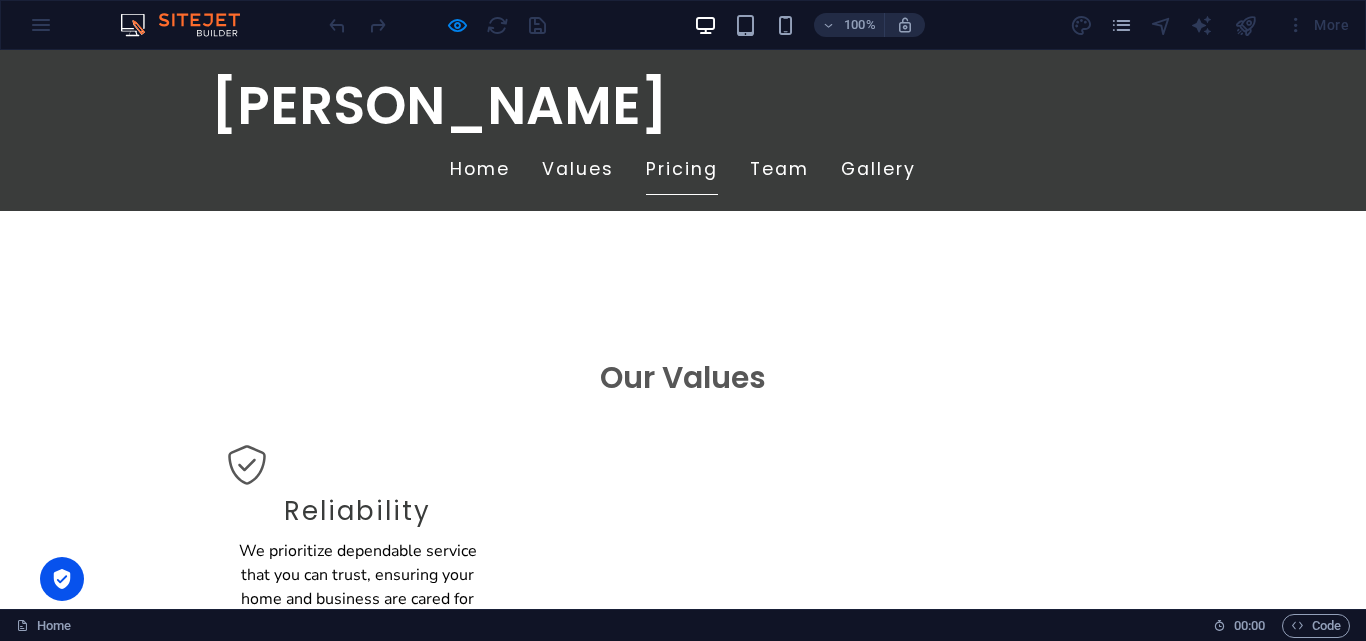 click on "KES 1,800+" at bounding box center [977, 1407] 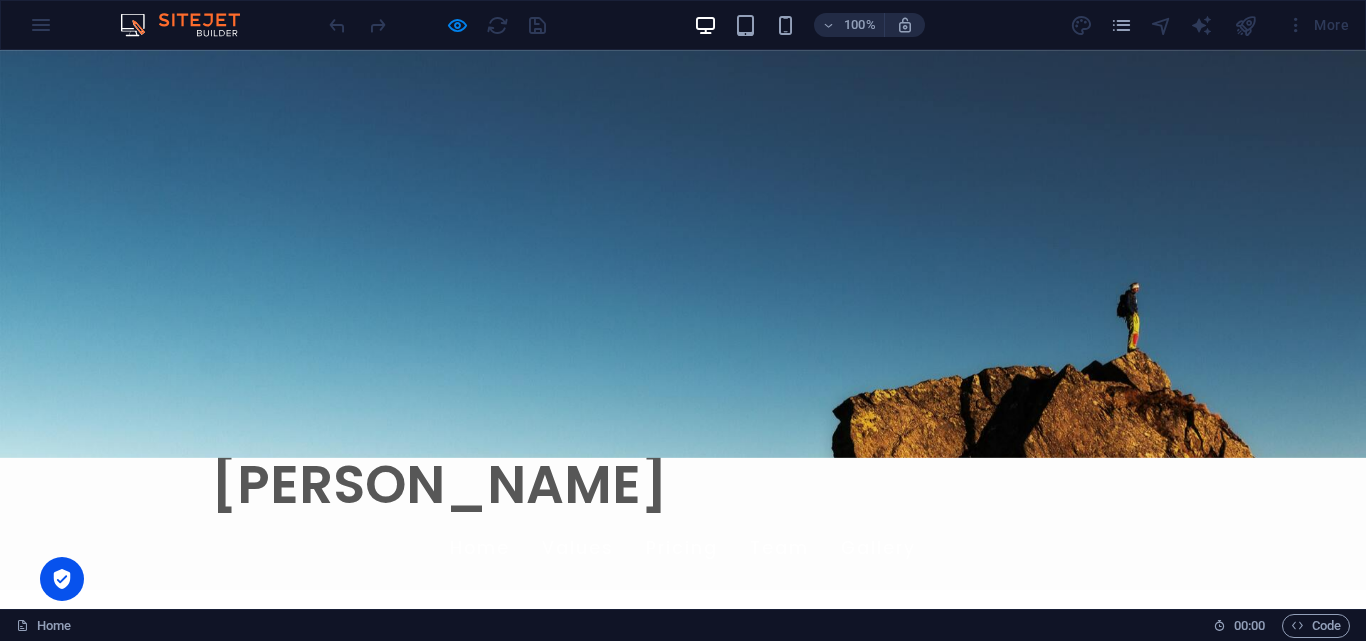 scroll, scrollTop: 0, scrollLeft: 0, axis: both 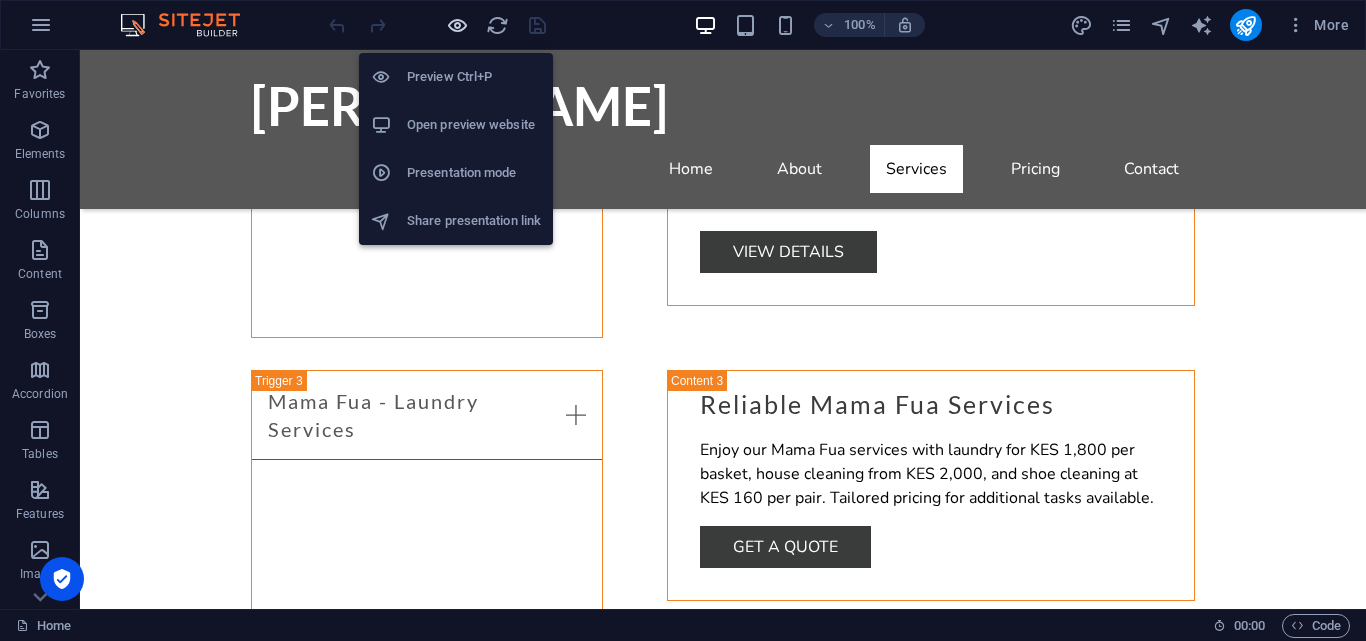 click at bounding box center (457, 25) 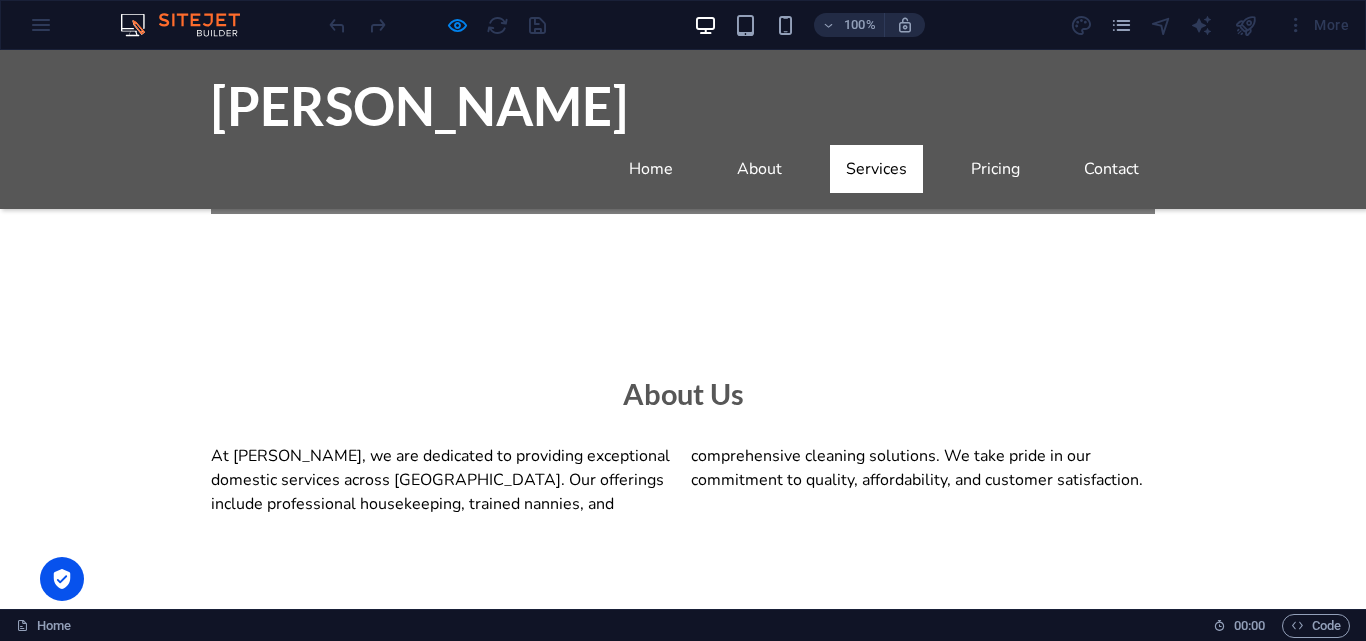 scroll, scrollTop: 702, scrollLeft: 0, axis: vertical 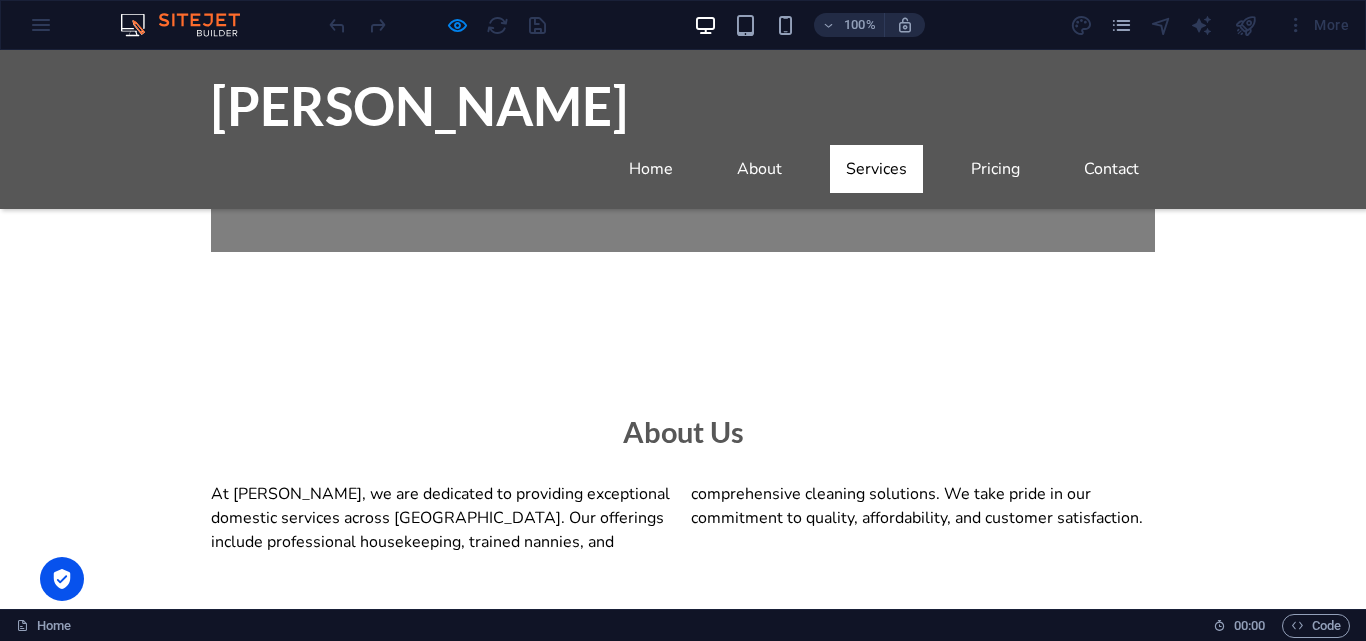 click on "Professional Housekeeping" at bounding box center (387, 815) 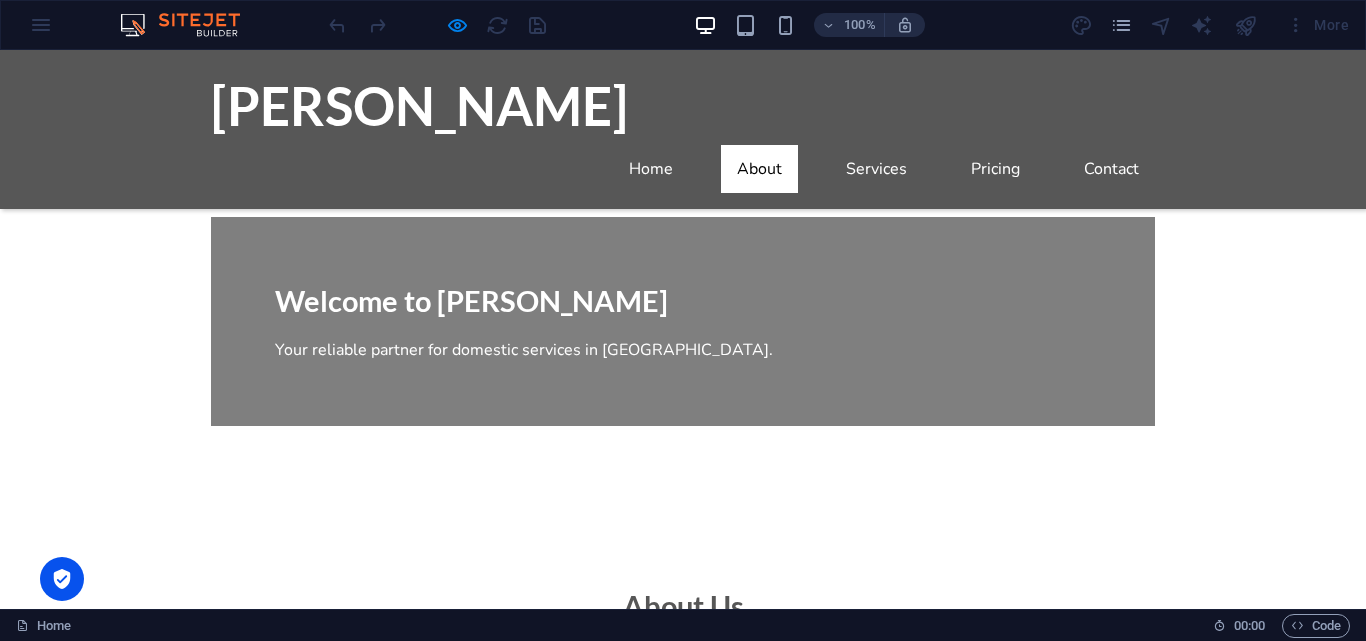scroll, scrollTop: 742, scrollLeft: 0, axis: vertical 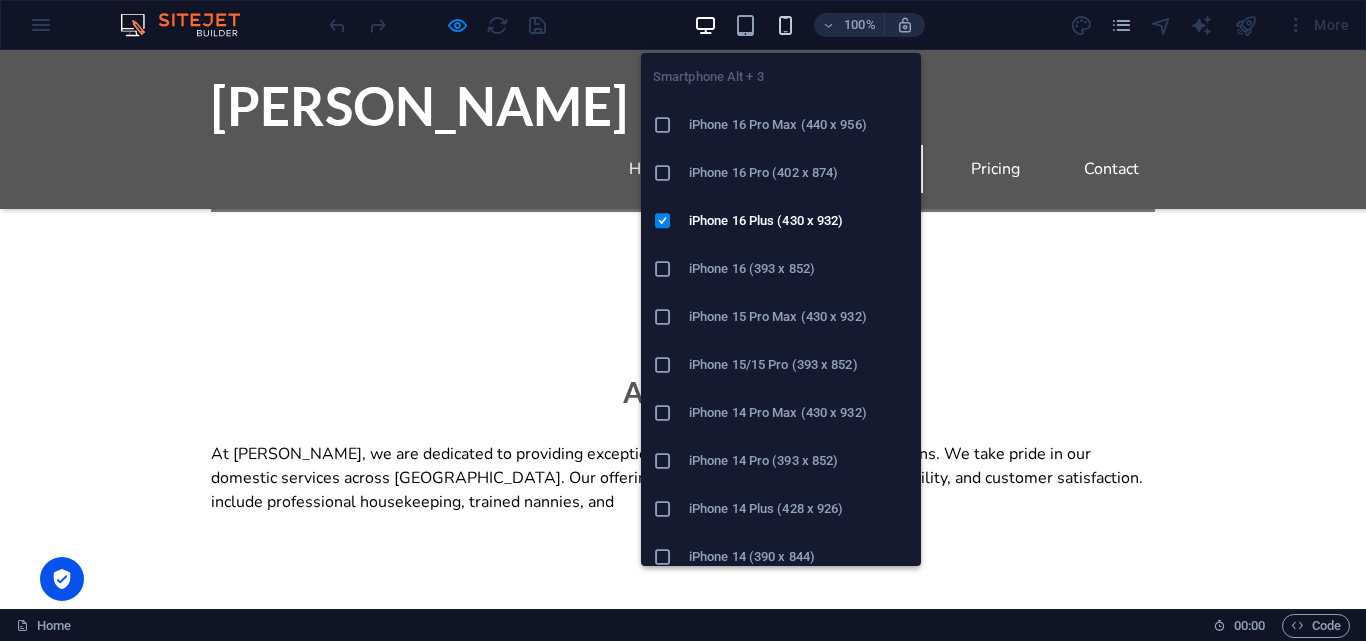 click at bounding box center [785, 25] 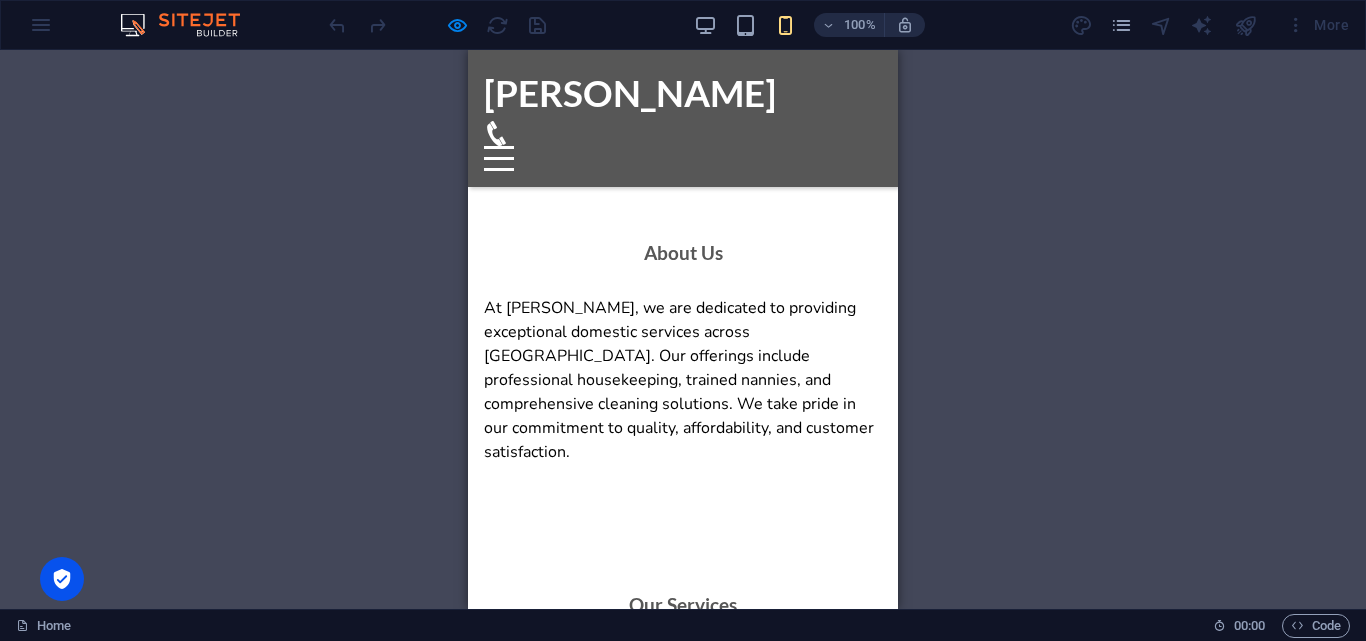 scroll, scrollTop: 619, scrollLeft: 0, axis: vertical 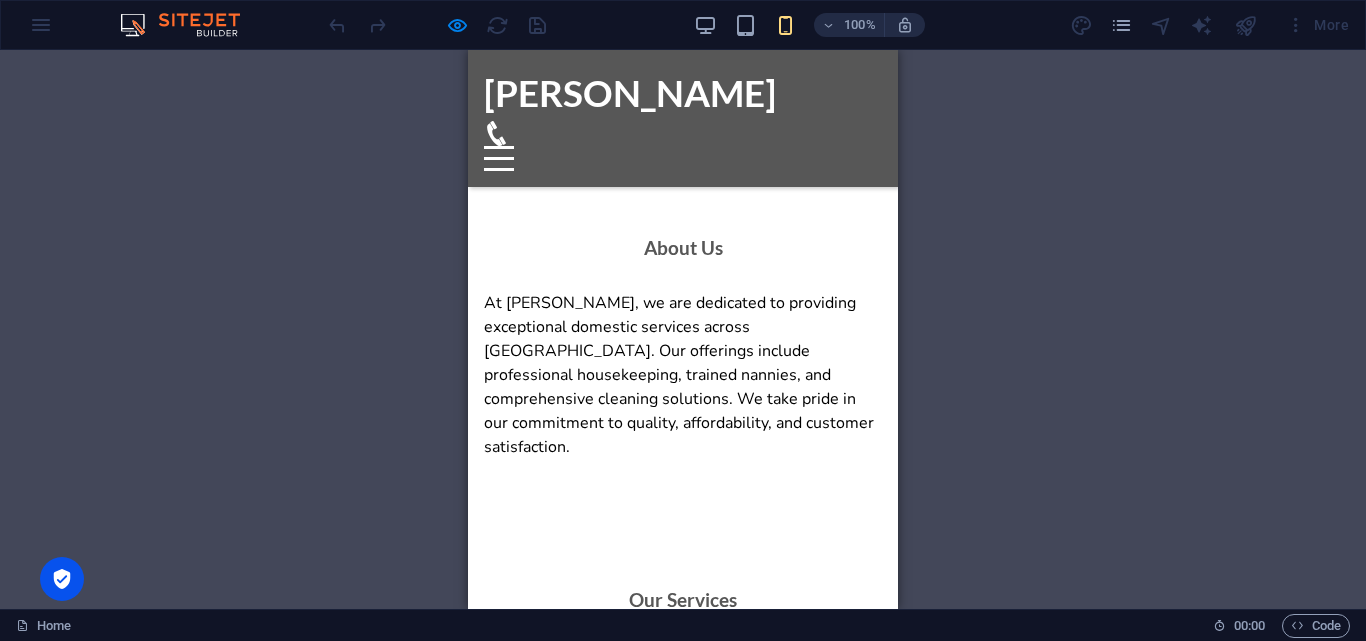 click on "Professional Housekeeping" at bounding box center (683, 674) 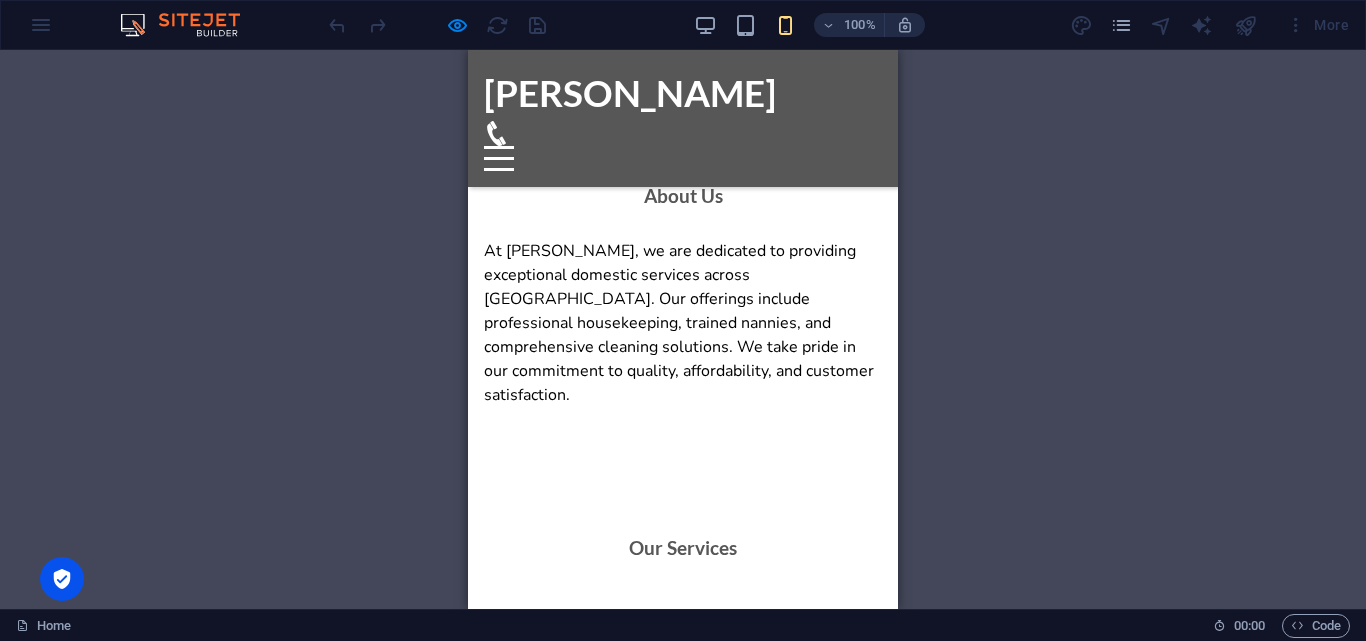 click on "Trained Nannies" at bounding box center [683, 715] 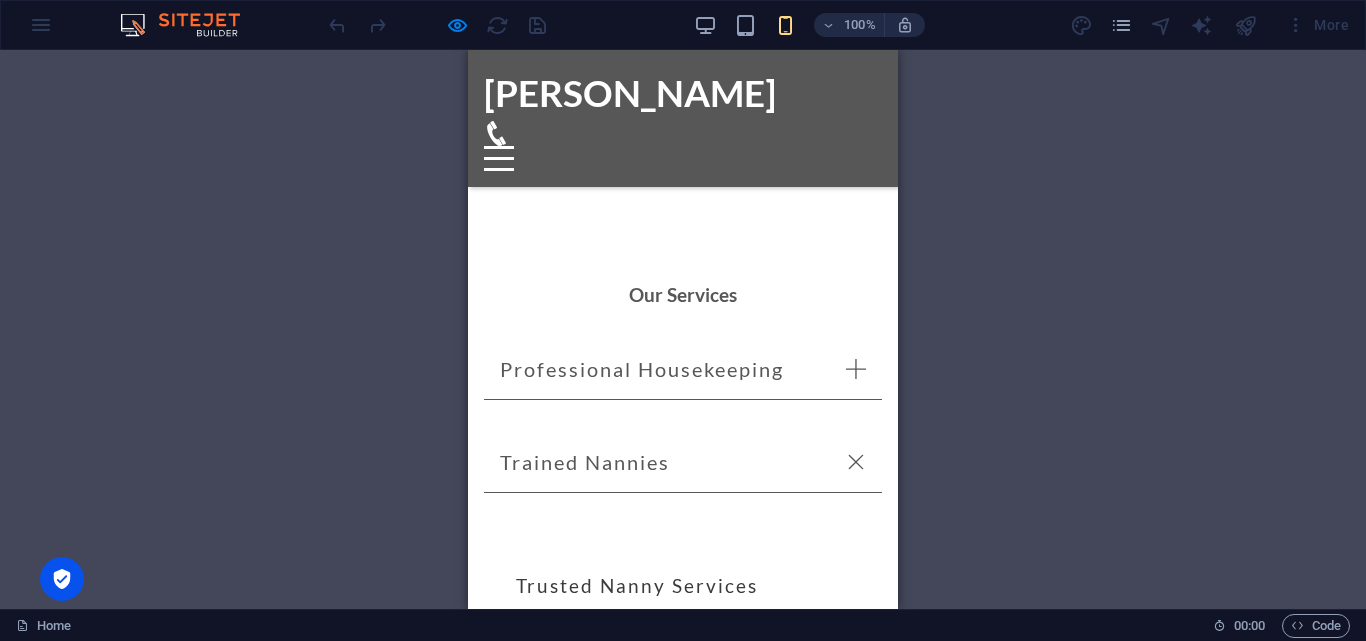 scroll, scrollTop: 1033, scrollLeft: 0, axis: vertical 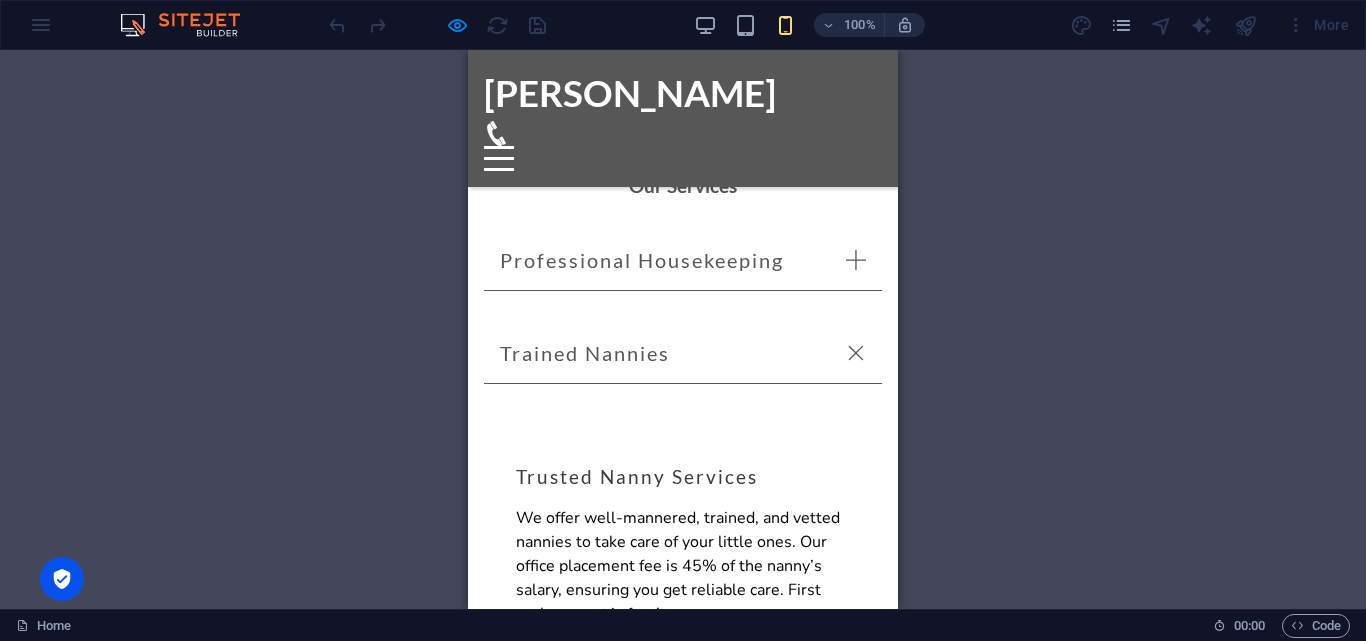click on "Mama Fua - Laundry Services" at bounding box center (683, 778) 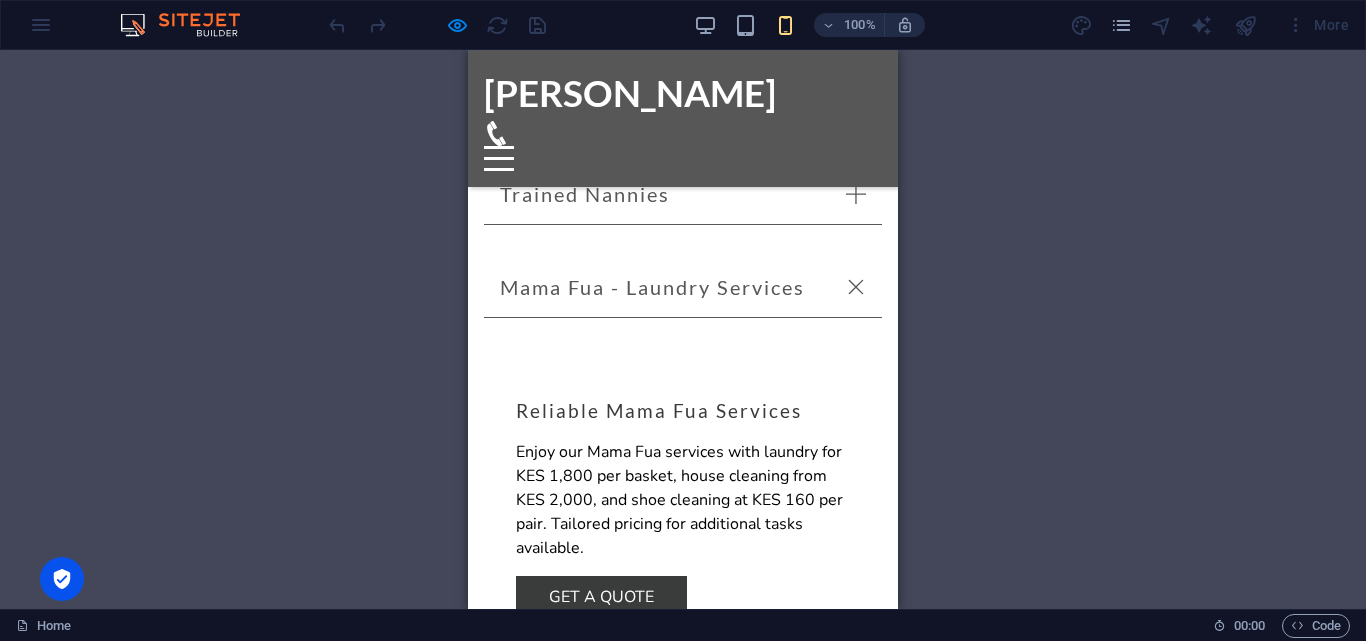 scroll, scrollTop: 1194, scrollLeft: 0, axis: vertical 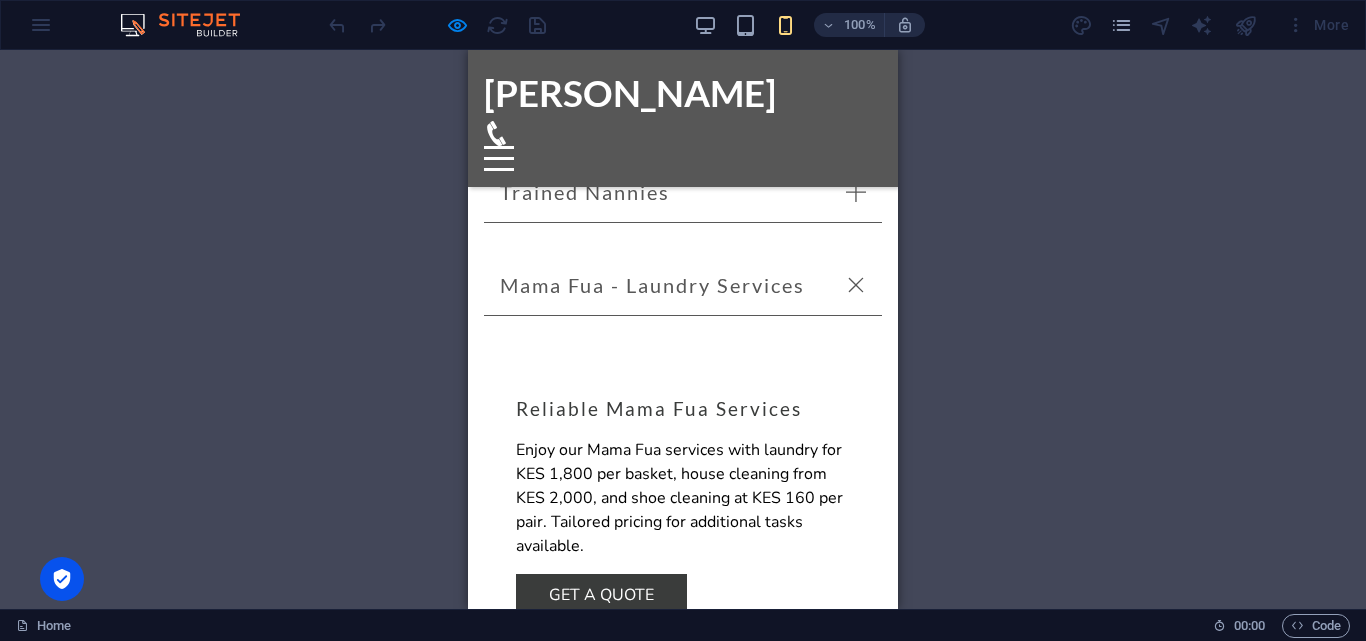 click on "Post-Construction Cleaning" at bounding box center [683, 710] 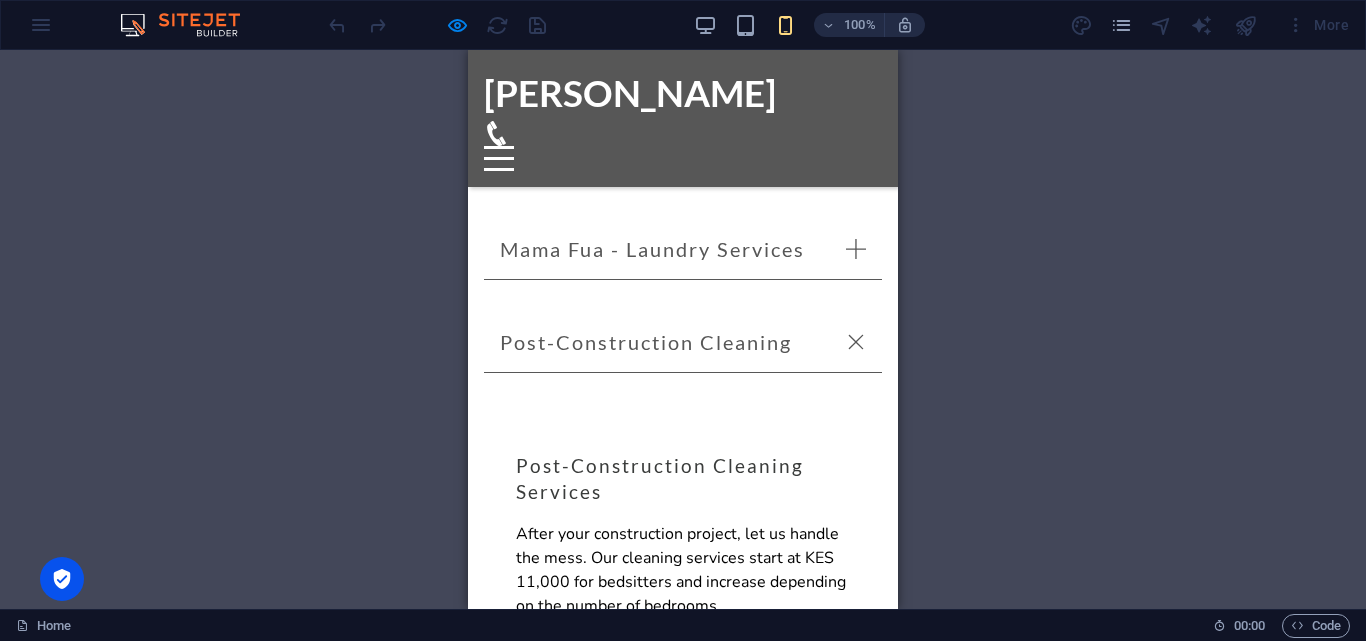 scroll, scrollTop: 1235, scrollLeft: 0, axis: vertical 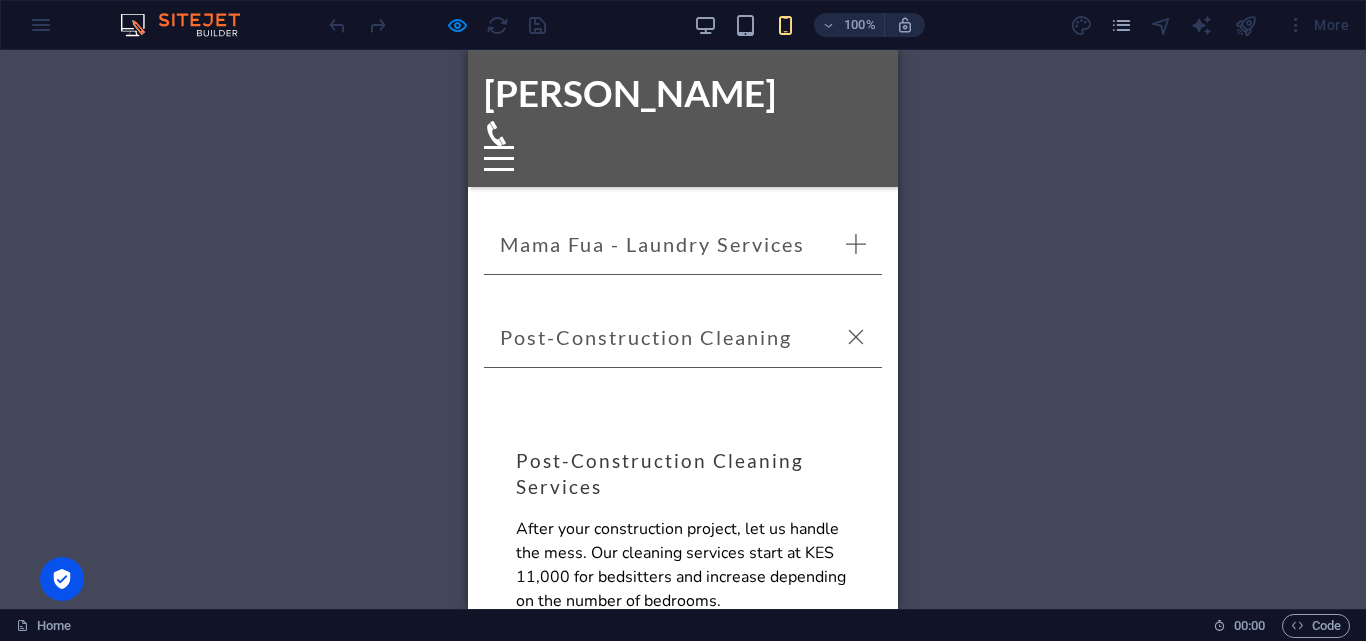 click on "Fumigation Services" at bounding box center (683, 765) 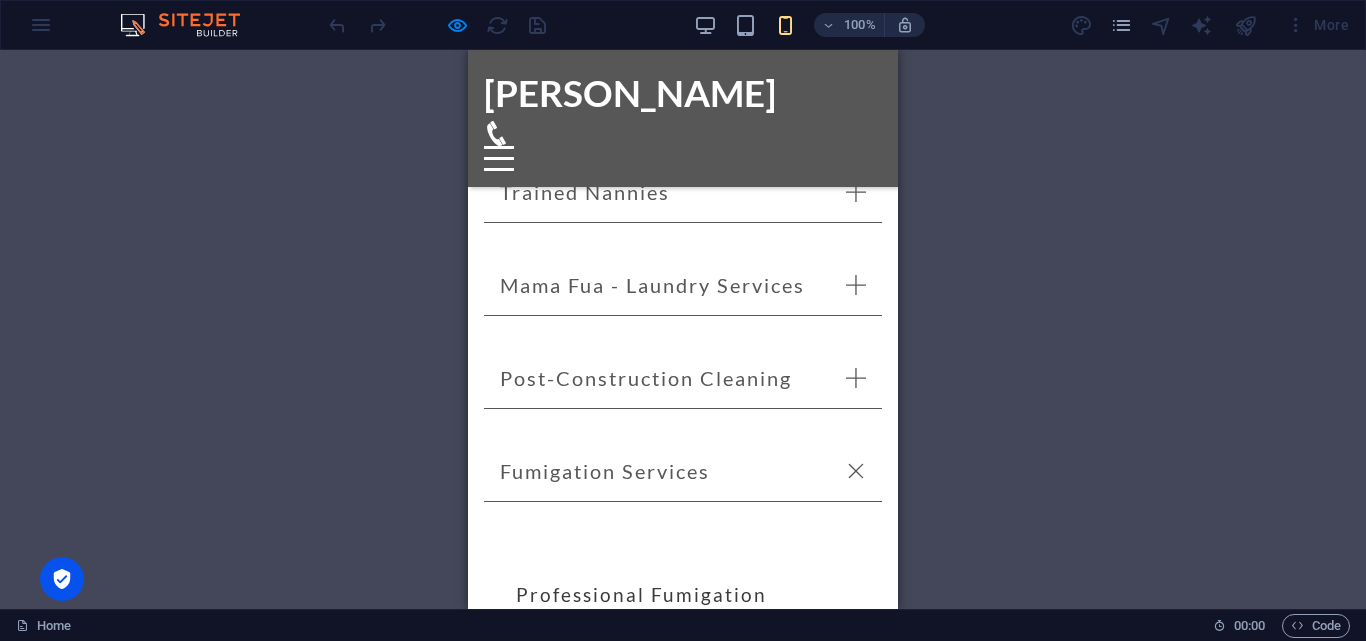 scroll, scrollTop: 1228, scrollLeft: 0, axis: vertical 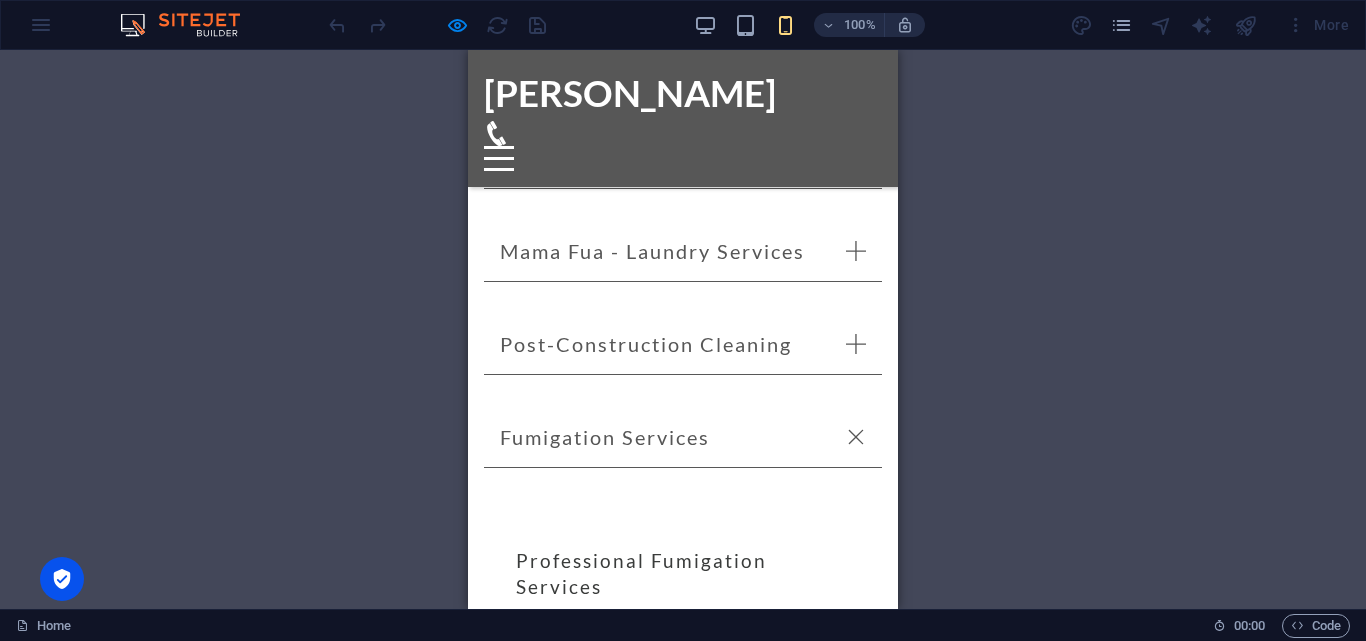 click on "Sanitary Bin Services" at bounding box center [683, 889] 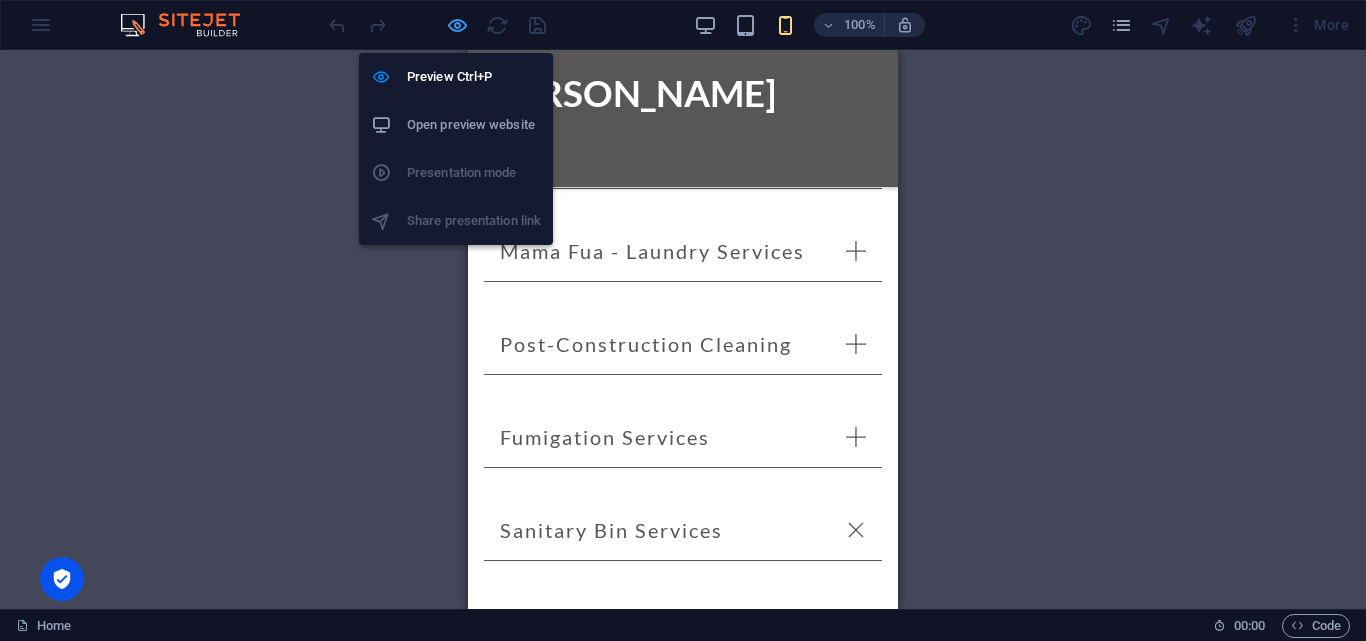 click at bounding box center (457, 25) 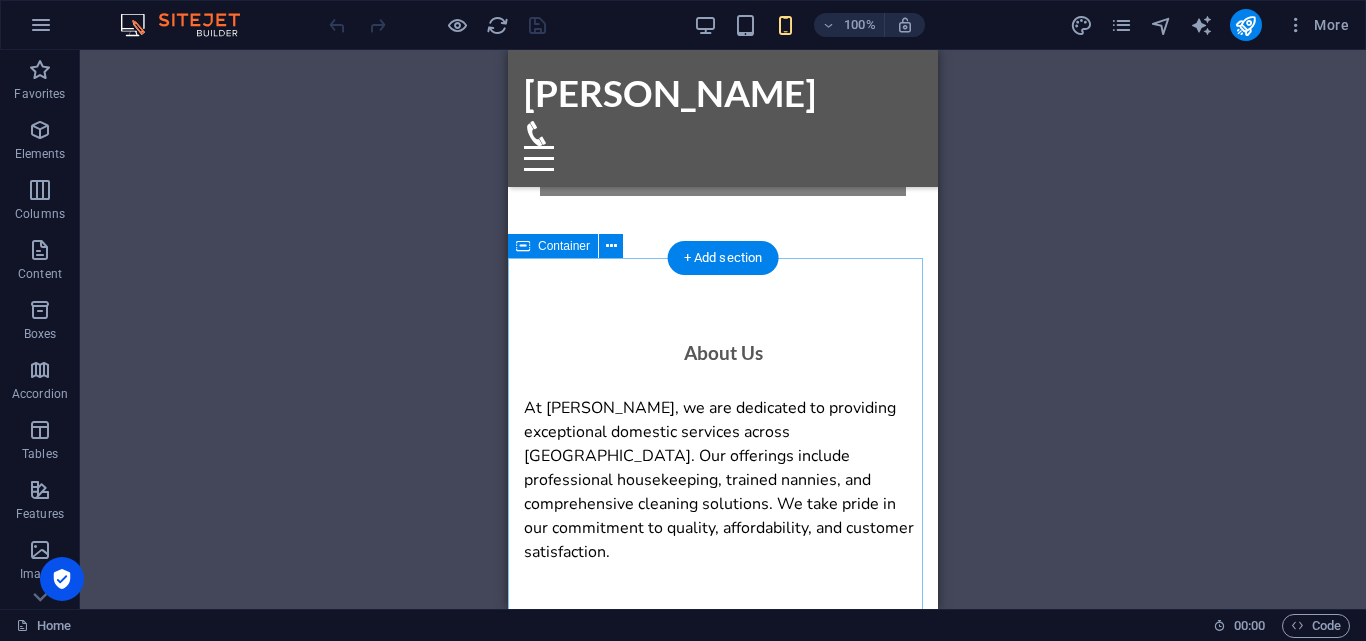 scroll, scrollTop: 457, scrollLeft: 0, axis: vertical 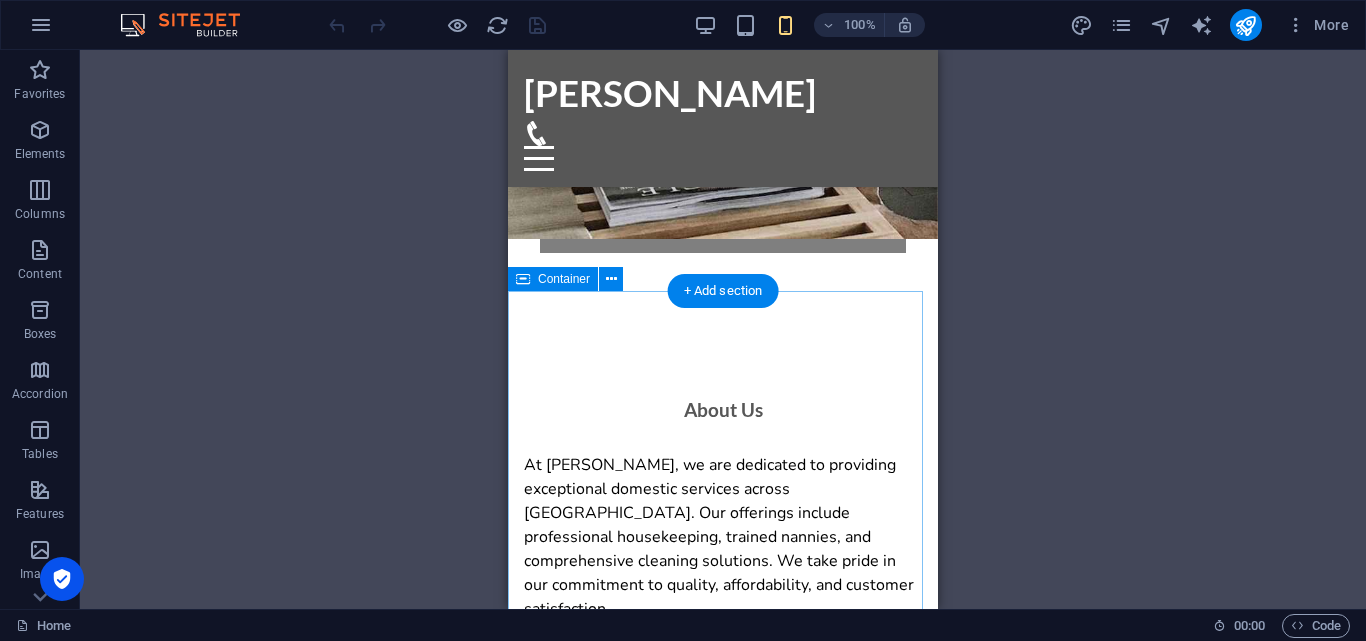 click on "Our Services Professional Housekeeping Expert Housekeeping Services Our professional housekeeping services ensure your home is clean, organized, and inviting. From general cleaning starting at KES 1,800 to deep cleaning services at KES 10,000, we cater to your specific needs. Learn More Trained Nannies Trusted Nanny Services We offer well-mannered, trained, and vetted nannies to take care of your little ones. Our office placement fee is 45% of the nanny’s salary, ensuring you get reliable care. First replacement is free! View Details Mama Fua - Laundry Services Reliable Mama Fua Services Enjoy our Mama Fua services with laundry for KES 1,800 per basket, house cleaning from KES 2,000, and shoe cleaning at KES 160 per pair. Tailored pricing for additional tasks available. Get a Quote Post-Construction Cleaning Post-Construction Cleaning Services After your construction project, let us handle the mess. Our cleaning services start at KES 11,000 for bedsitters and increase depending on the number of bedrooms." at bounding box center (723, 2094) 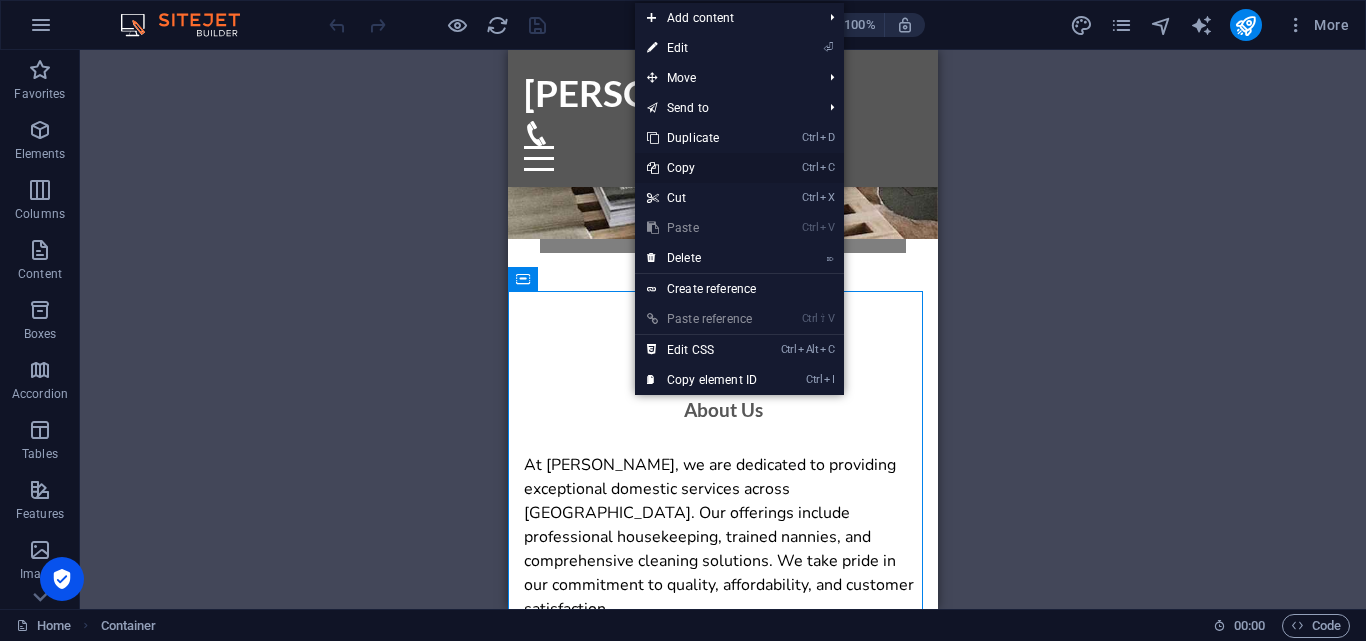 click on "Ctrl C  Copy" at bounding box center [702, 168] 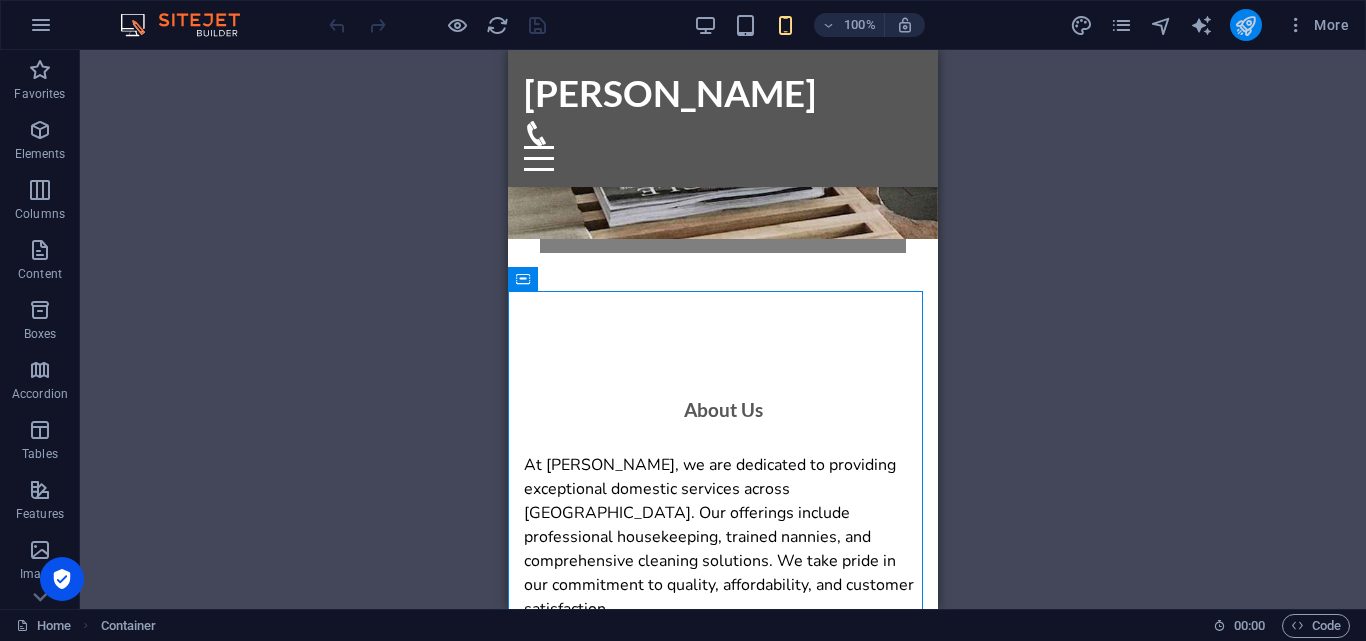click at bounding box center (1246, 25) 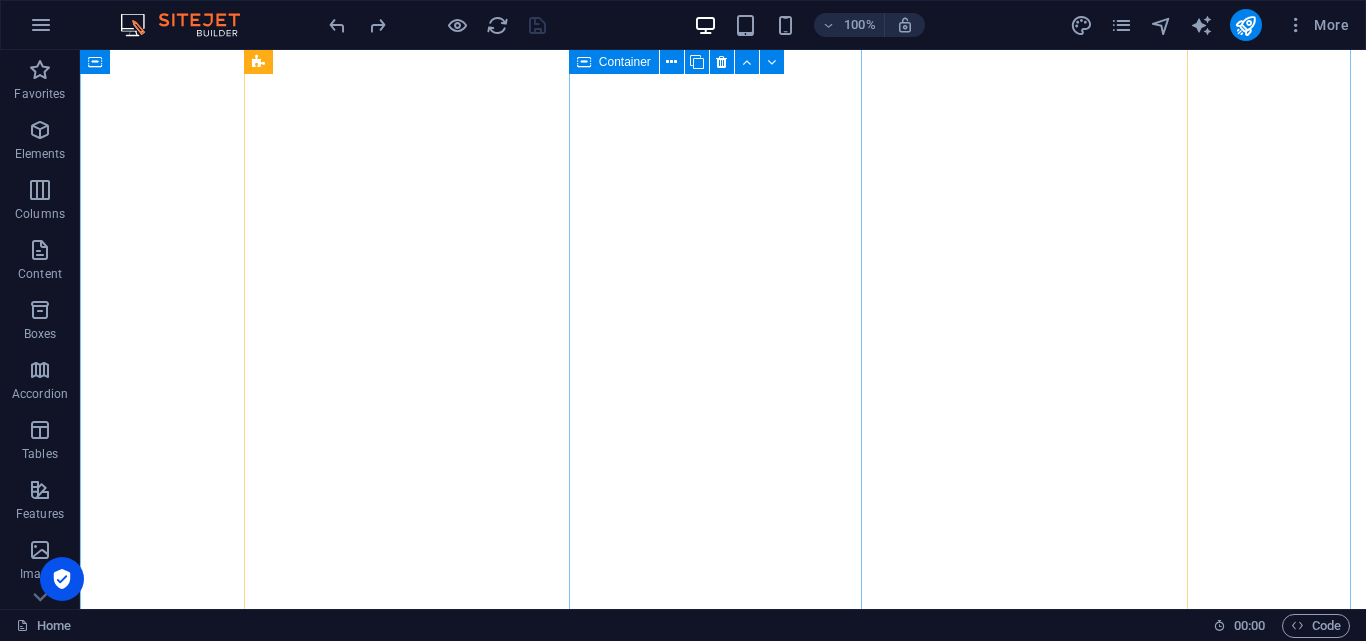 scroll, scrollTop: 0, scrollLeft: 0, axis: both 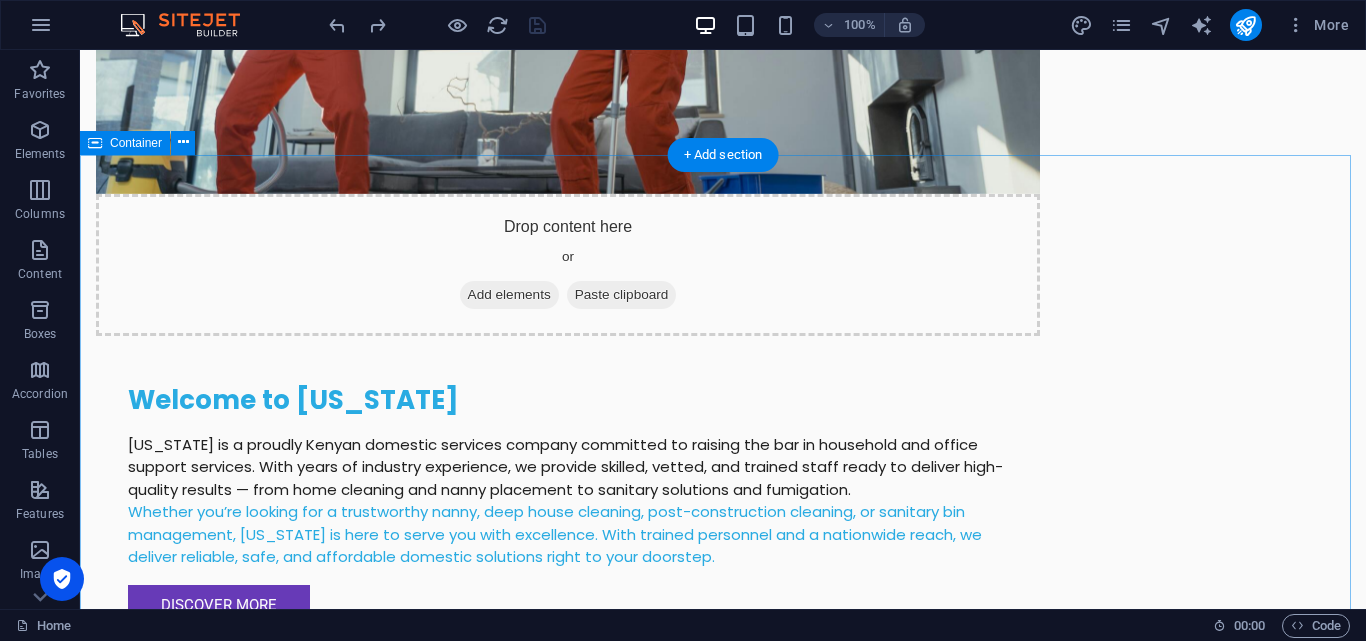 click on "Our Services Housekeeping Services Comprehensive cleaning solutions for homes, apartments, offices, and post-construction spaces.  Post-Construction Cleaning Bedsitter: From KES 11,000 1 Bedroom: From KES 18,000 2 Bedroom: From KES 20,000 3 Bedroom: From KES 22,000 5 Bedroom and above: From KES 25,000 *Special quotations for wooden/tiled floors may apply. General House Cleaning:  From KES 1,800 Deep Cleaning:  From KES 10,000 Sofa Set Cleaning 3-Seater: From KES 3,000 4/5-Seater: From KES 4,500 7-Seater: From KES 7,000 Mattress Cleaning:  From KES 3,000 Fumigation Services:  From KES 3,500 Follow-up recommended after 2 weeks at half the original cost for guaranteed results. Office & Commercial Housekeeping Contracts:  From KES 16,000/month Custom quotes available. Nanny Services Our professional nannies are trained, well-mannered, and background-checked. Office placement fee is 45% of the nanny’s salary. Mama Fua Services Post-Construction Cleaning Fumigation Services Sanitary Bin Services" at bounding box center [723, 2807] 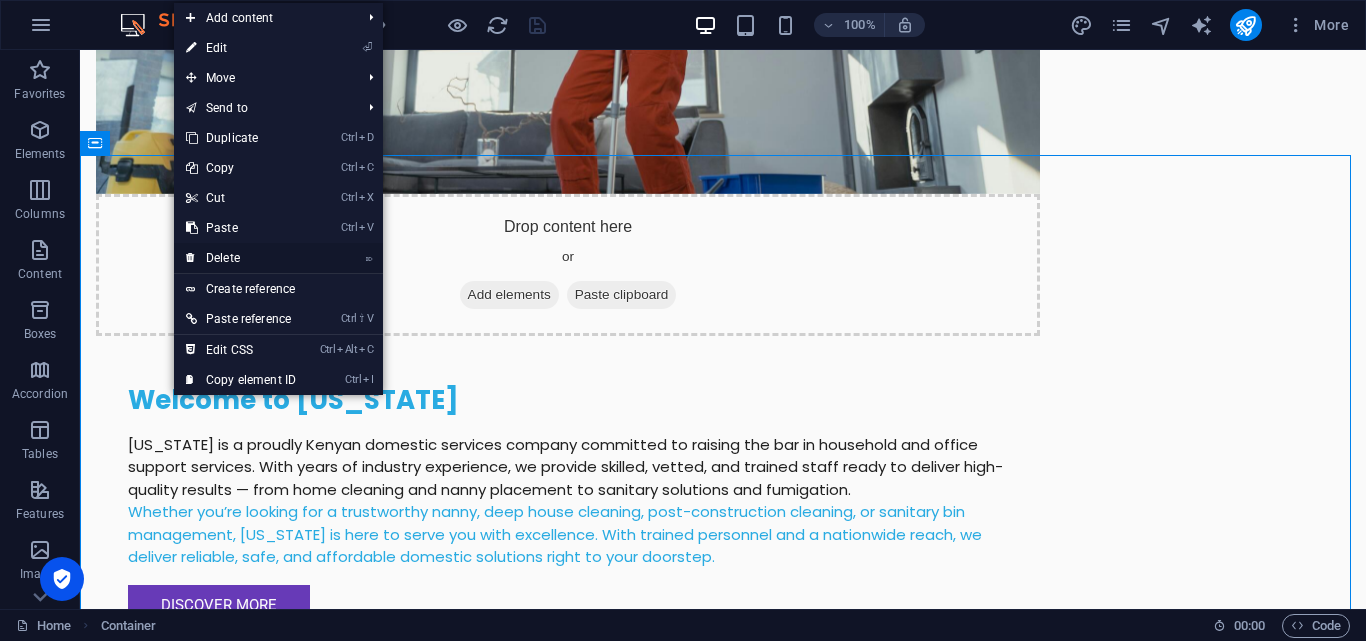 click on "⌦  Delete" at bounding box center [241, 258] 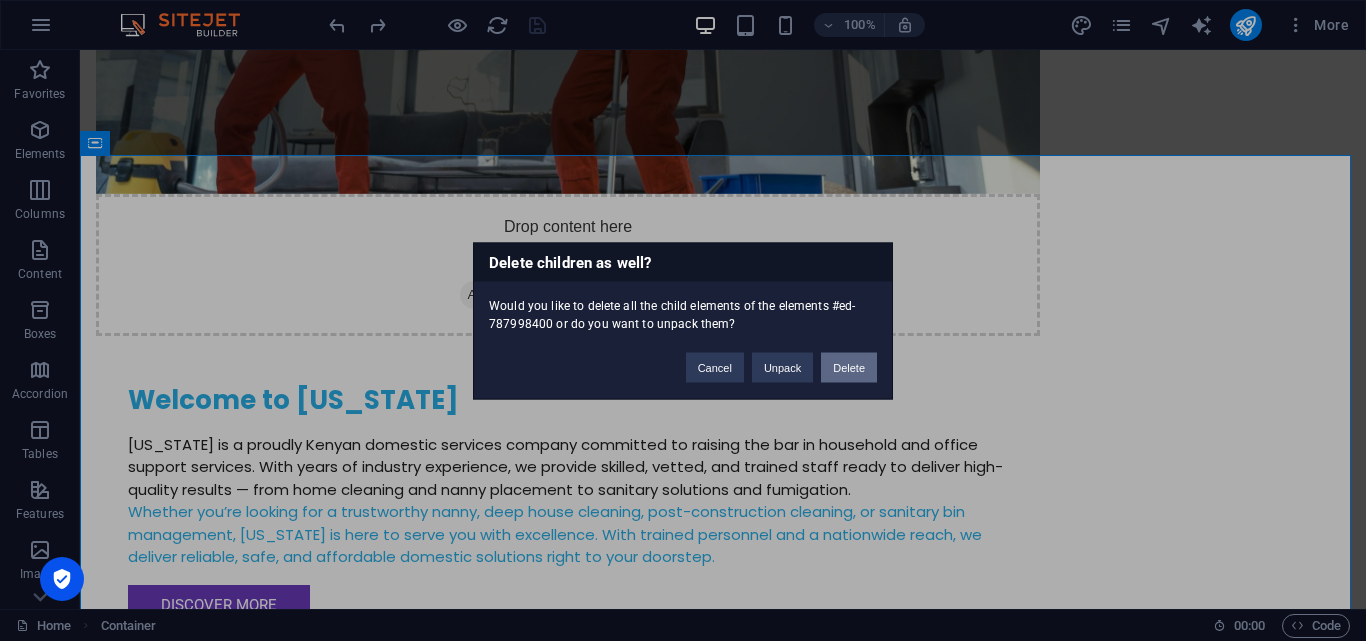 click on "Delete" at bounding box center (849, 367) 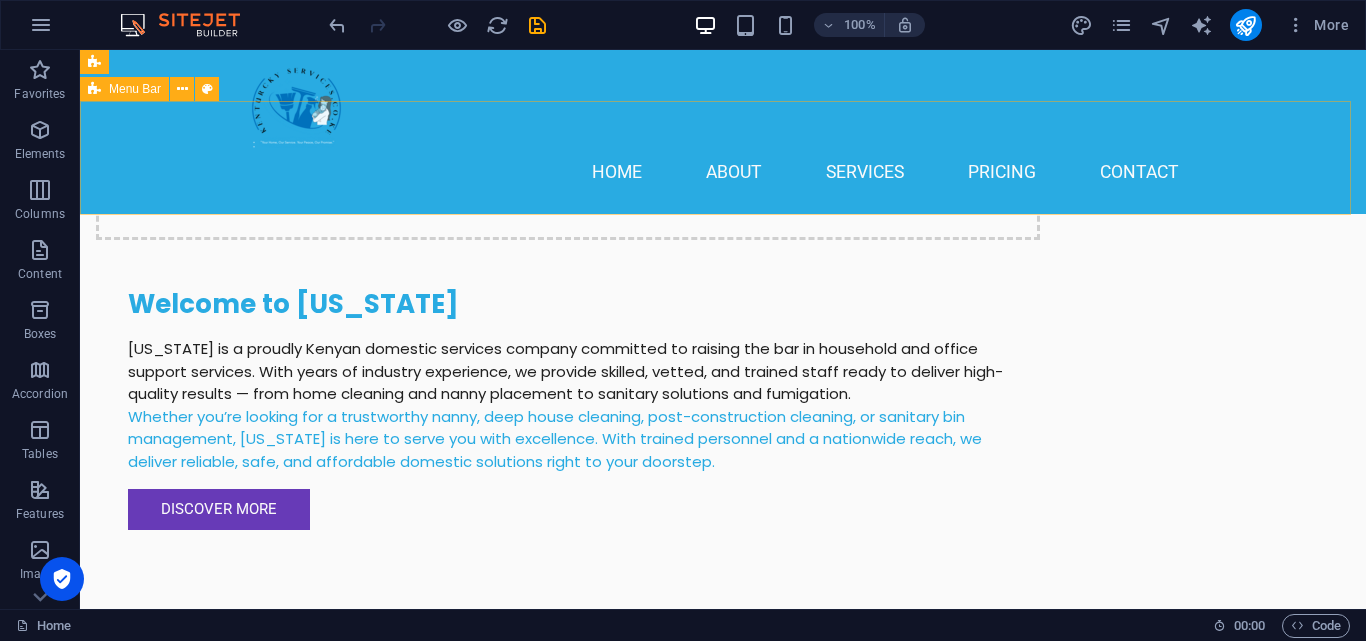 scroll, scrollTop: 1245, scrollLeft: 0, axis: vertical 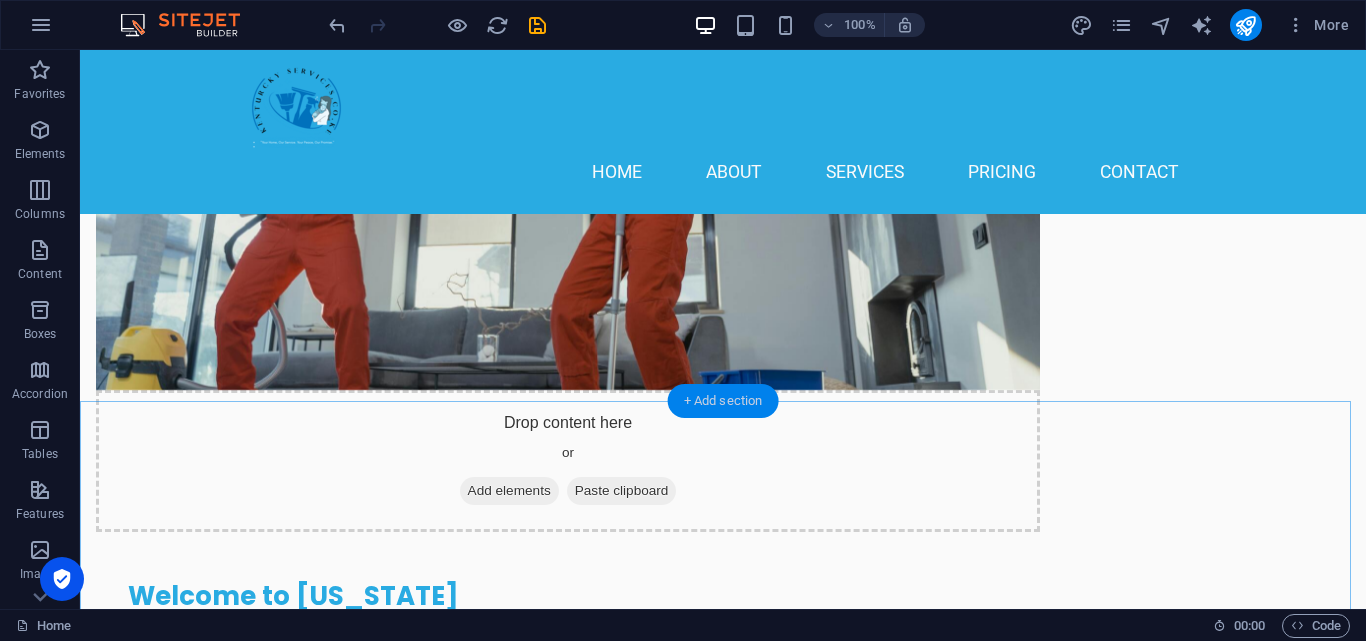click on "+ Add section" at bounding box center [723, 401] 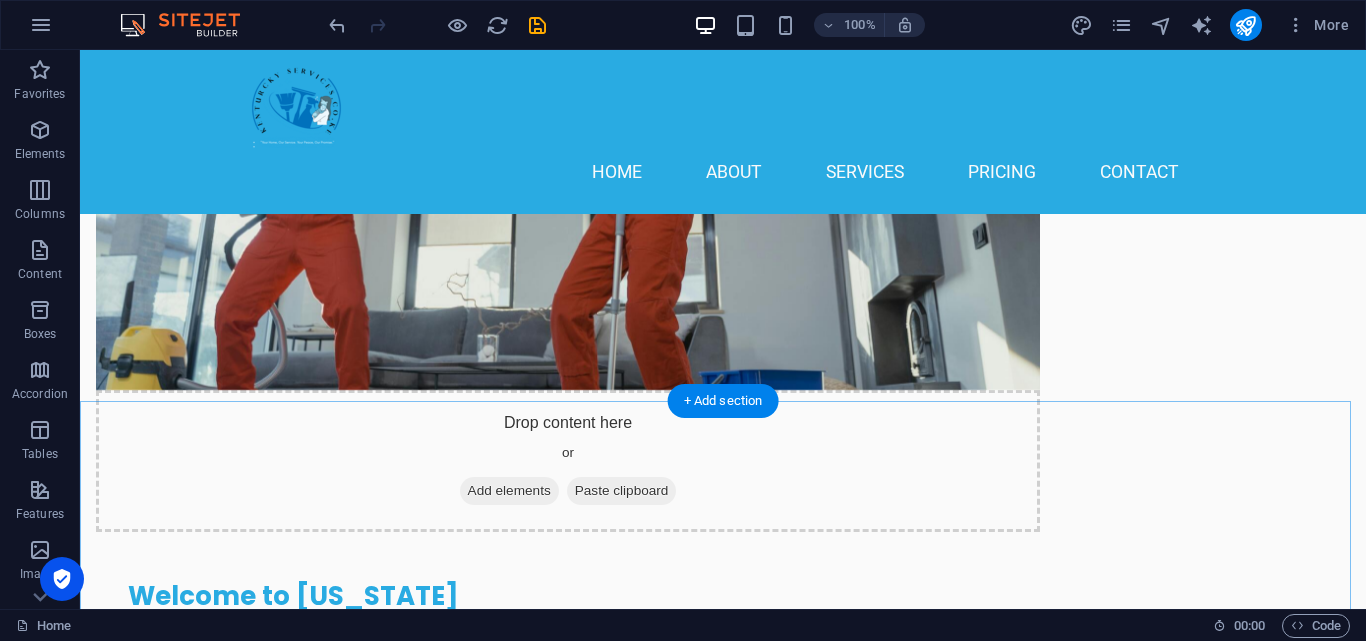click on "Affordable Pricing Plans Basic Nanny Service KES 9,000+ Well-trained, vetted nannies 45% office placement fee First replacement free Official contract for salaries over KES 10,000 Order Nanny Mama Fua Services From KES 1,800 Laundry per basket General house cleaning Shoe cleaning Pricing based on scope of work Order Cleaning Comprehensive Housekeeping From KES 1,800 General cleaning Deep cleaning services Post-construction cleaning Tailored quotes for larger homes Get a Quote" at bounding box center [723, 2475] 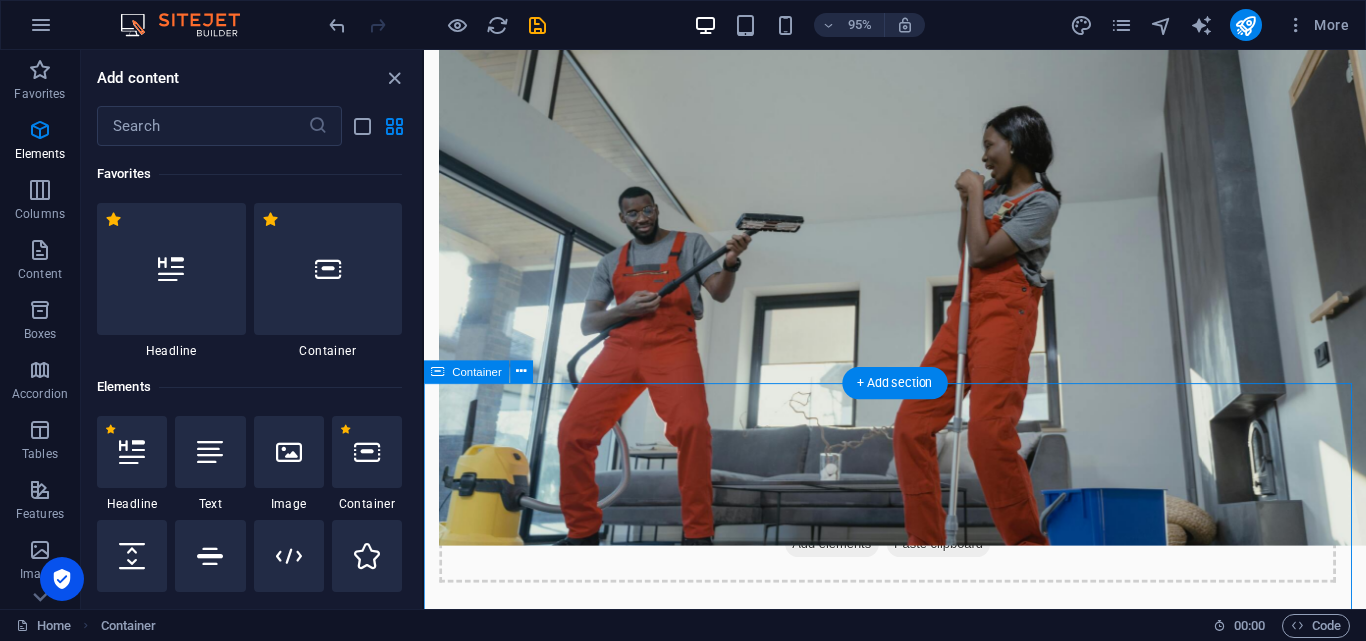scroll, scrollTop: 1274, scrollLeft: 0, axis: vertical 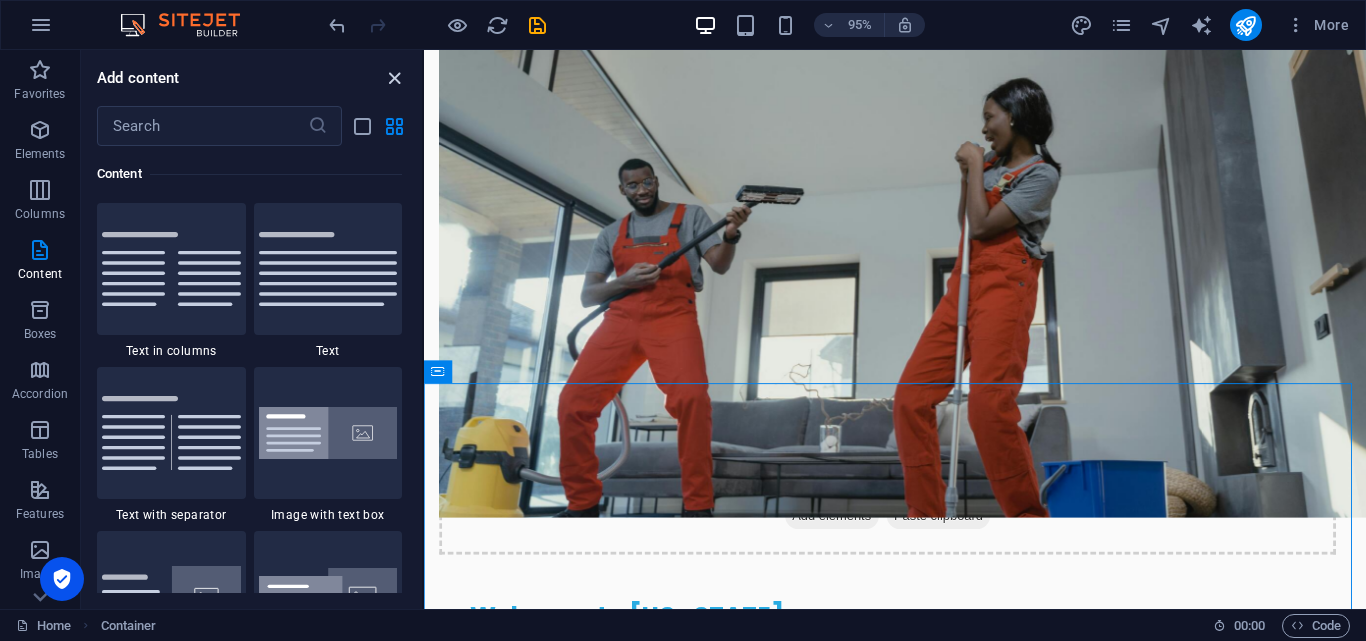 click at bounding box center (394, 78) 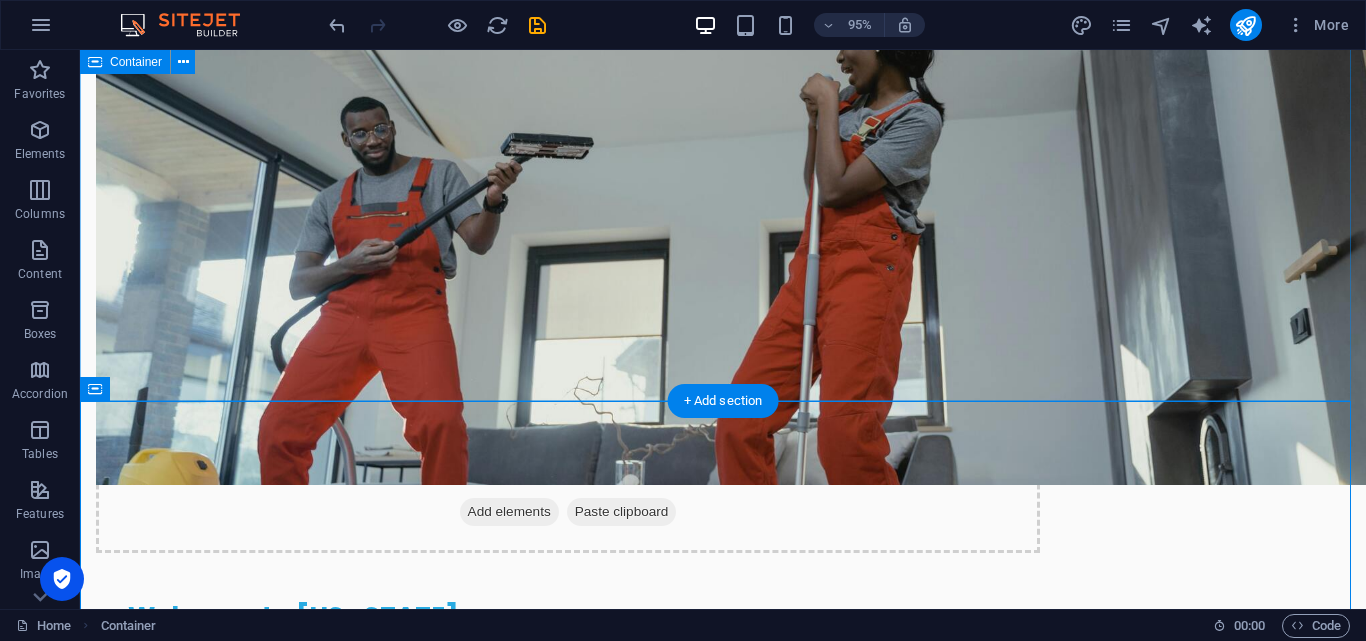 scroll, scrollTop: 1245, scrollLeft: 0, axis: vertical 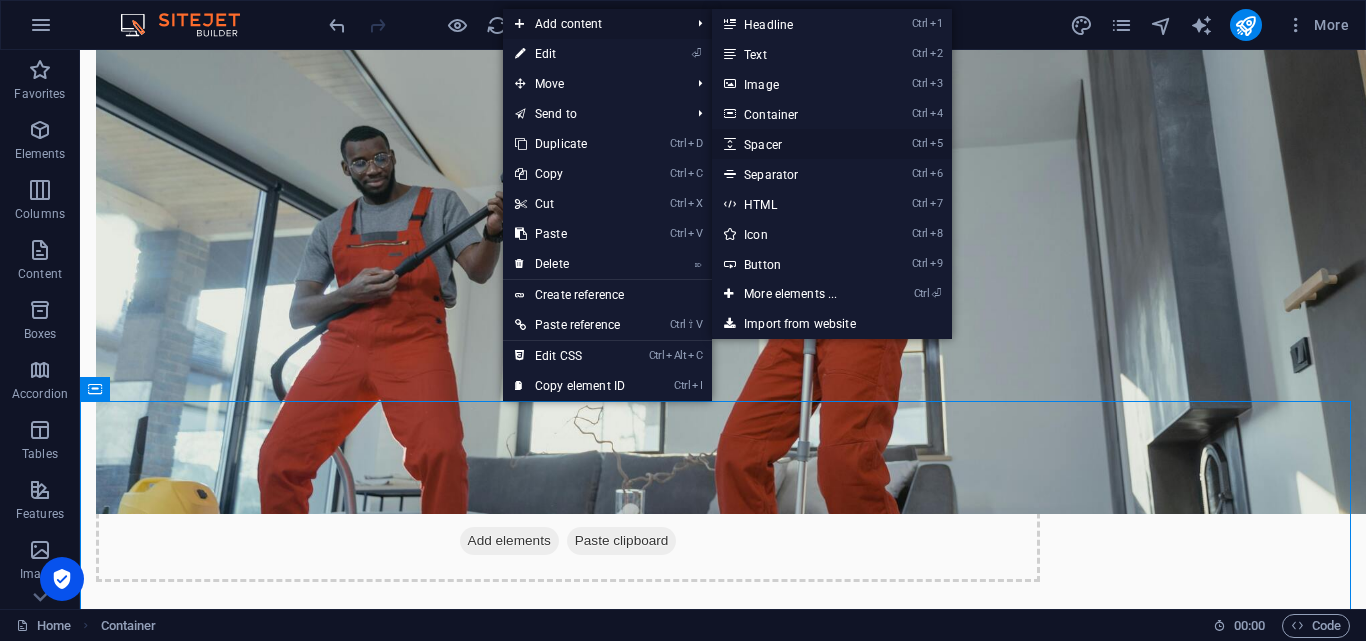 click on "Ctrl 5  Spacer" at bounding box center [794, 144] 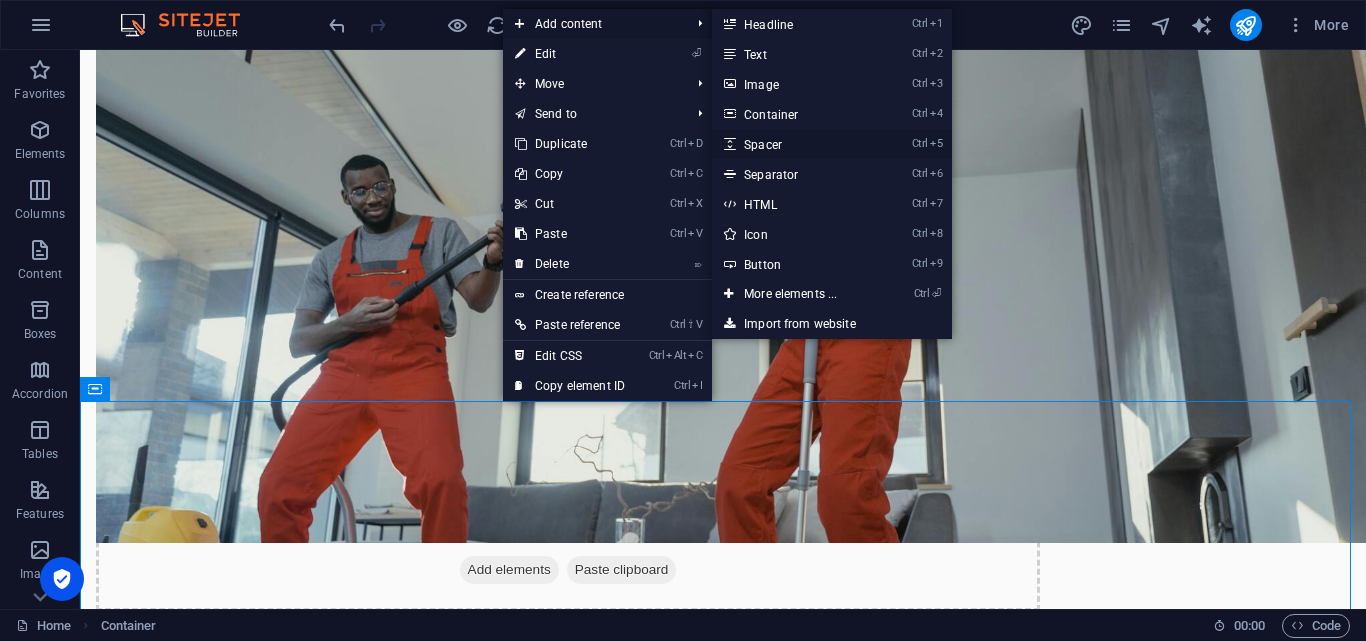 select on "px" 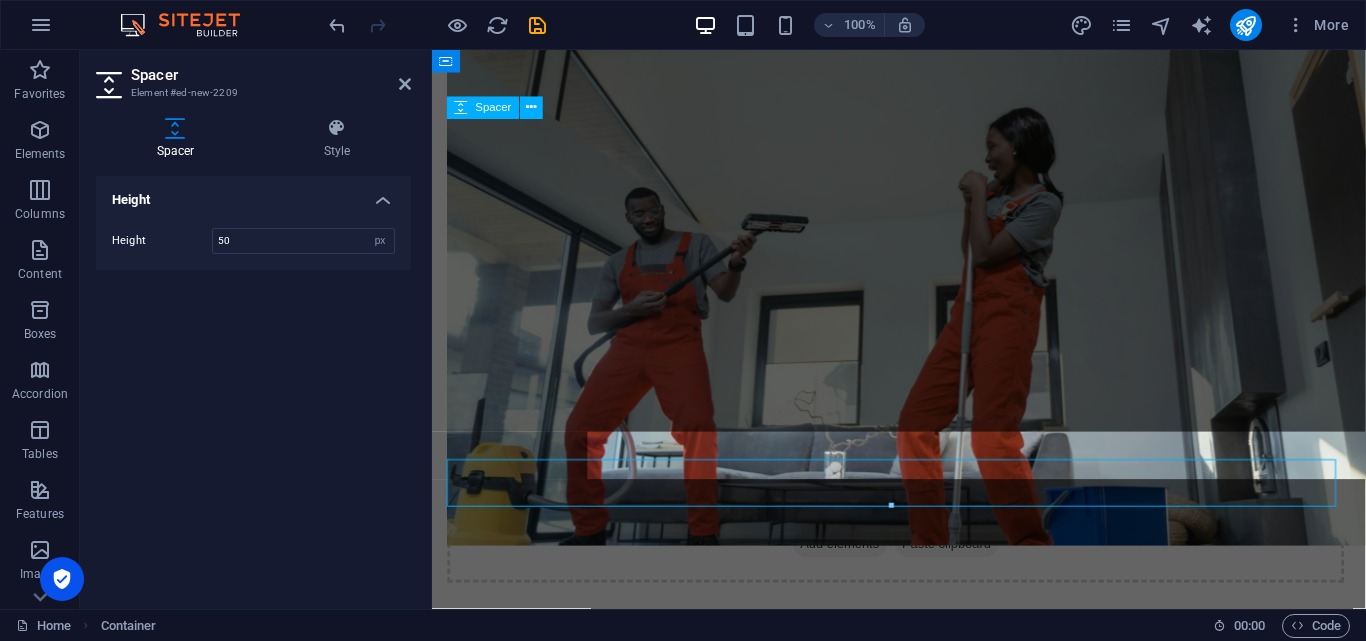 click at bounding box center [924, 1876] 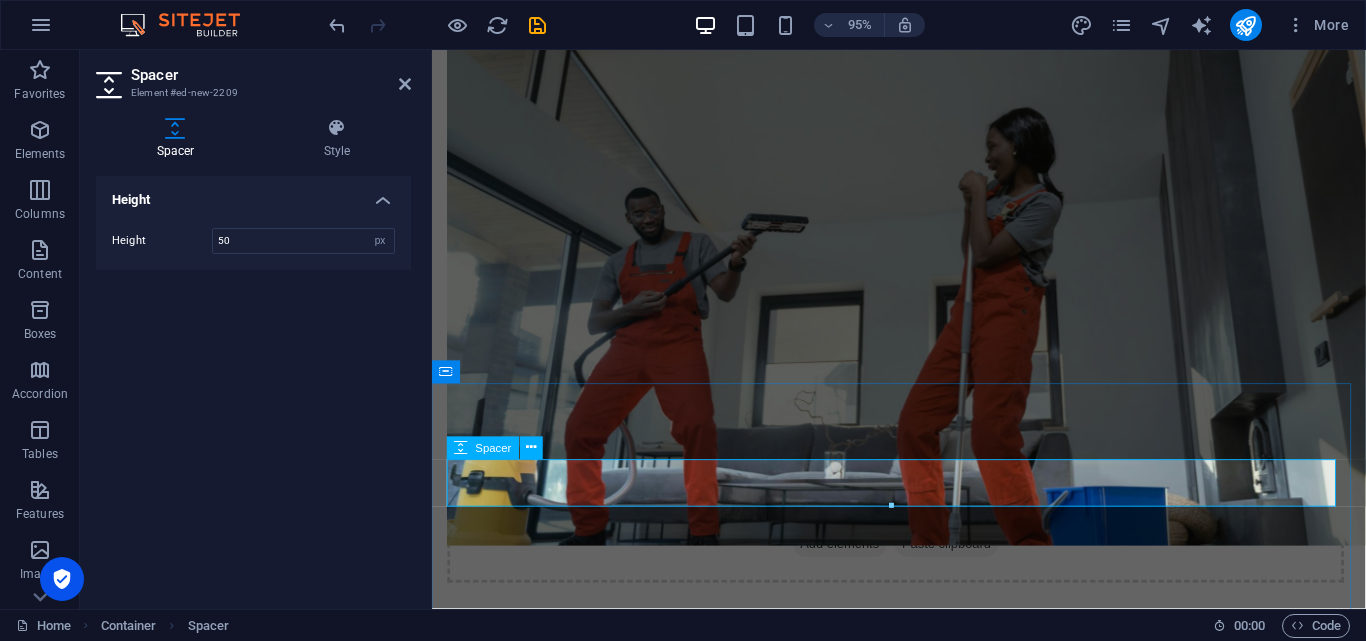 scroll, scrollTop: 1274, scrollLeft: 0, axis: vertical 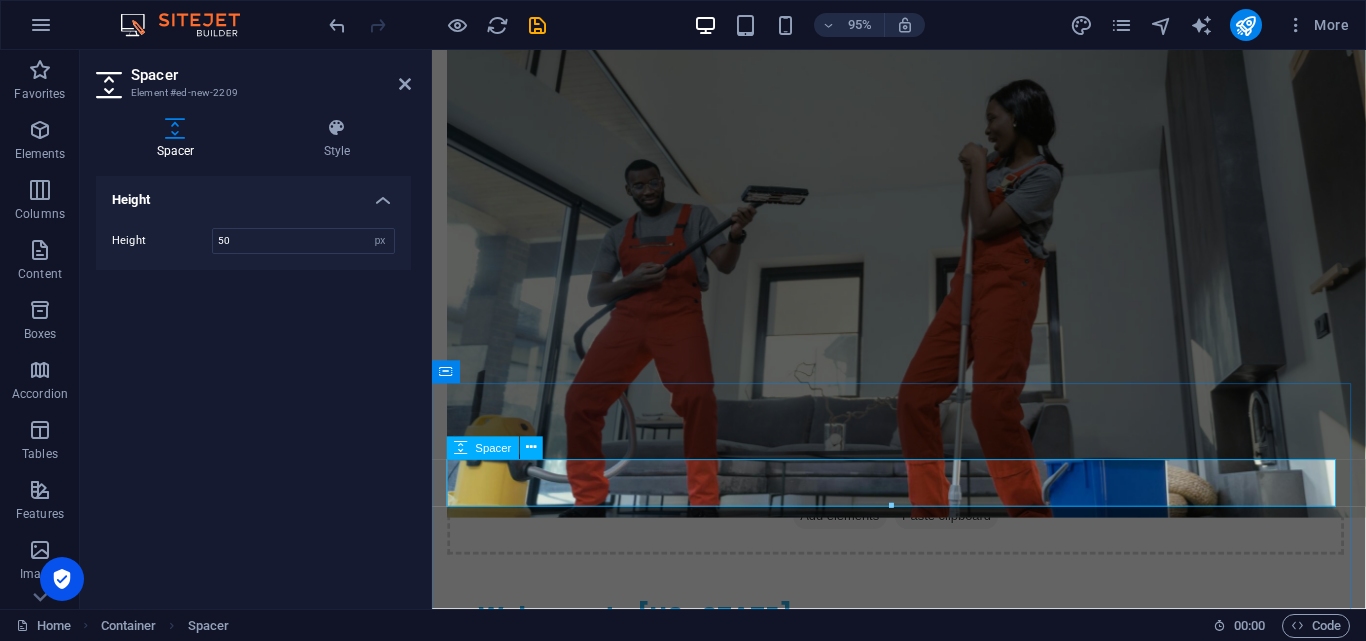 click at bounding box center [924, 1847] 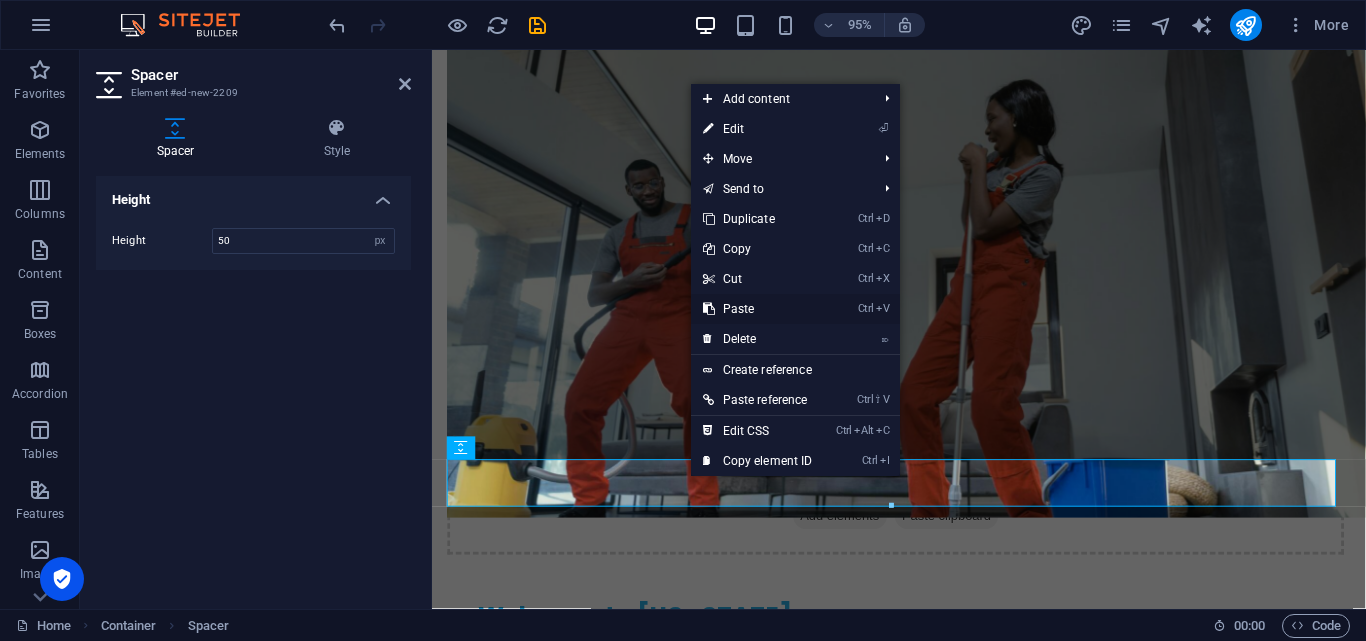 click on "Ctrl V  Paste" at bounding box center (758, 309) 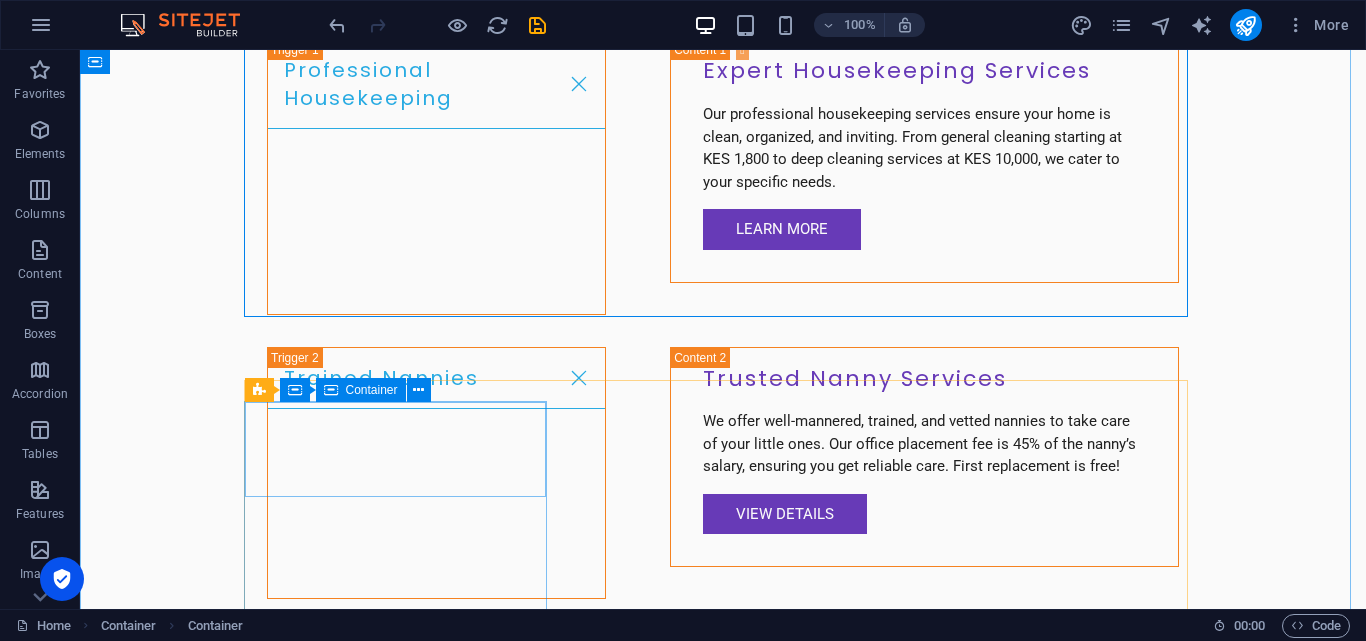 scroll, scrollTop: 4079, scrollLeft: 0, axis: vertical 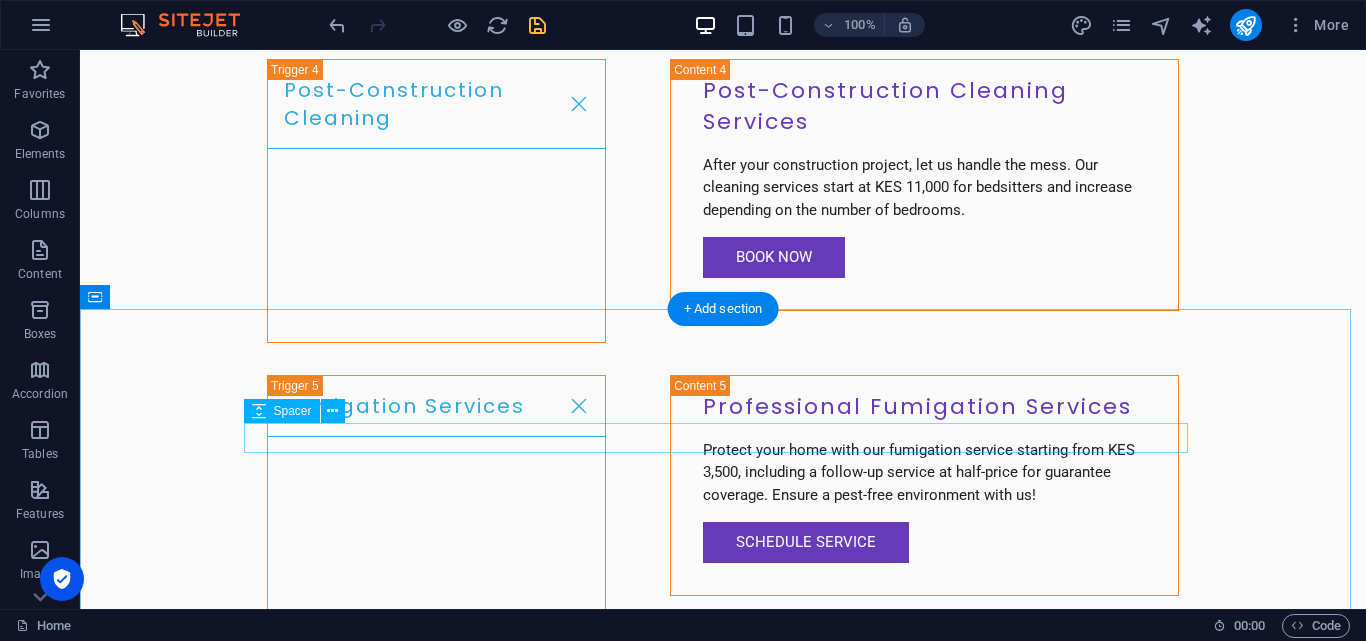 click at bounding box center [537, 25] 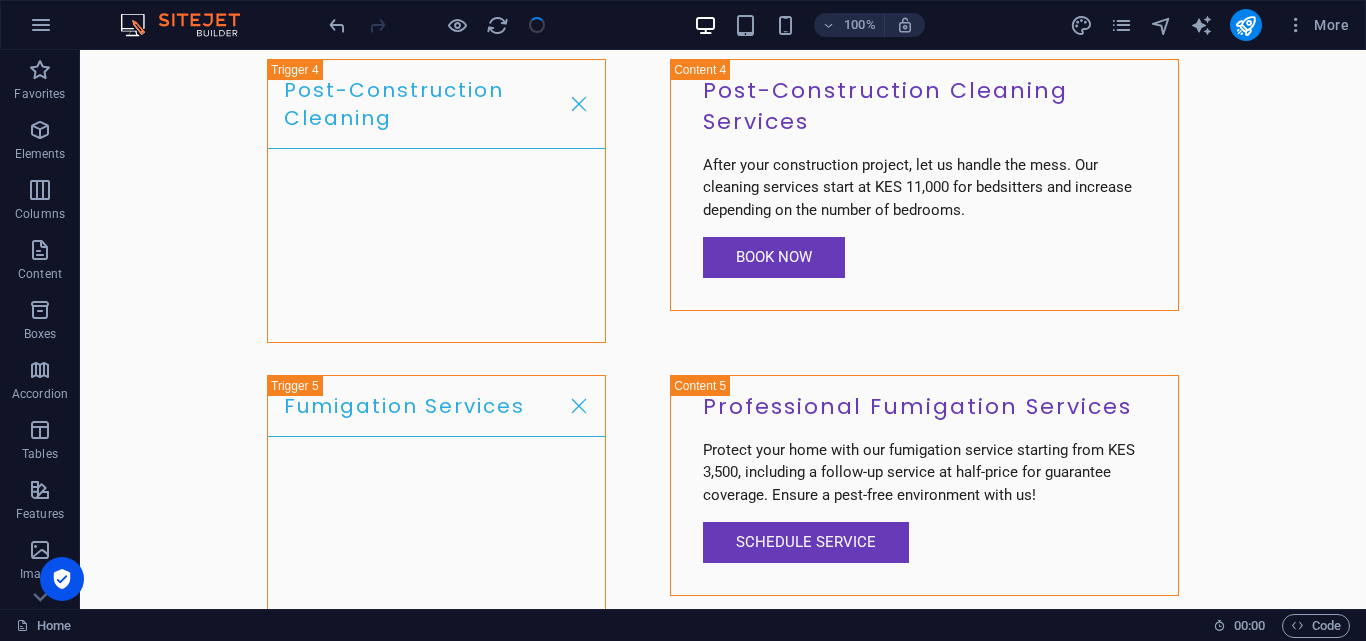 scroll, scrollTop: 4243, scrollLeft: 0, axis: vertical 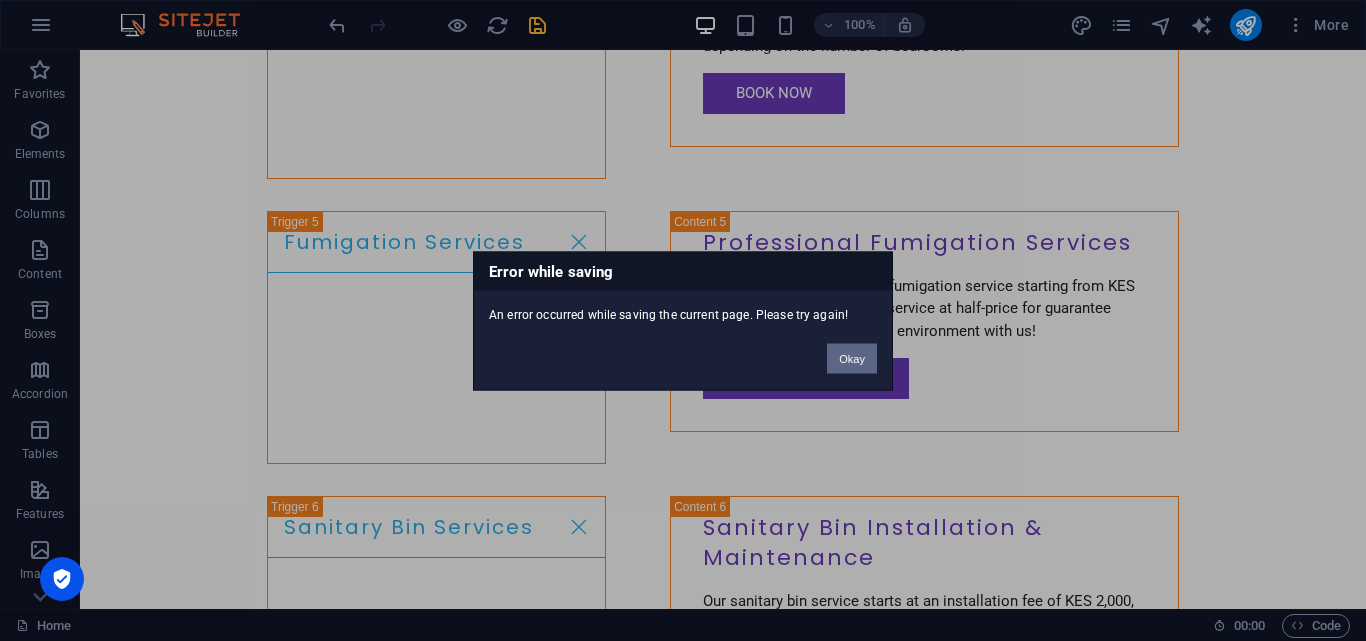 click on "[US_STATE][DOMAIN_NAME] Home Favorites Elements Columns Content Boxes Accordion Tables Features Images Slider Header Footer Forms Marketing Collections
H2   Banner   Container   Text   Preset   Container   Menu Bar   Button   Container   Container   Boxes   Placeholder   Container   H2   Spacer   Text   Container   Container   Container   Boxes   Text   Container   Container   Container   Container   Container   Plans   Container   Text   Container   Container   H3   Container   Accordion   H3   H3   Container   Accordion   H3   H2   Slider   Slider   Text   Button   Container   Container   Text   H2   Container   Spacer   Container   Container   Container   Icon   Container   H3   Container   Container   Spacer   H2   Text   Container   Text   Container   H3   Spacer   H2   Spacer   Menu   Spacer   Container   Spacer   Container   H3   Container   Spacer   Text   Container   Container   Container   Text   Container" at bounding box center [683, 320] 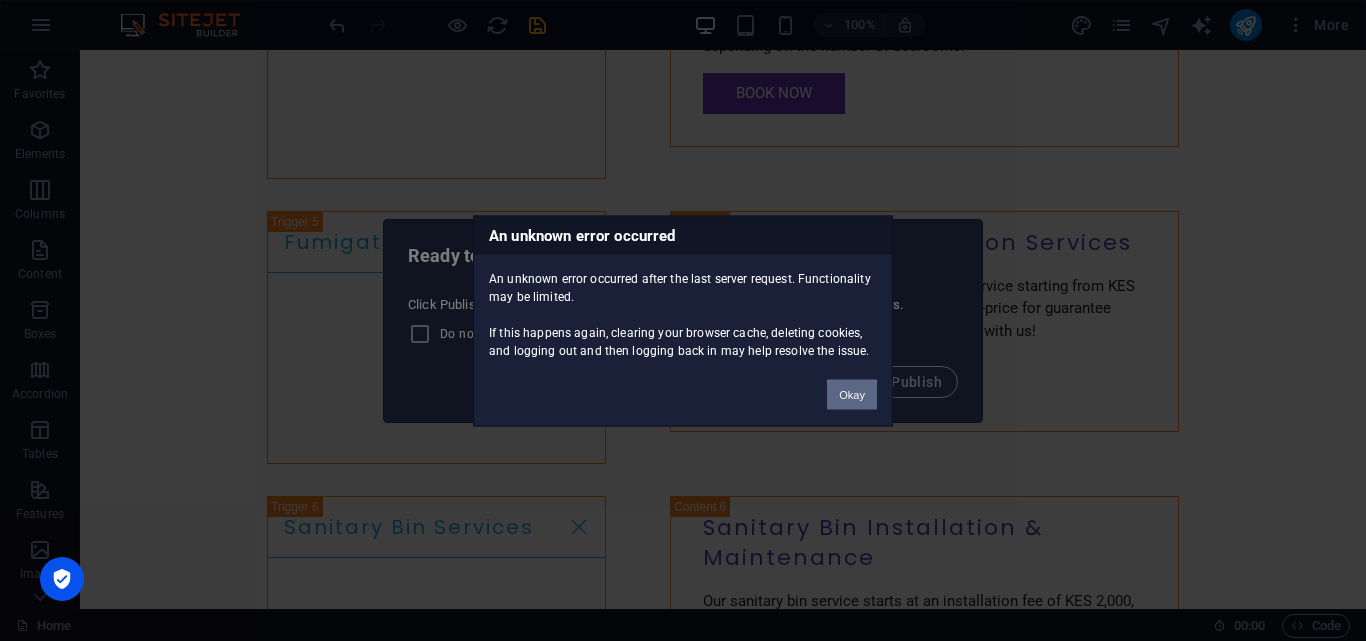 click on "Okay" at bounding box center (852, 394) 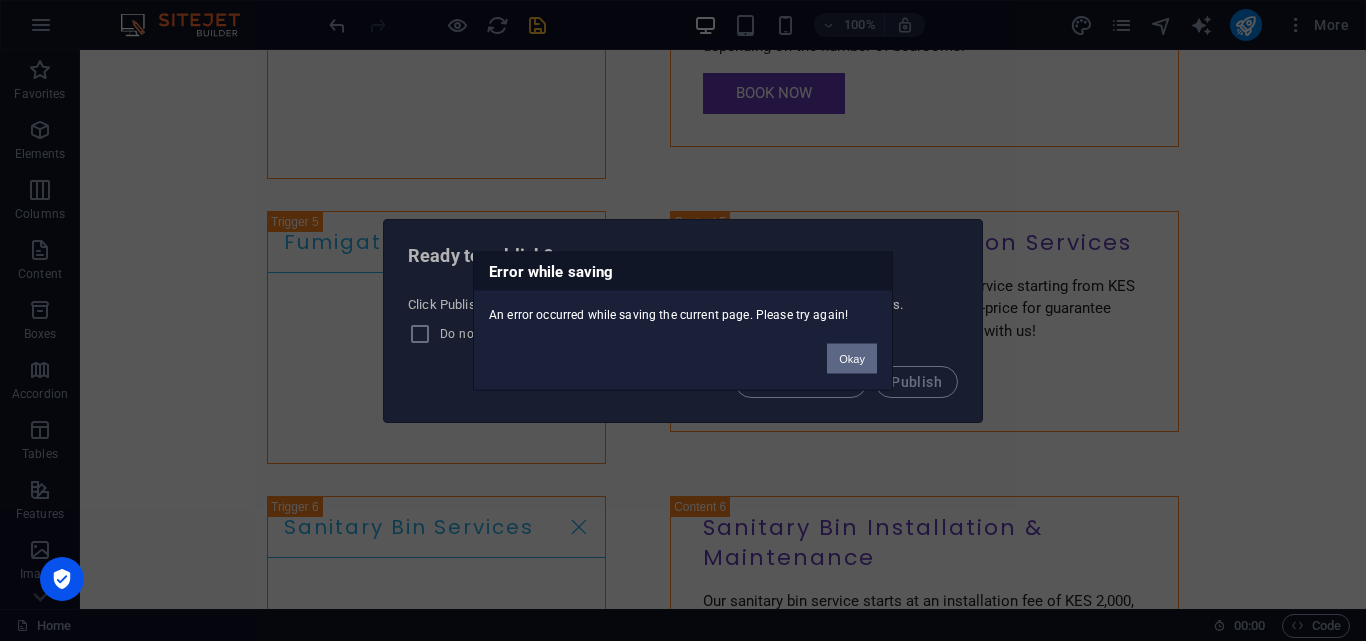 click on "Okay" at bounding box center (852, 358) 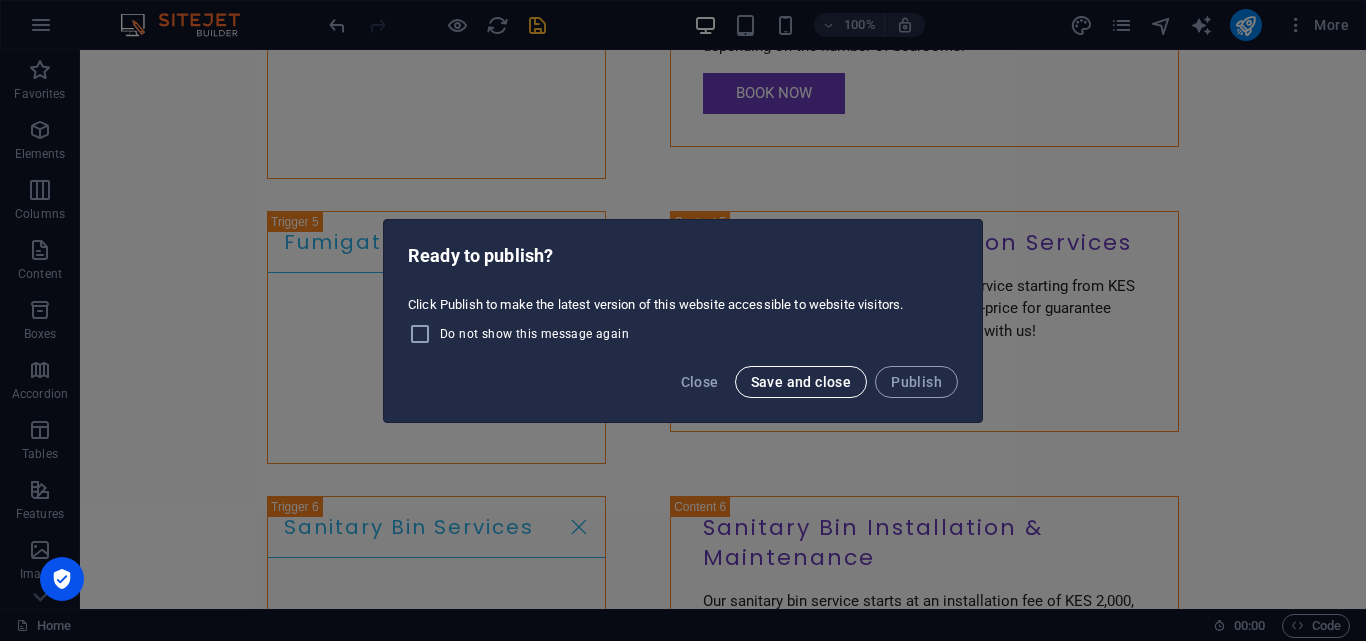 click on "Save and close" at bounding box center [801, 382] 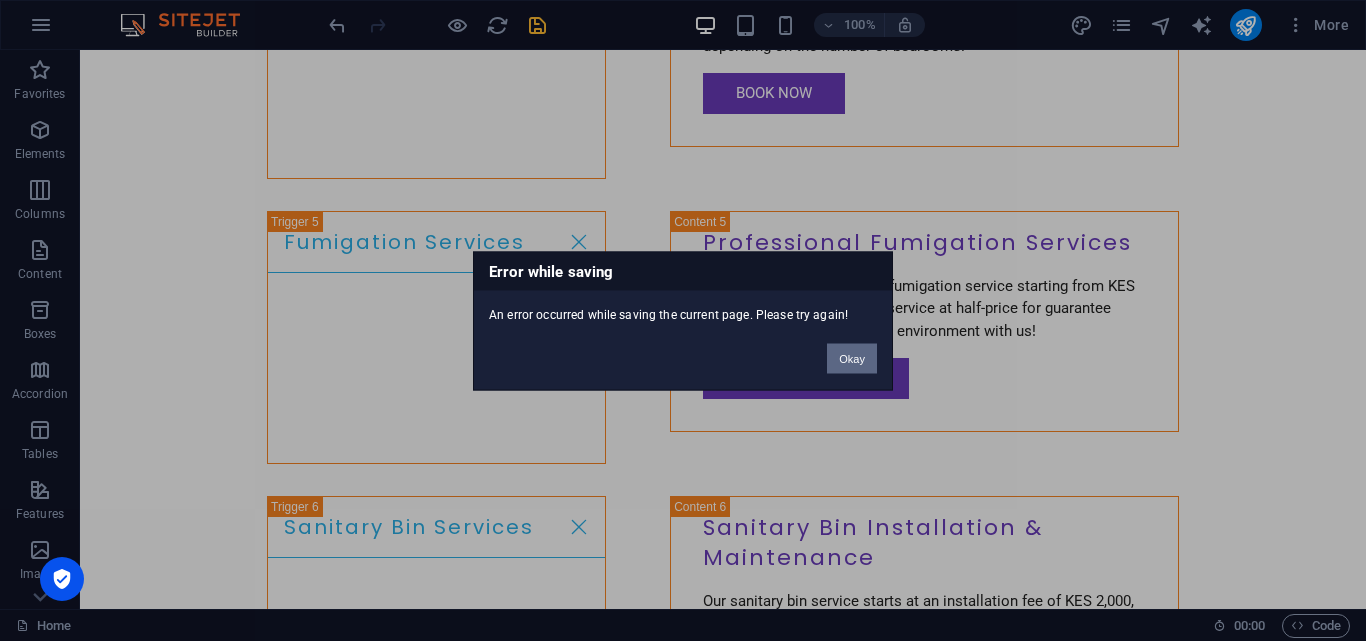 click on "Okay" at bounding box center [852, 358] 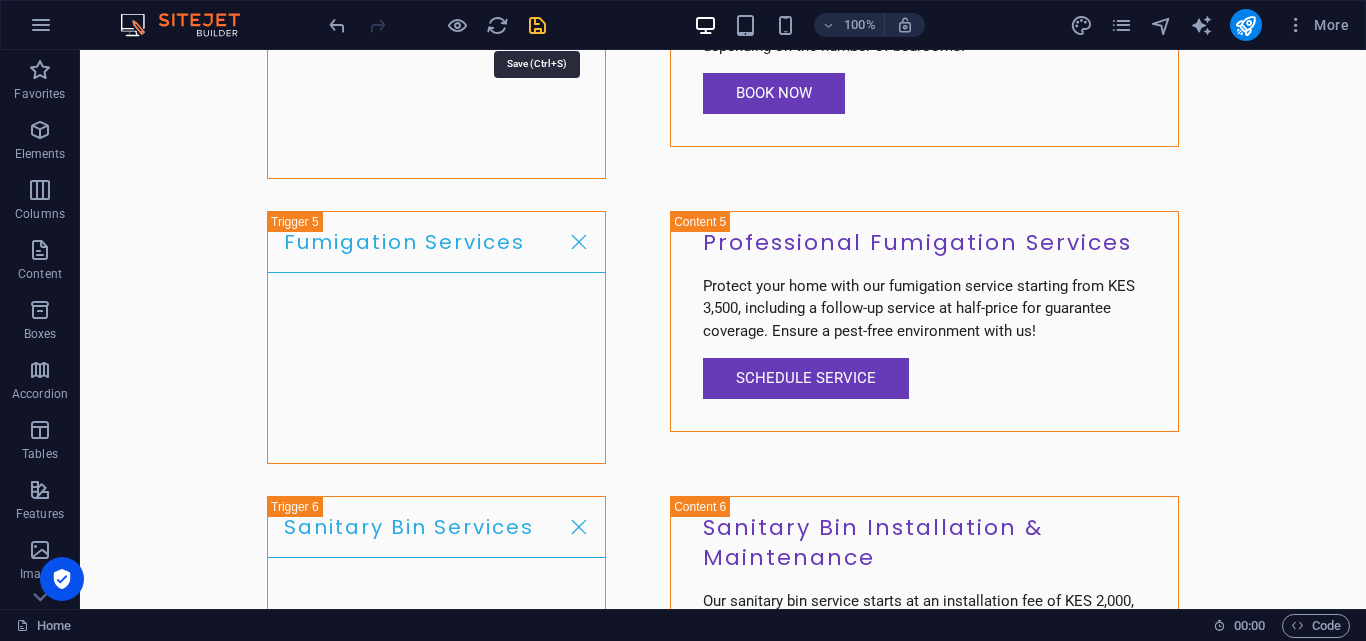 click at bounding box center [537, 25] 